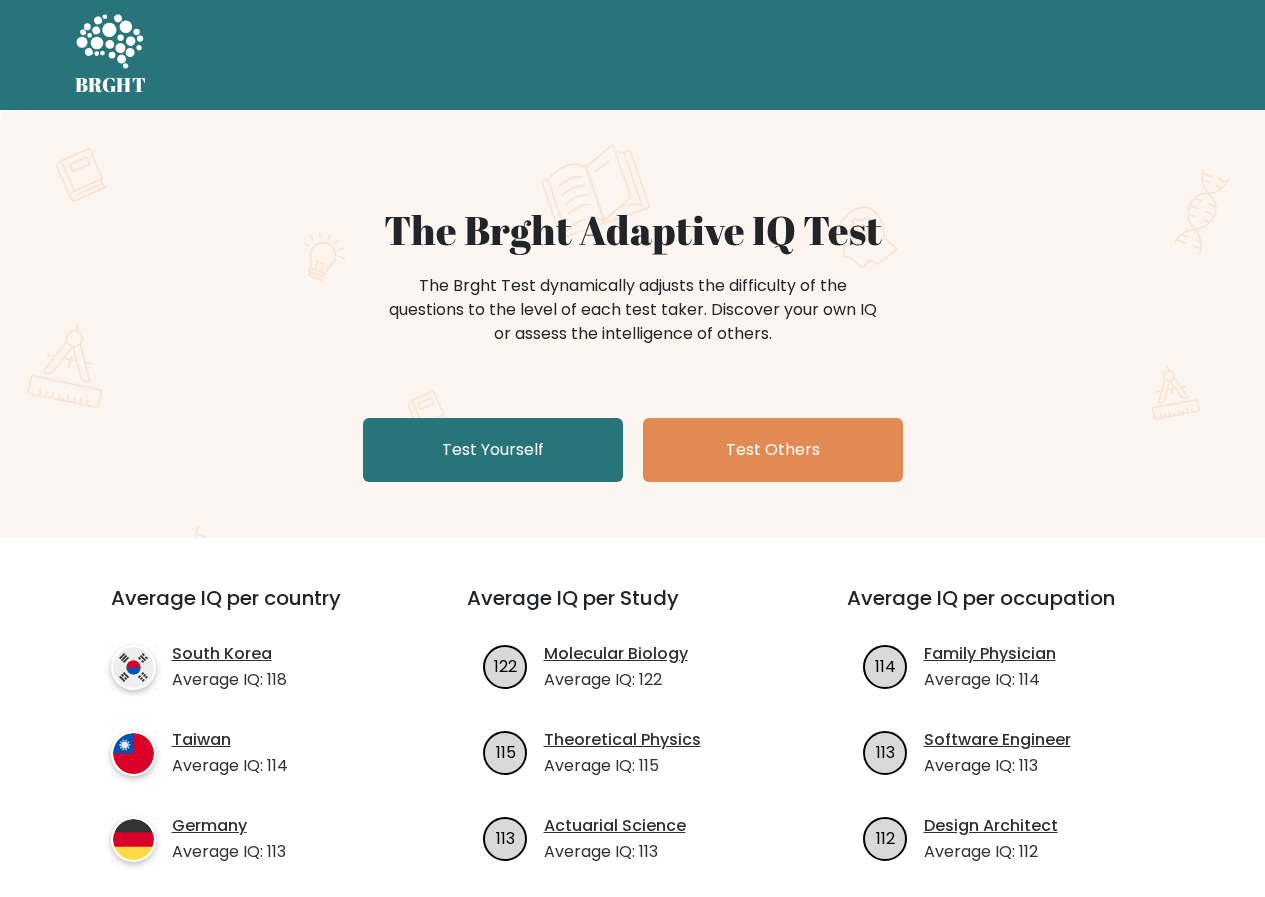 scroll, scrollTop: 0, scrollLeft: 0, axis: both 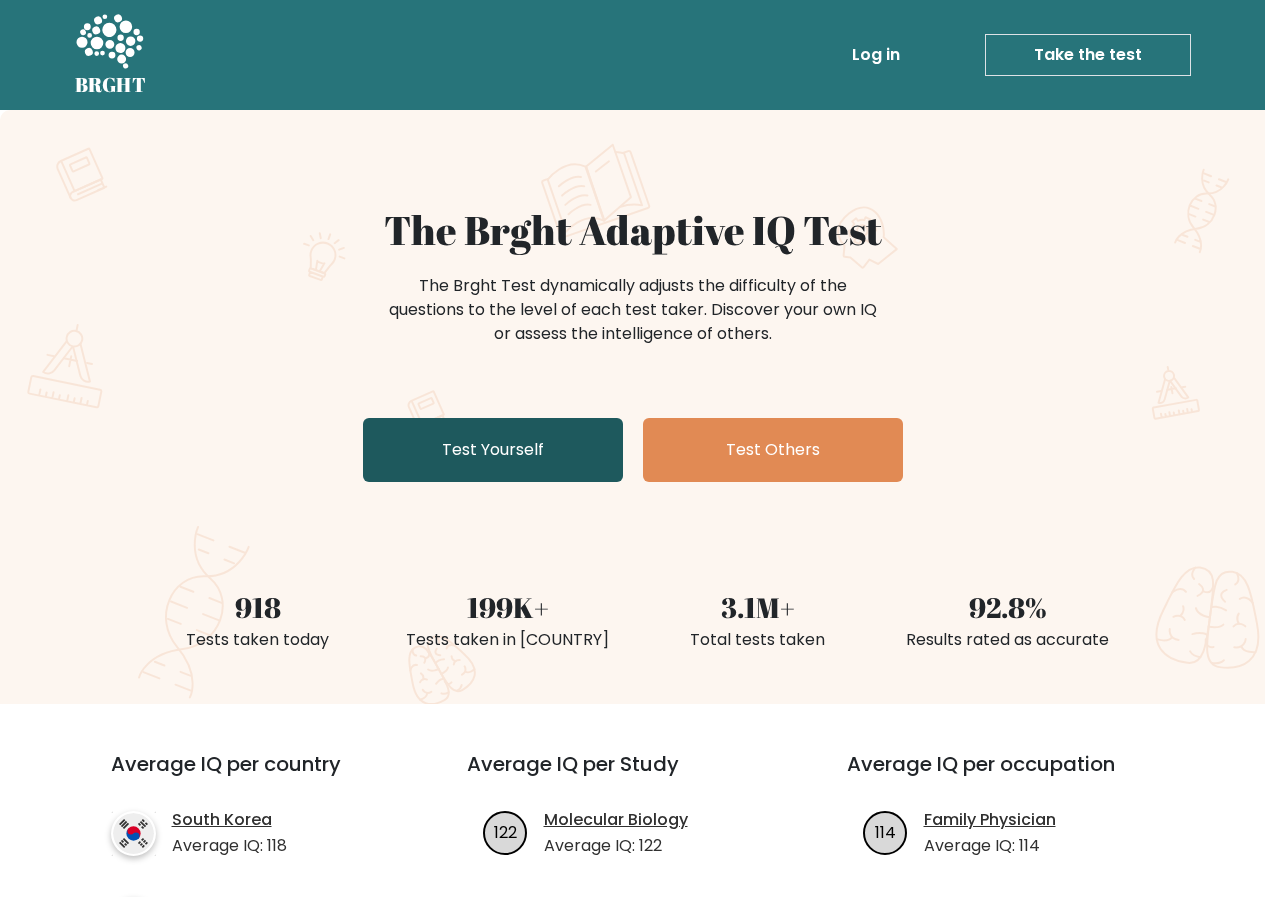 click on "Test Yourself" at bounding box center (493, 450) 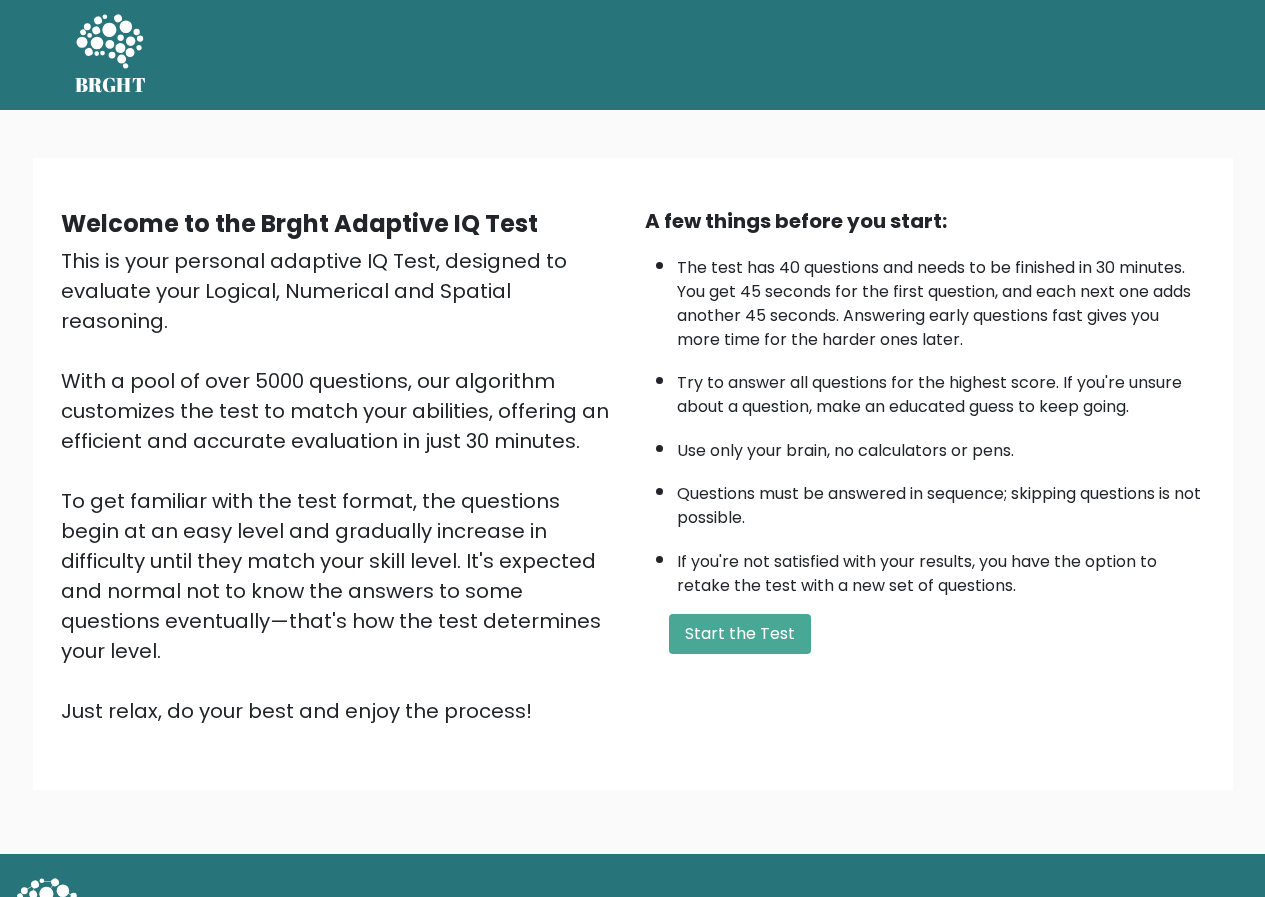 scroll, scrollTop: 0, scrollLeft: 0, axis: both 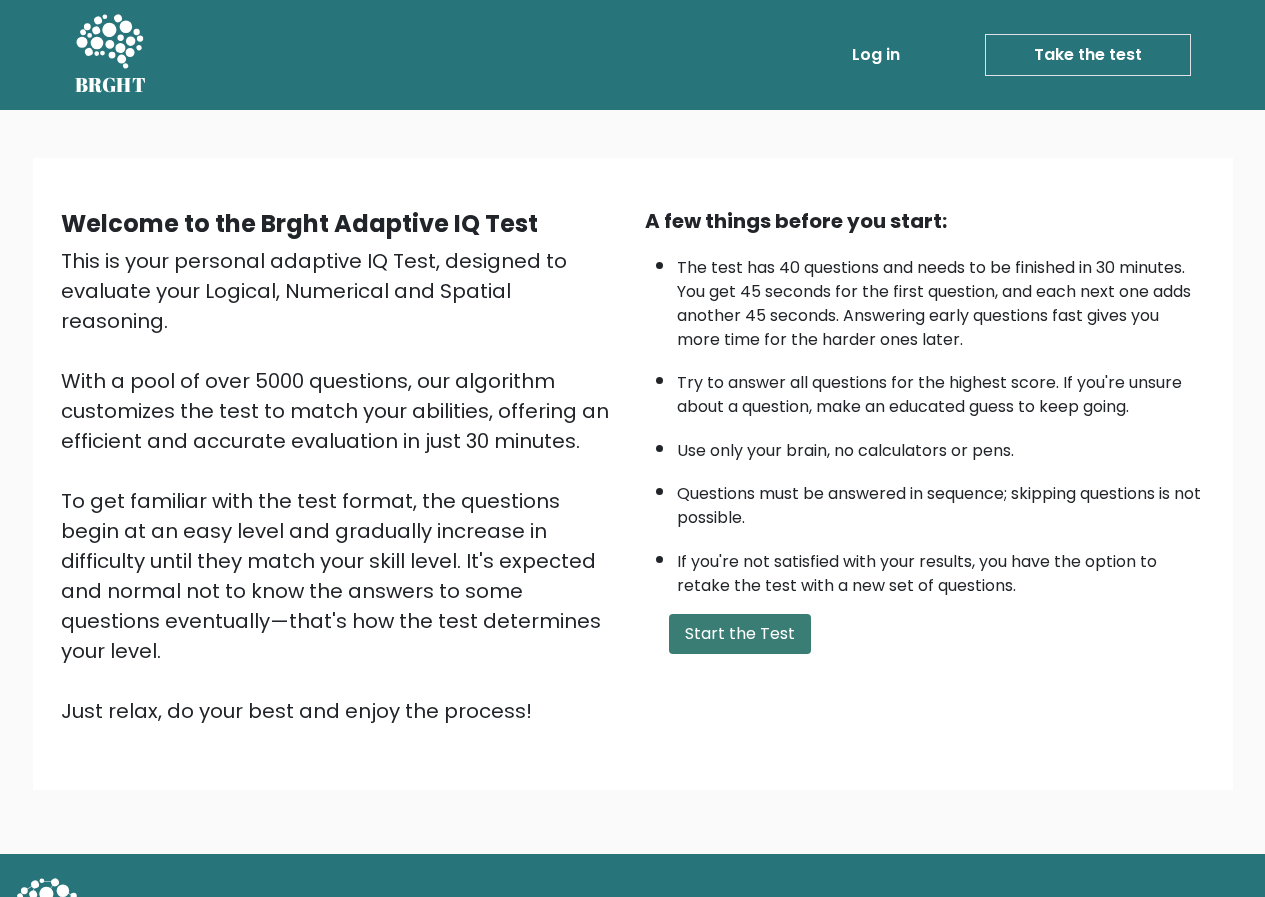 click on "Start the Test" at bounding box center [740, 634] 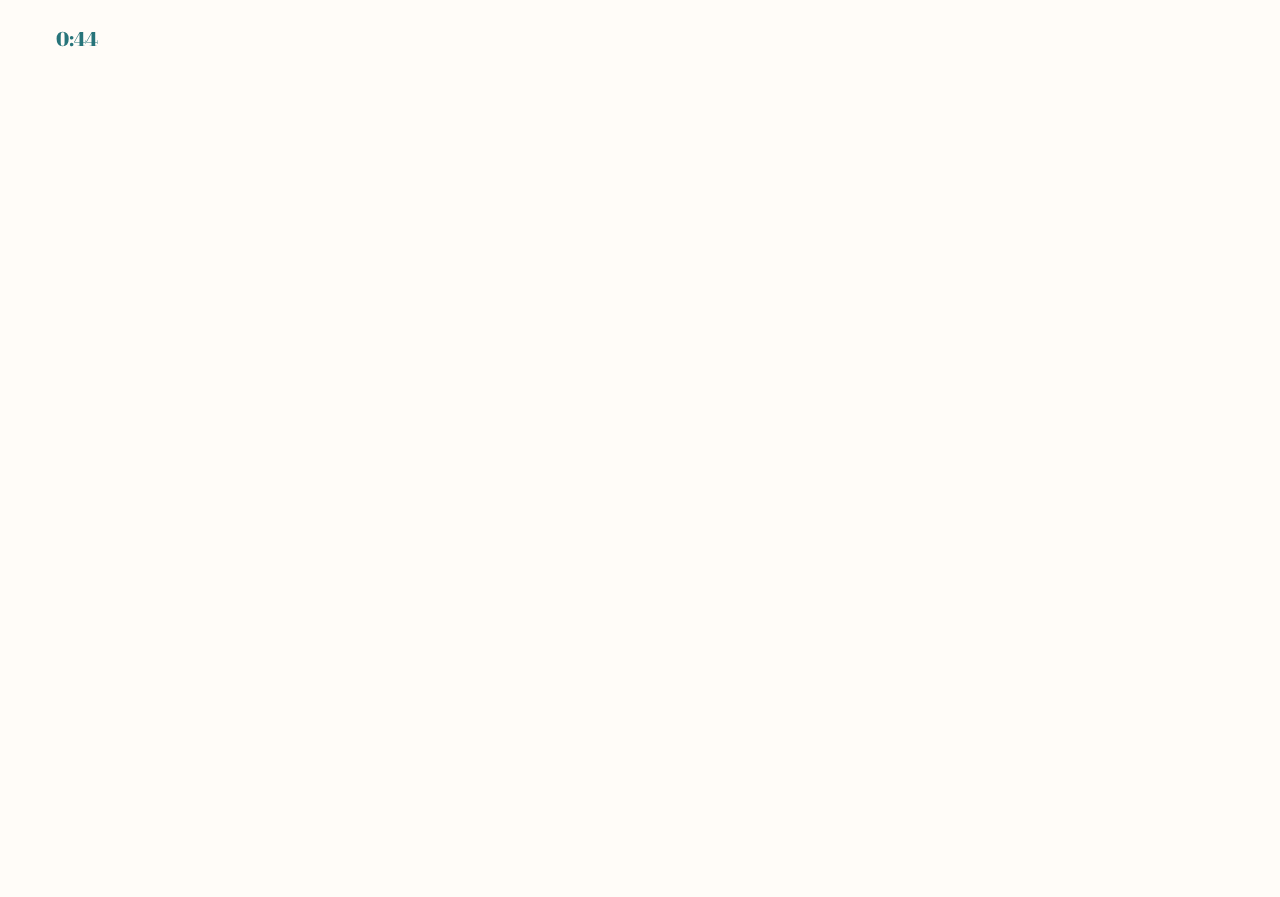 scroll, scrollTop: 0, scrollLeft: 0, axis: both 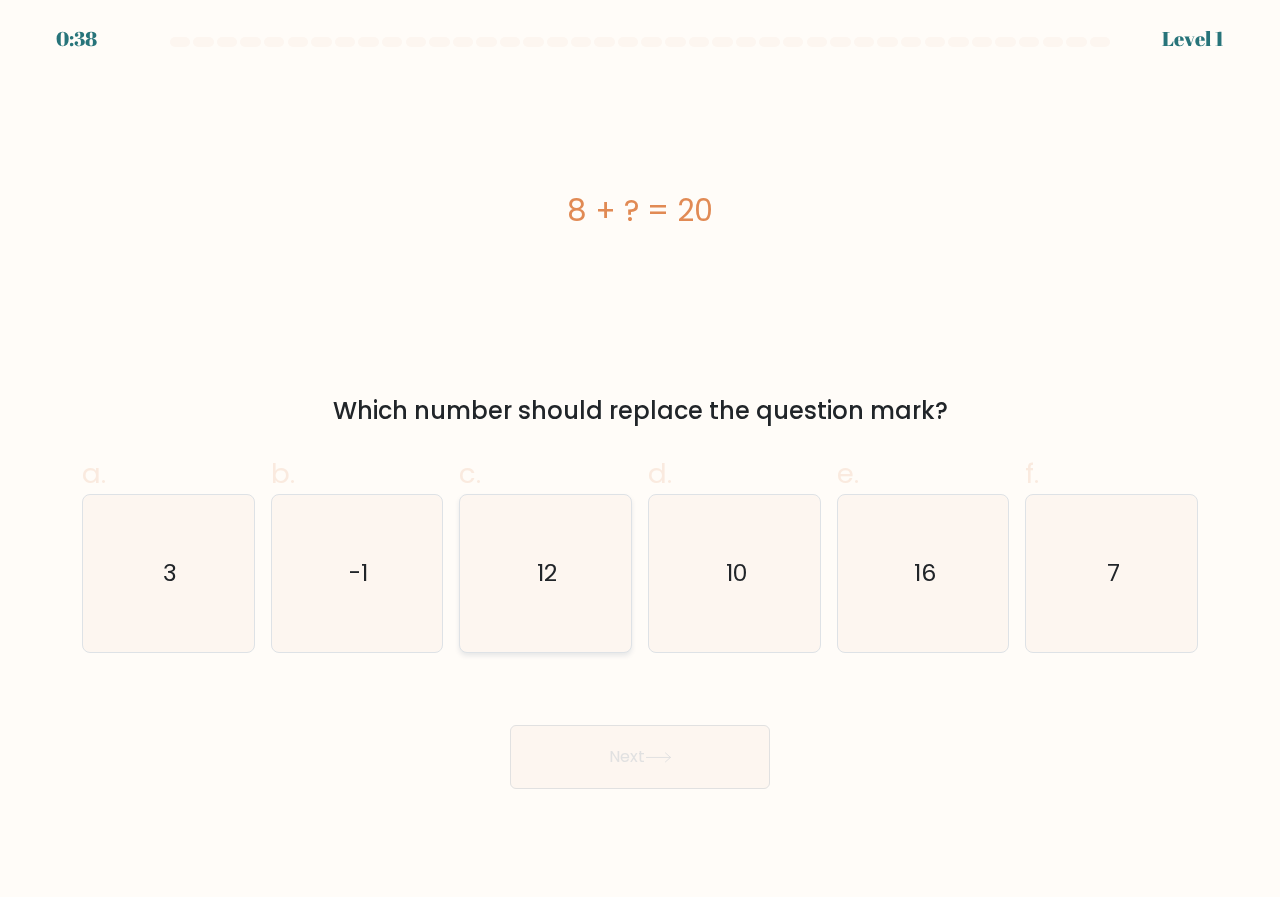 click on "12" 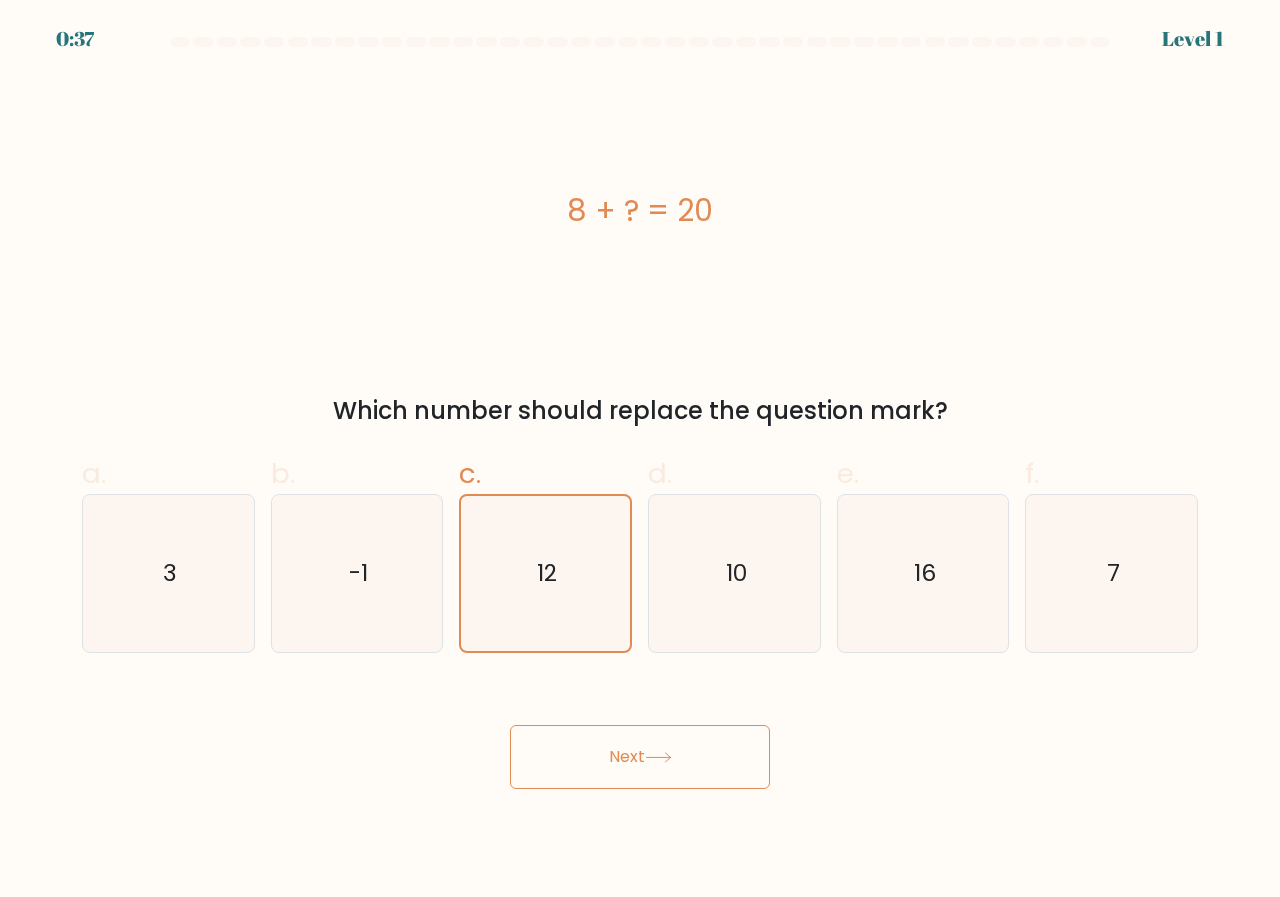 click on "Next" at bounding box center (640, 757) 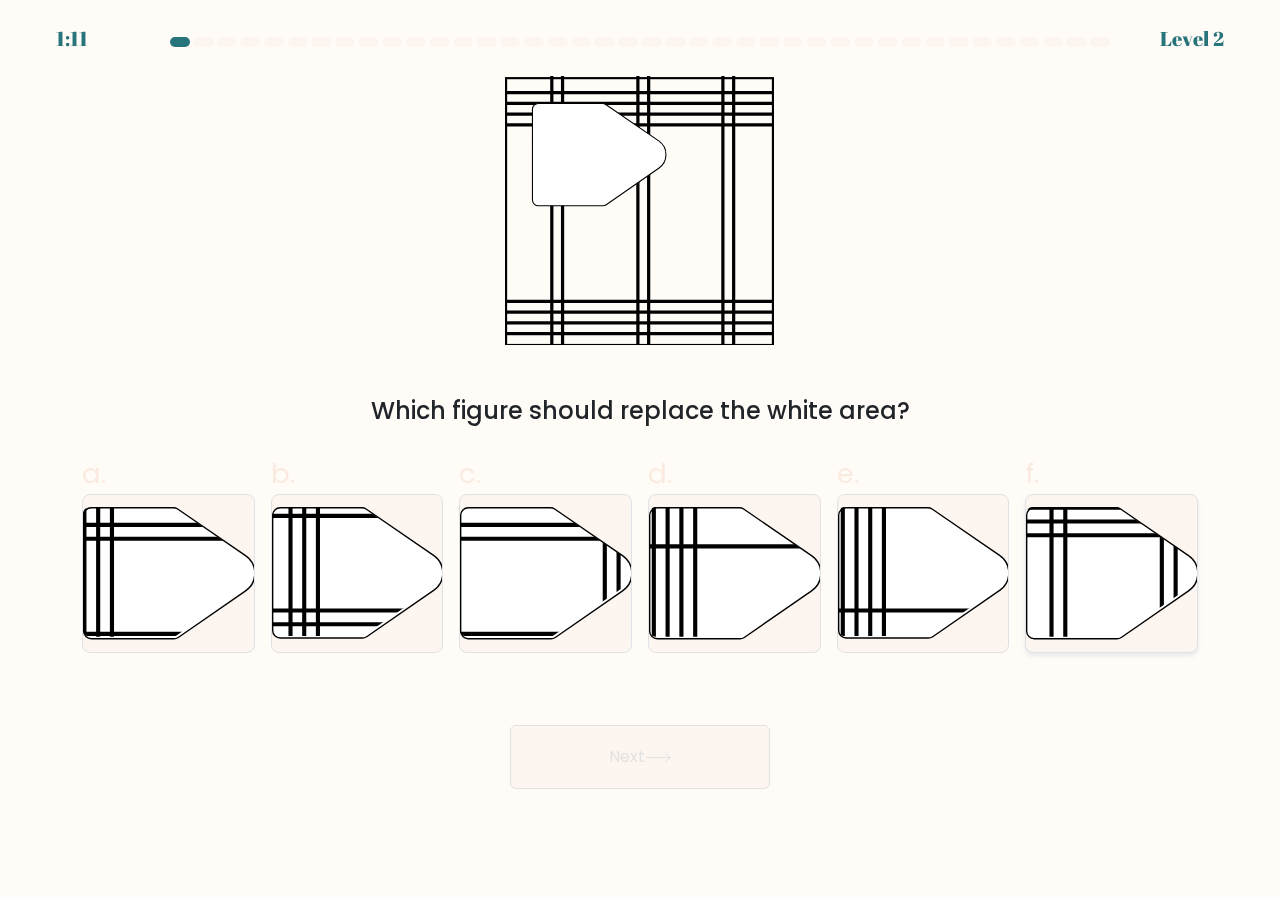 click 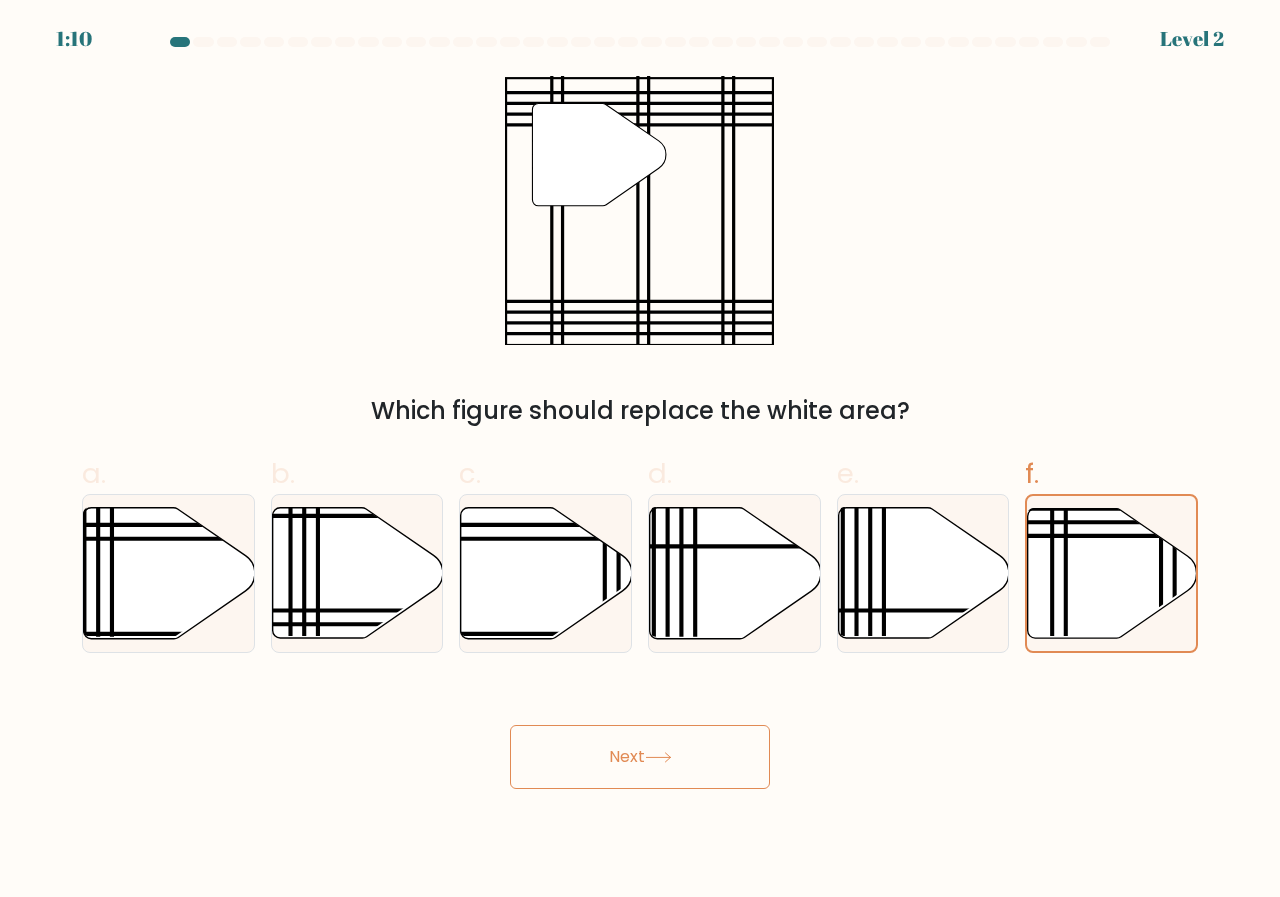 click on "Next" at bounding box center (640, 757) 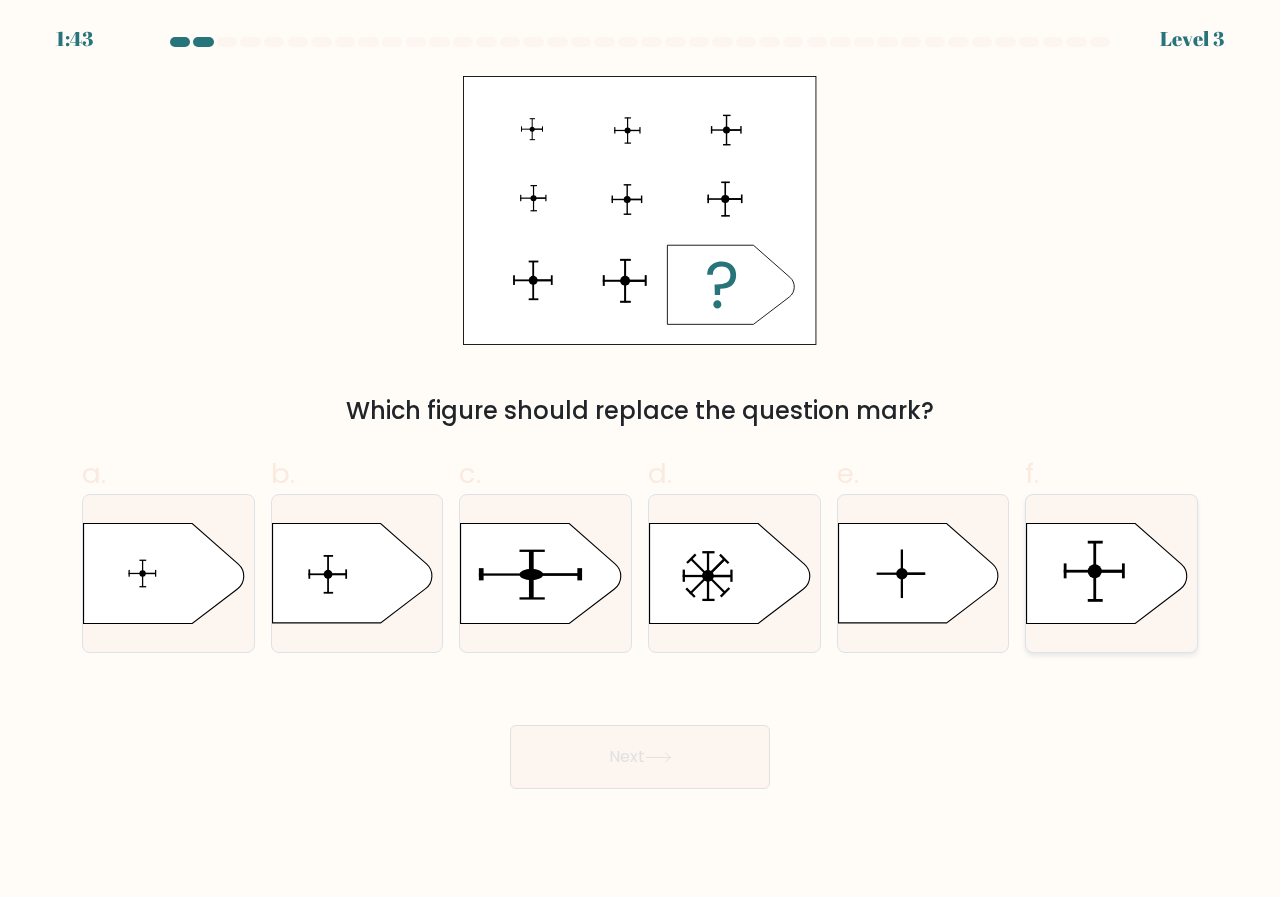 drag, startPoint x: 1097, startPoint y: 563, endPoint x: 1054, endPoint y: 589, distance: 50.24938 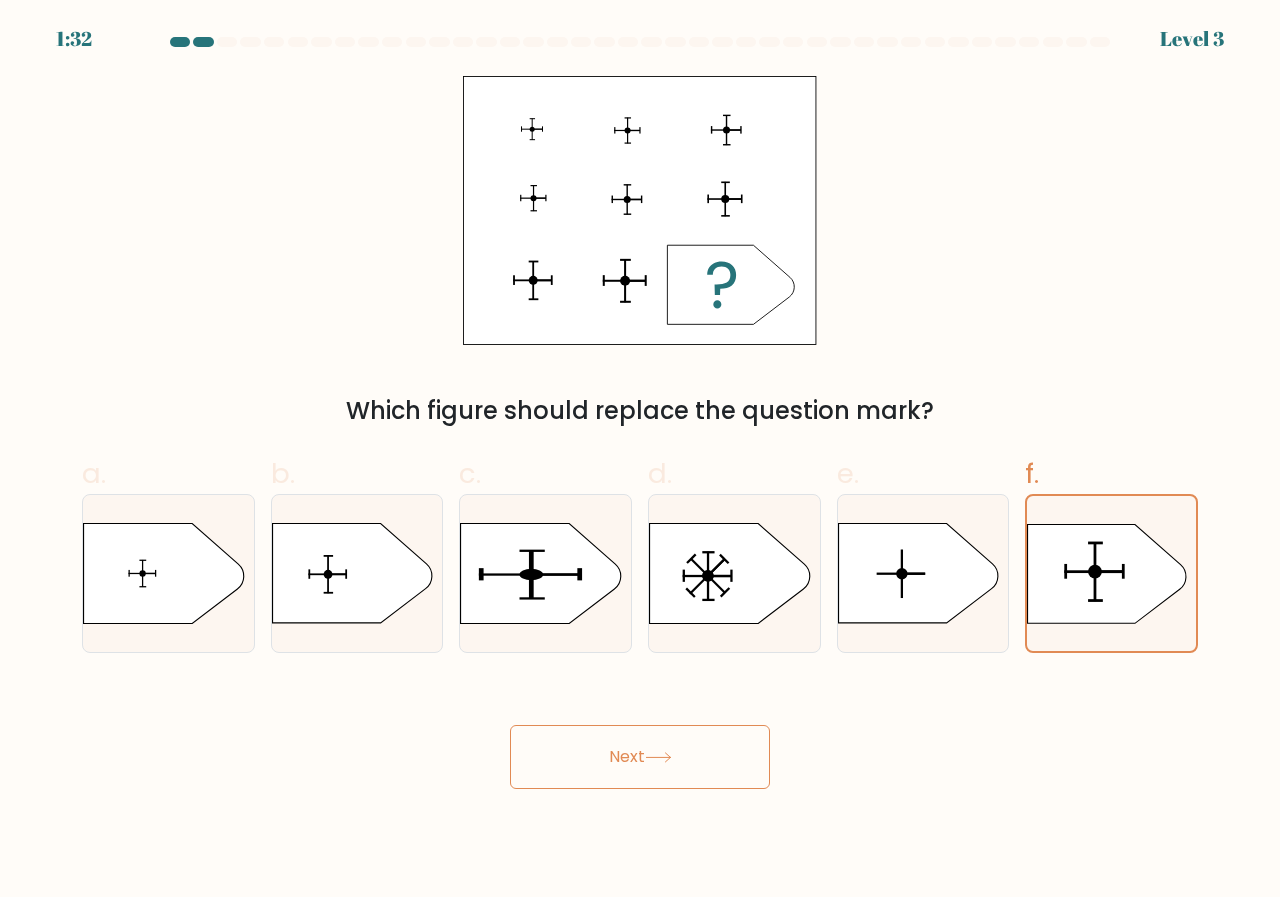 click 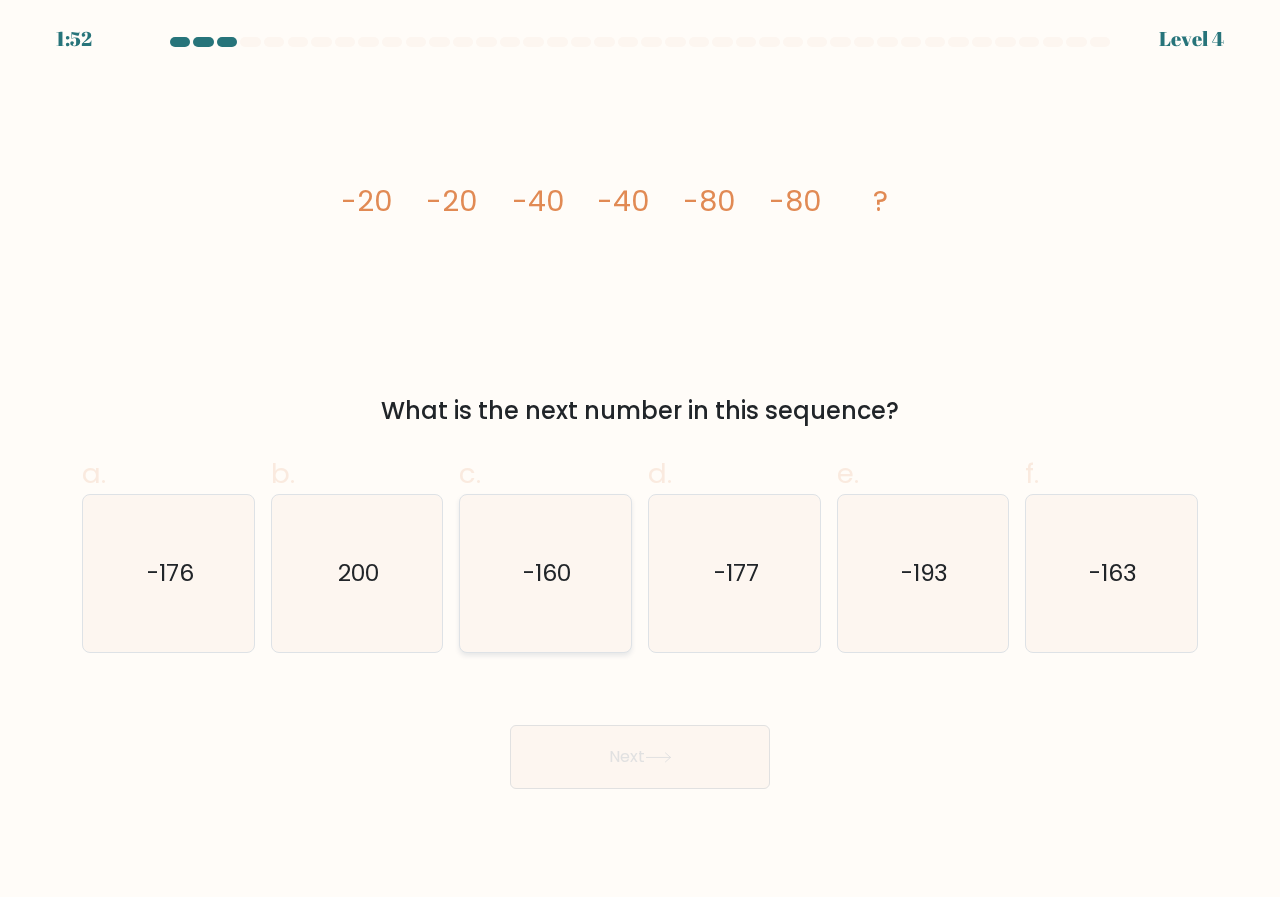click on "-160" 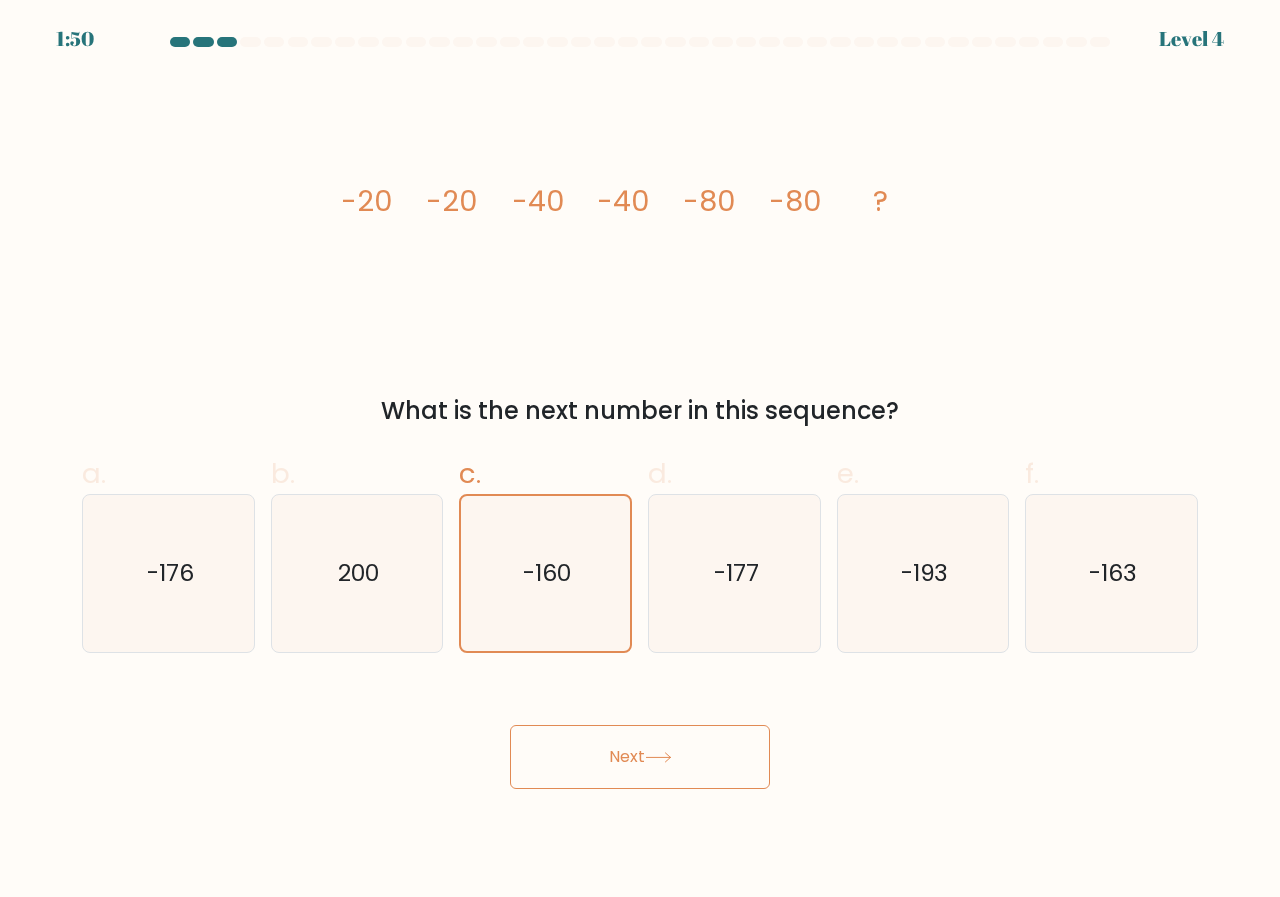 click on "Next" at bounding box center [640, 757] 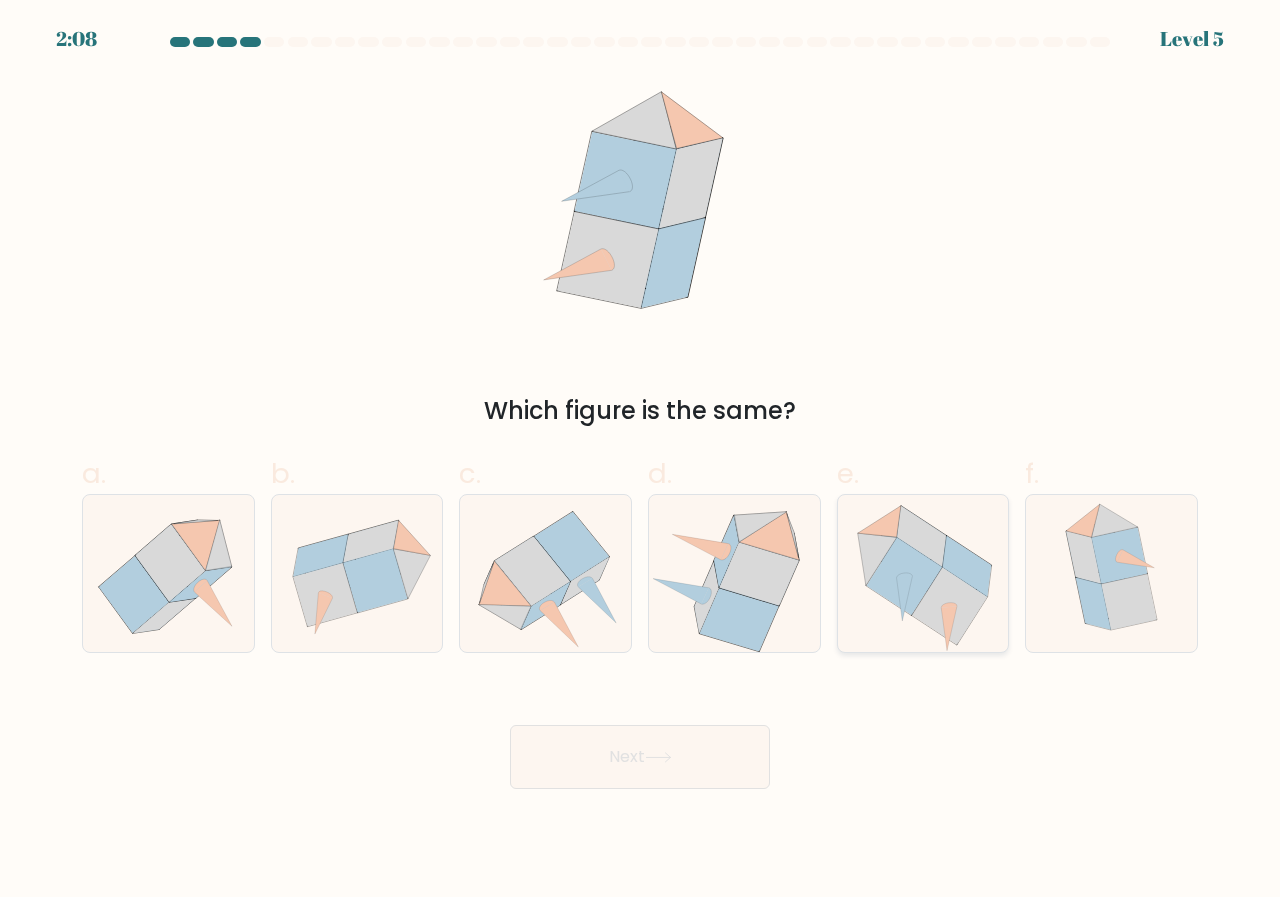 click 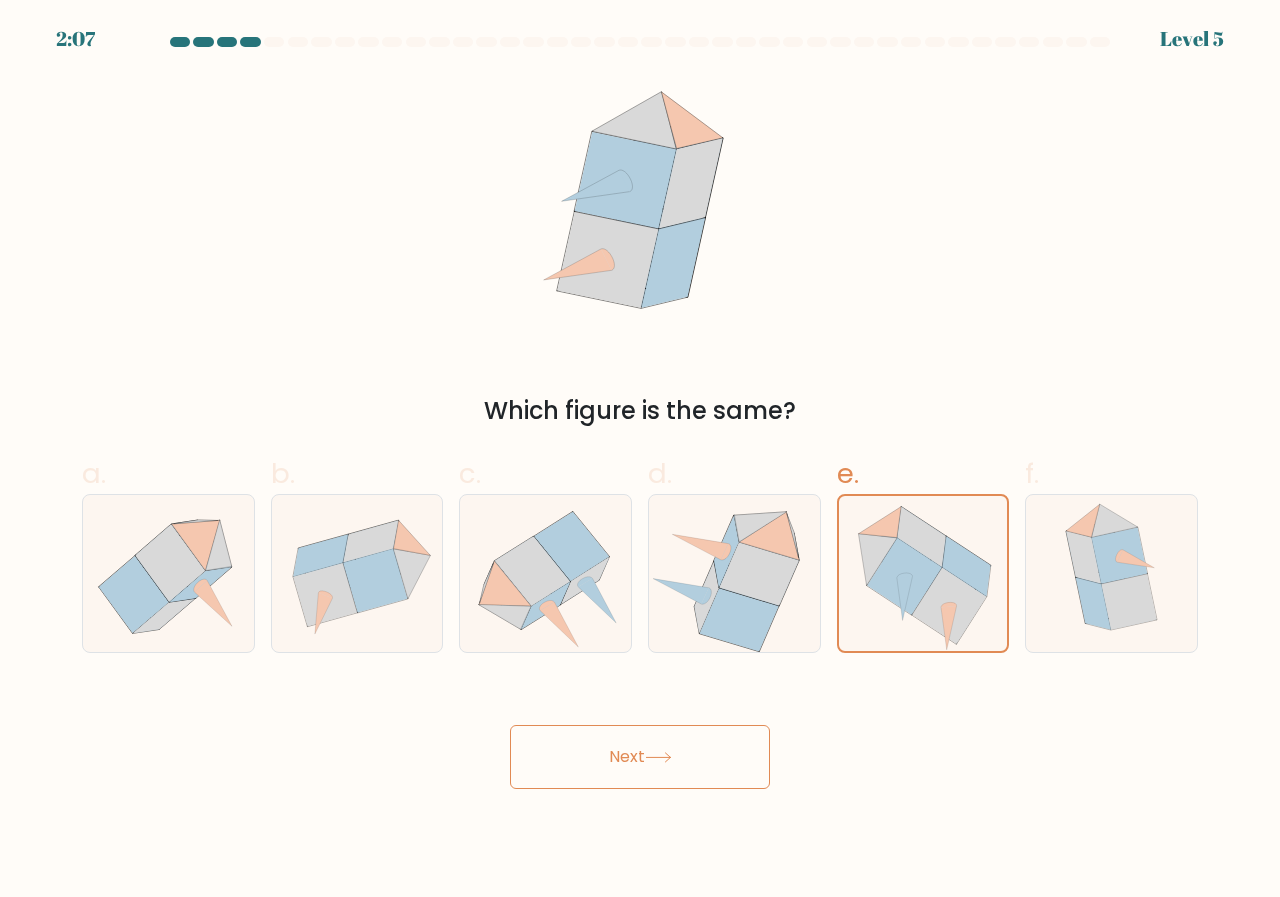 click on "Next" at bounding box center [640, 757] 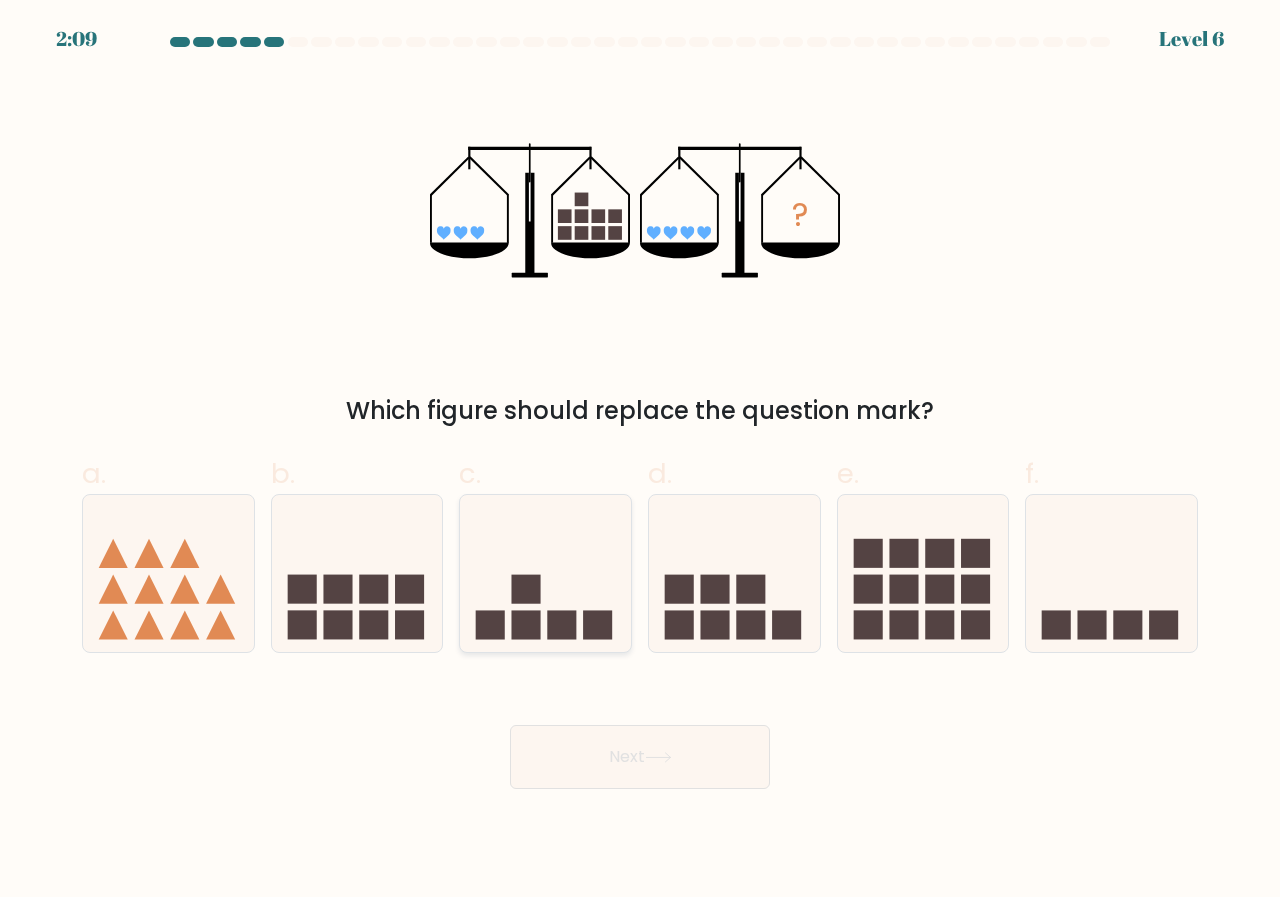 click 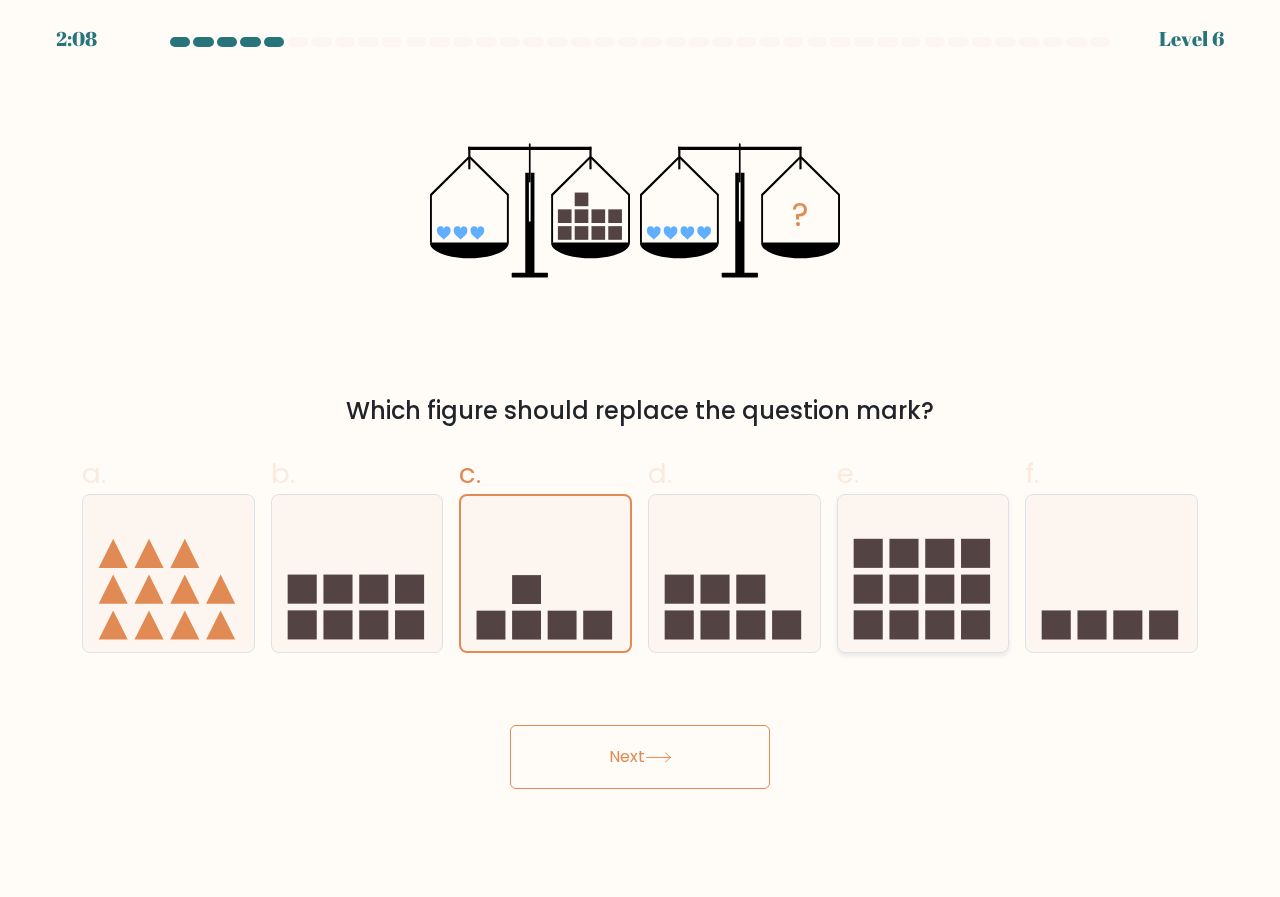 click 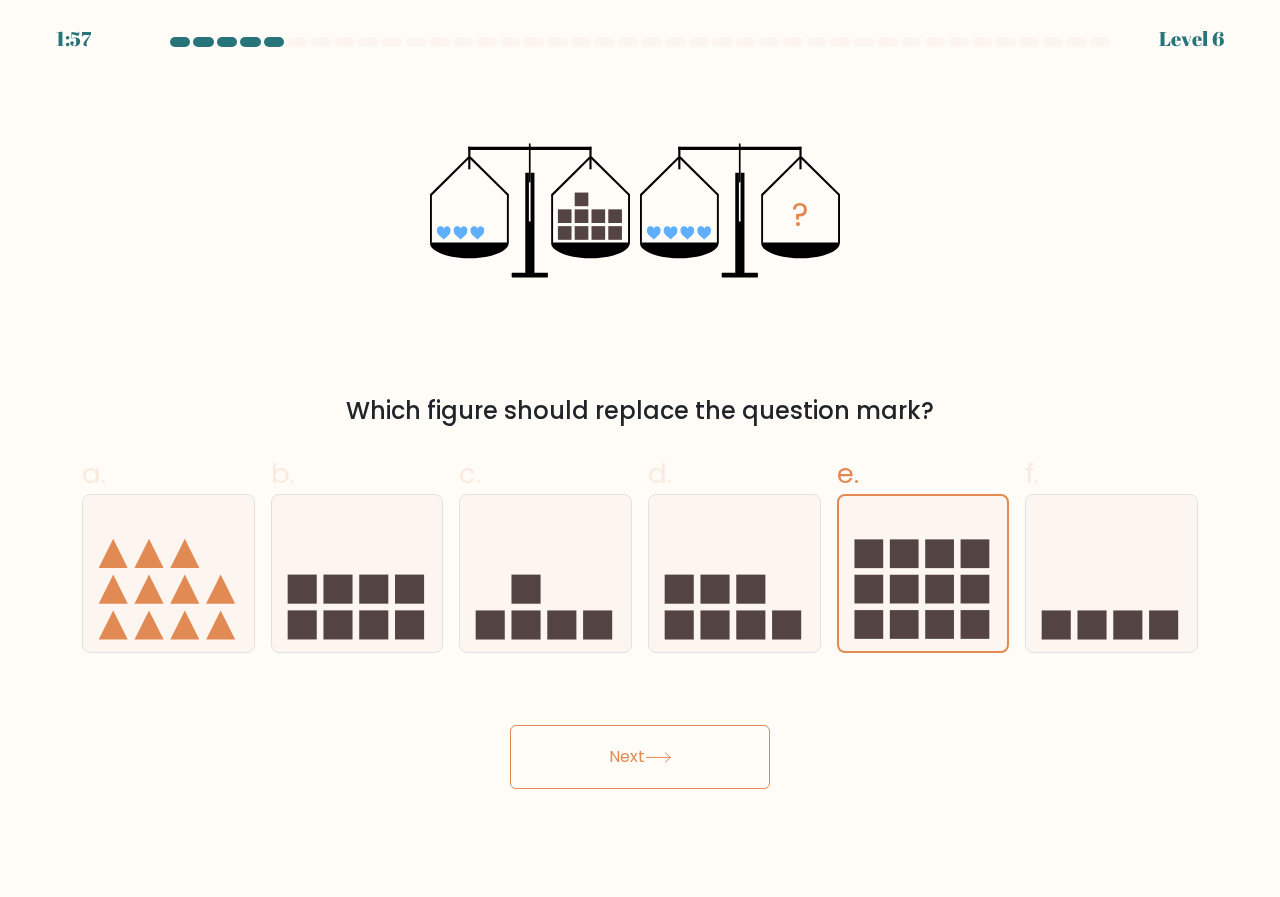 click on "Next" at bounding box center [640, 757] 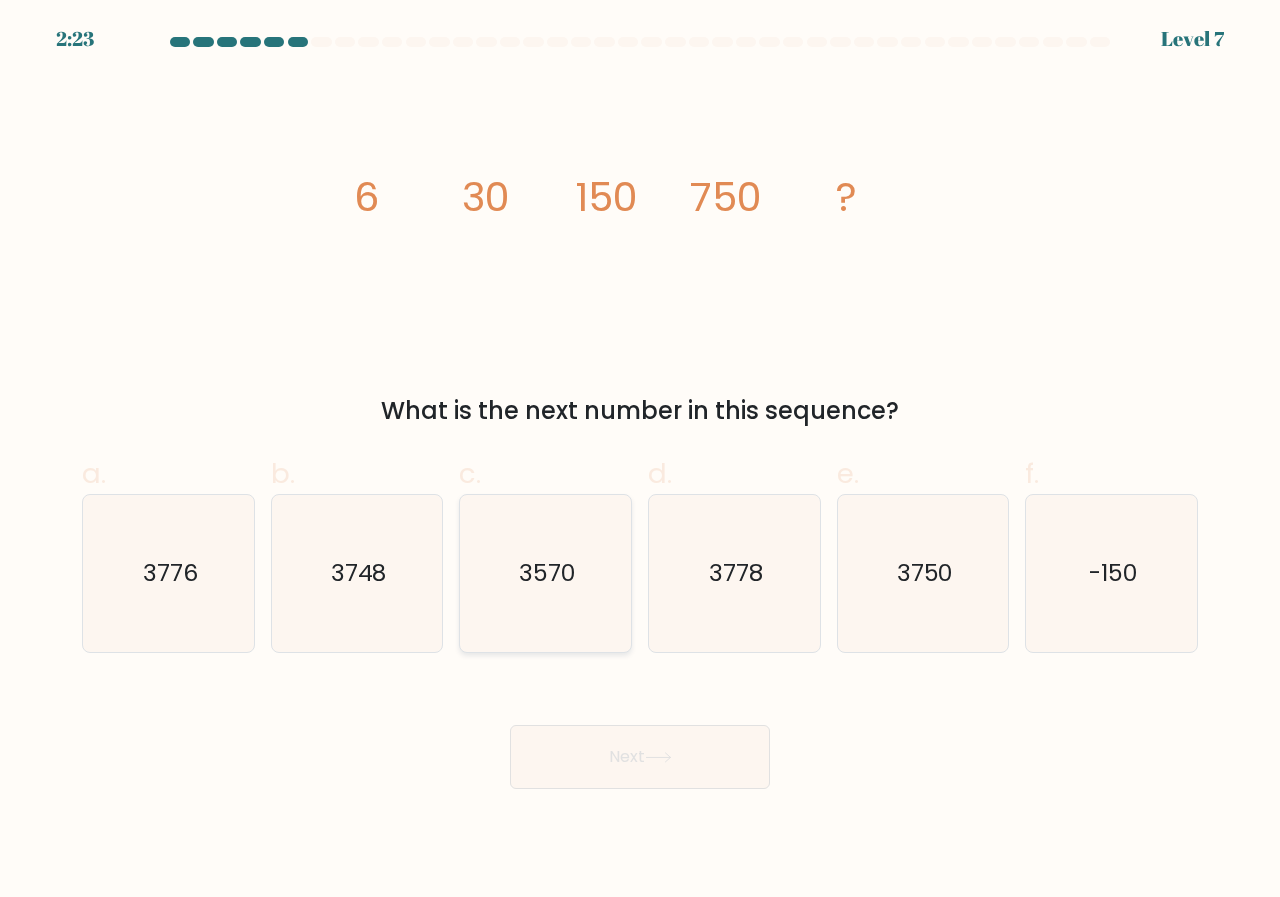 click on "3570" 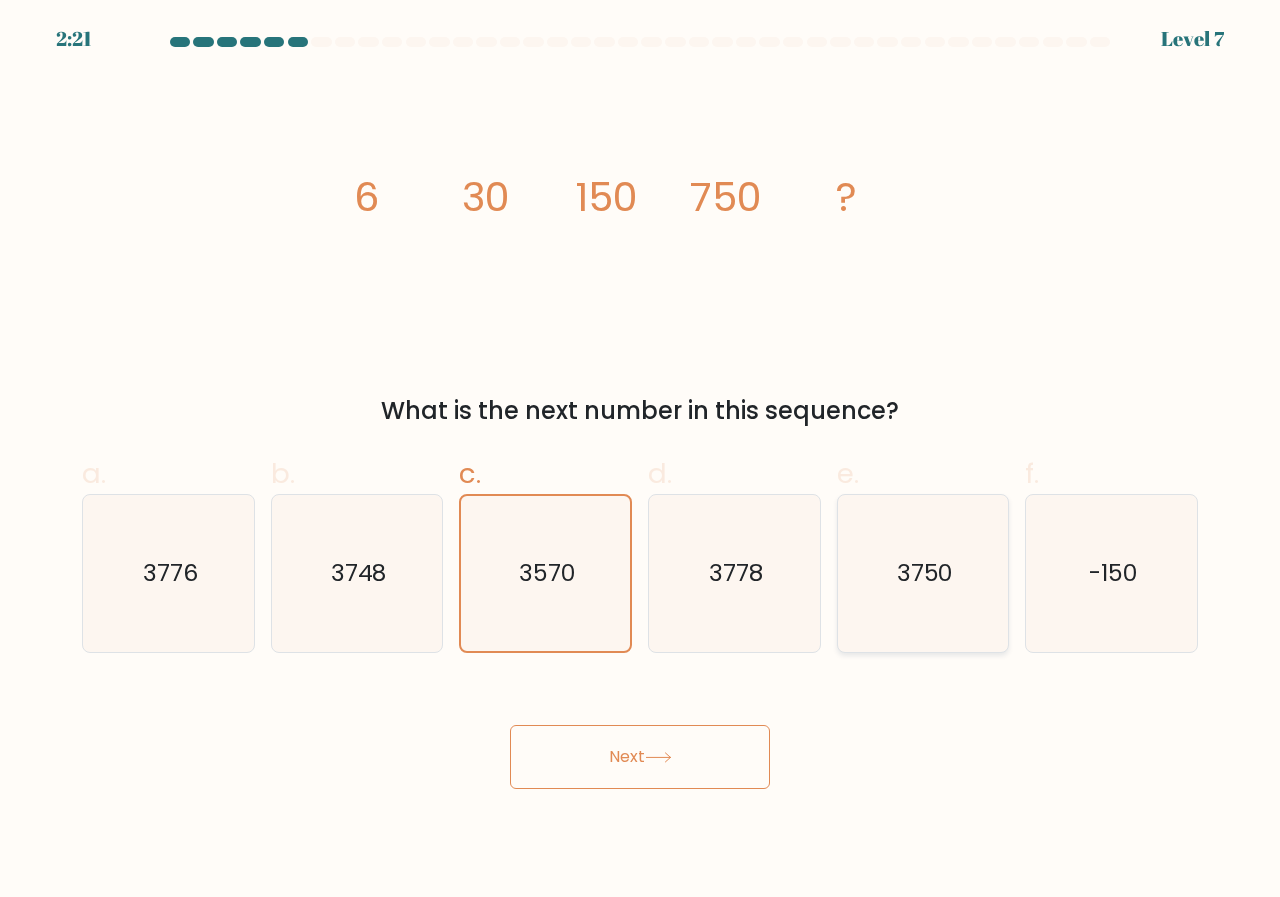 click on "3750" 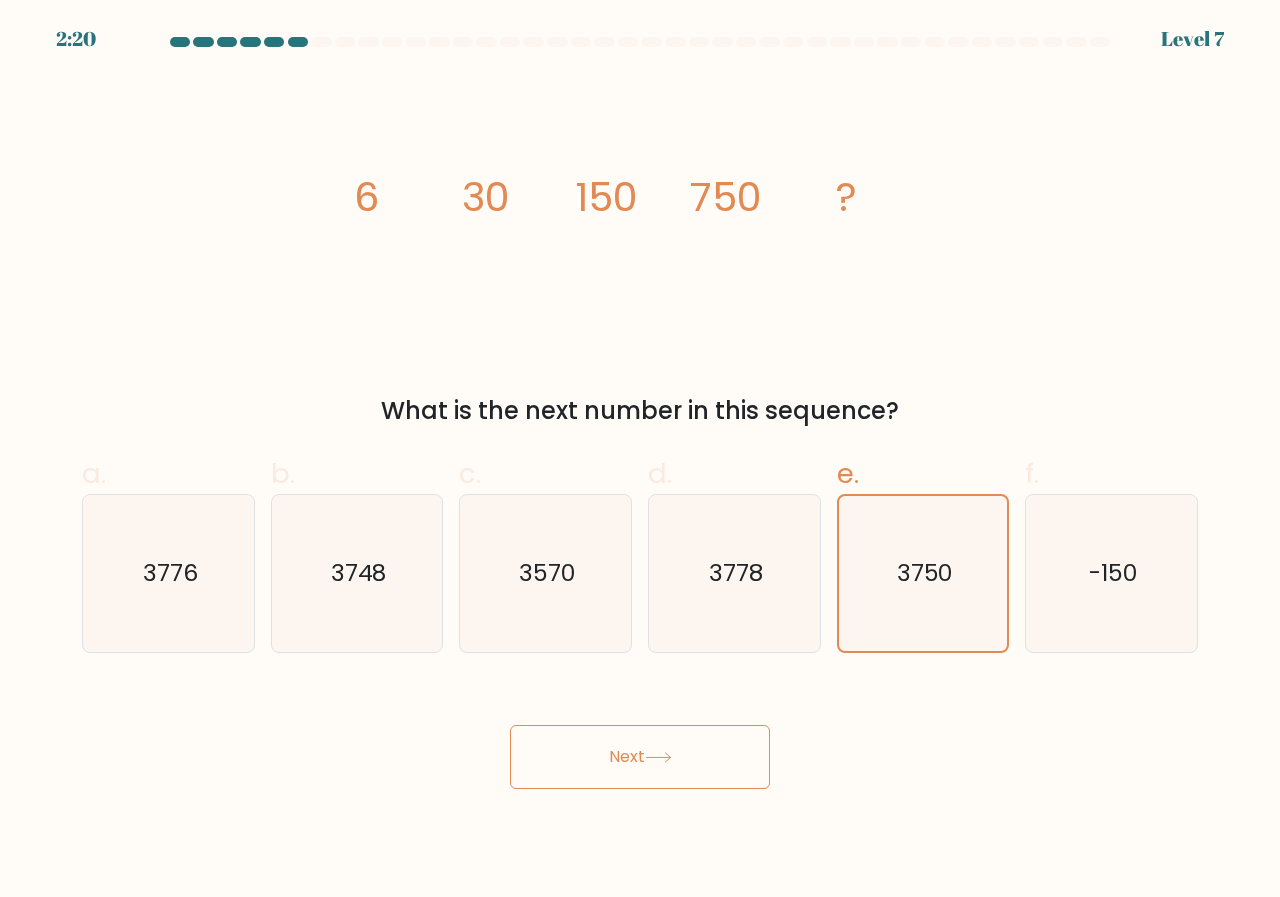 click on "Next" at bounding box center [640, 757] 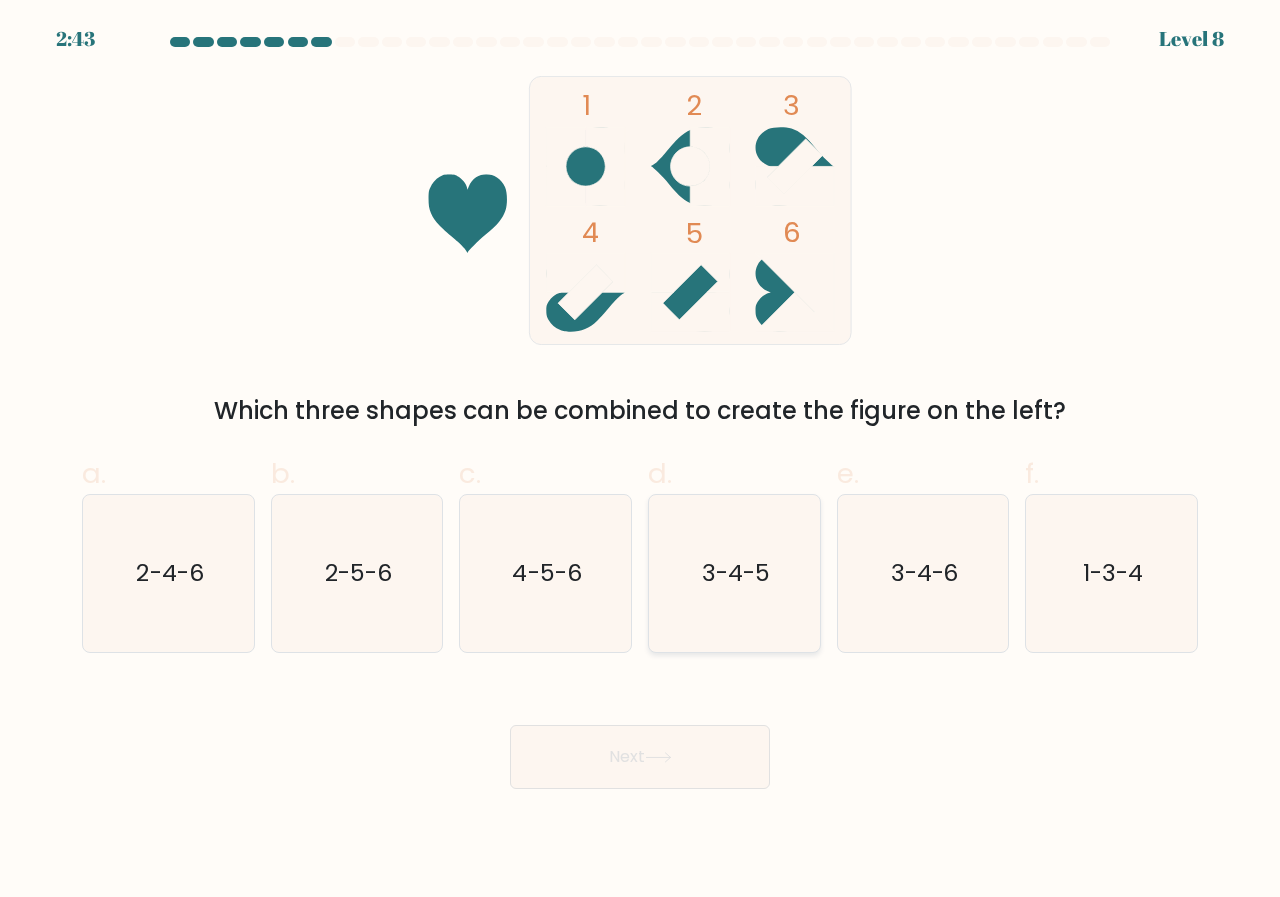 click on "3-4-5" 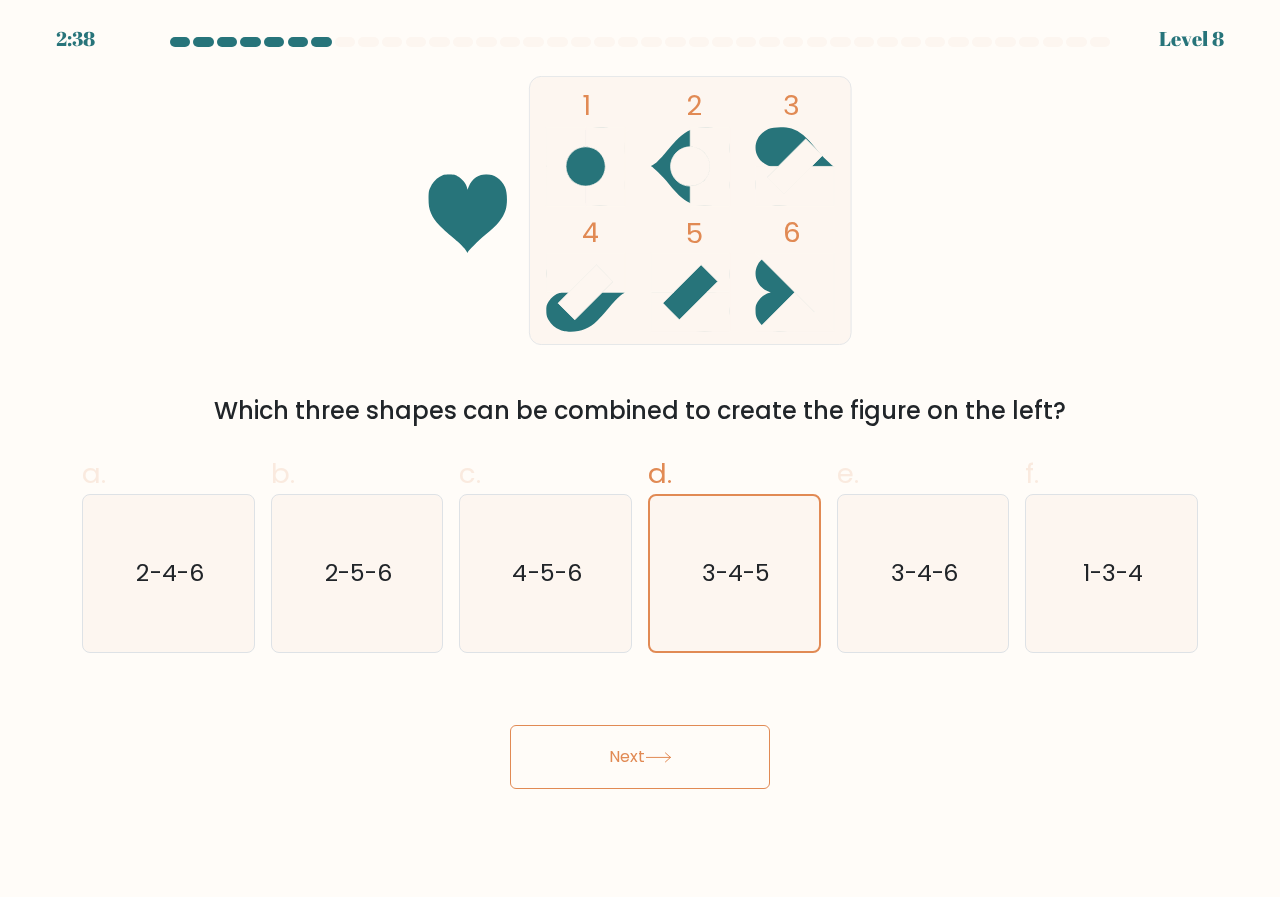 click on "Next" at bounding box center (640, 757) 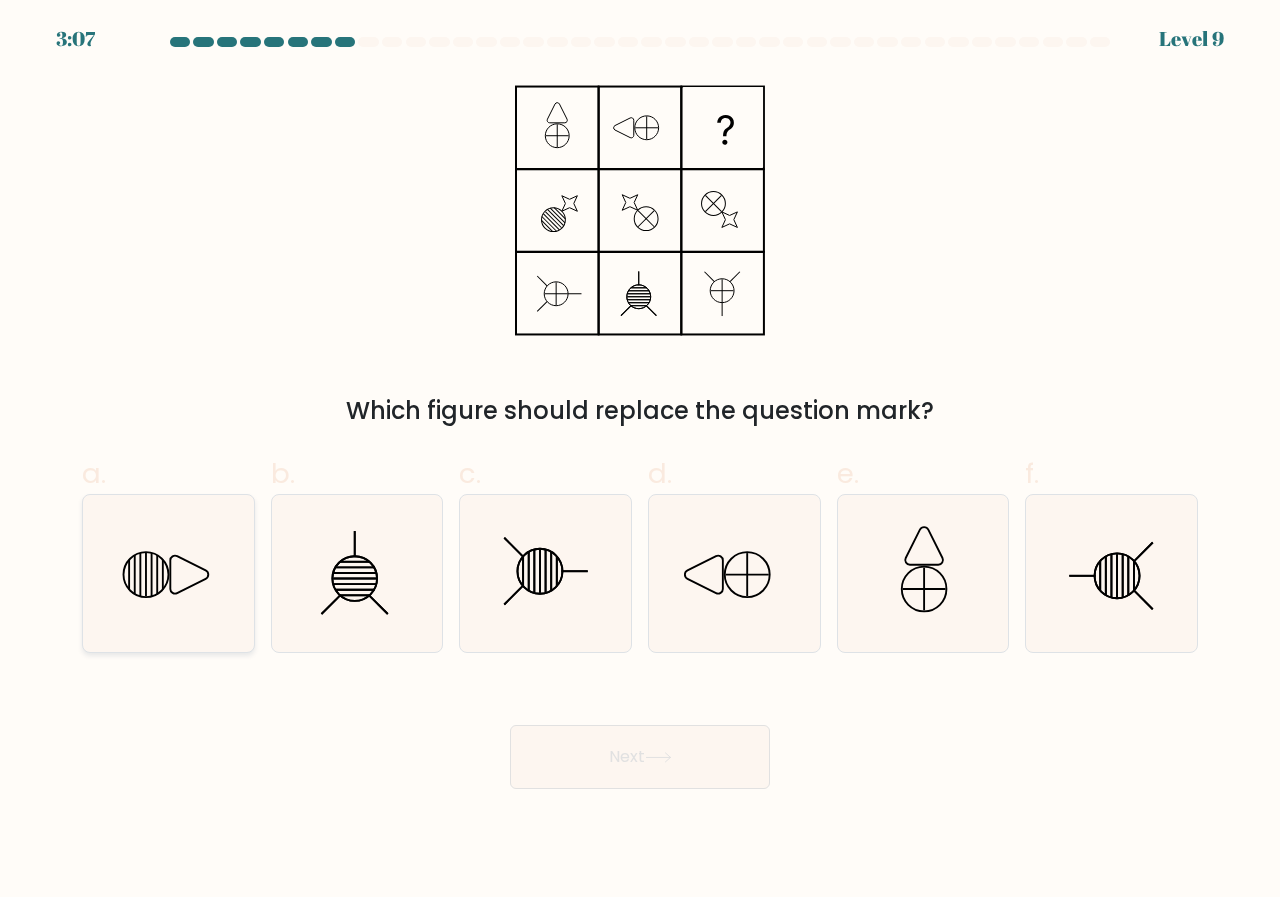 drag, startPoint x: 195, startPoint y: 572, endPoint x: 244, endPoint y: 589, distance: 51.86521 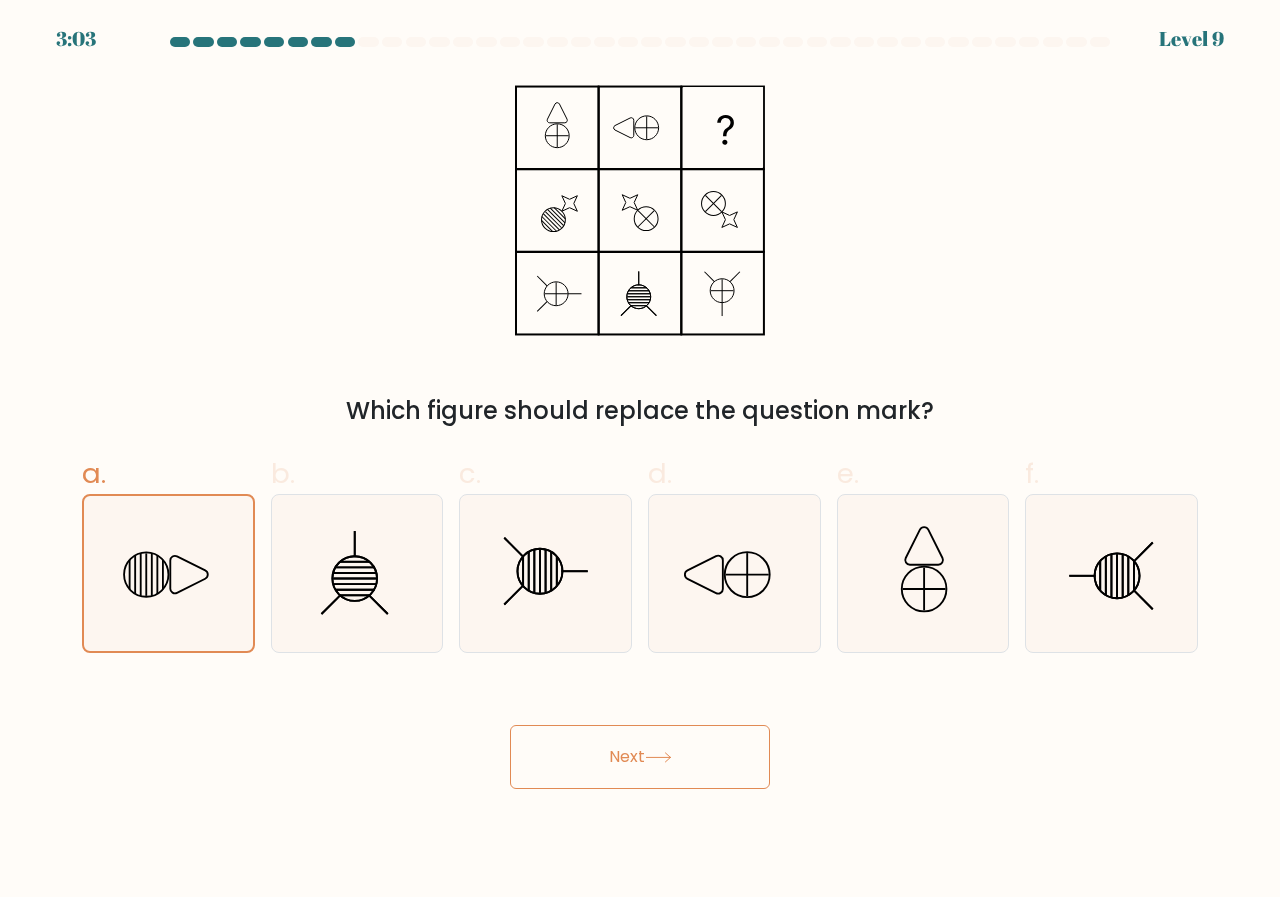 click on "Next" at bounding box center (640, 757) 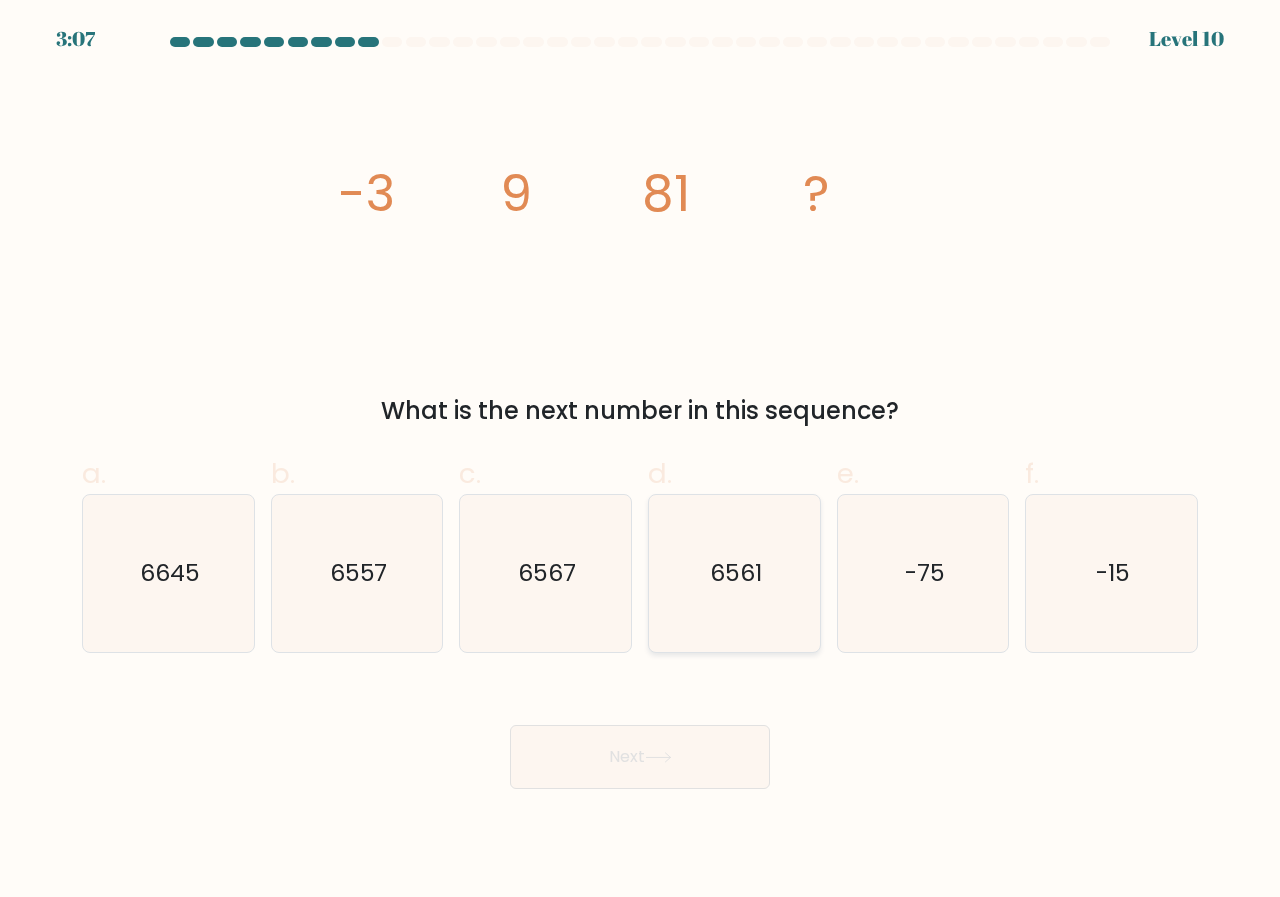 click on "6561" 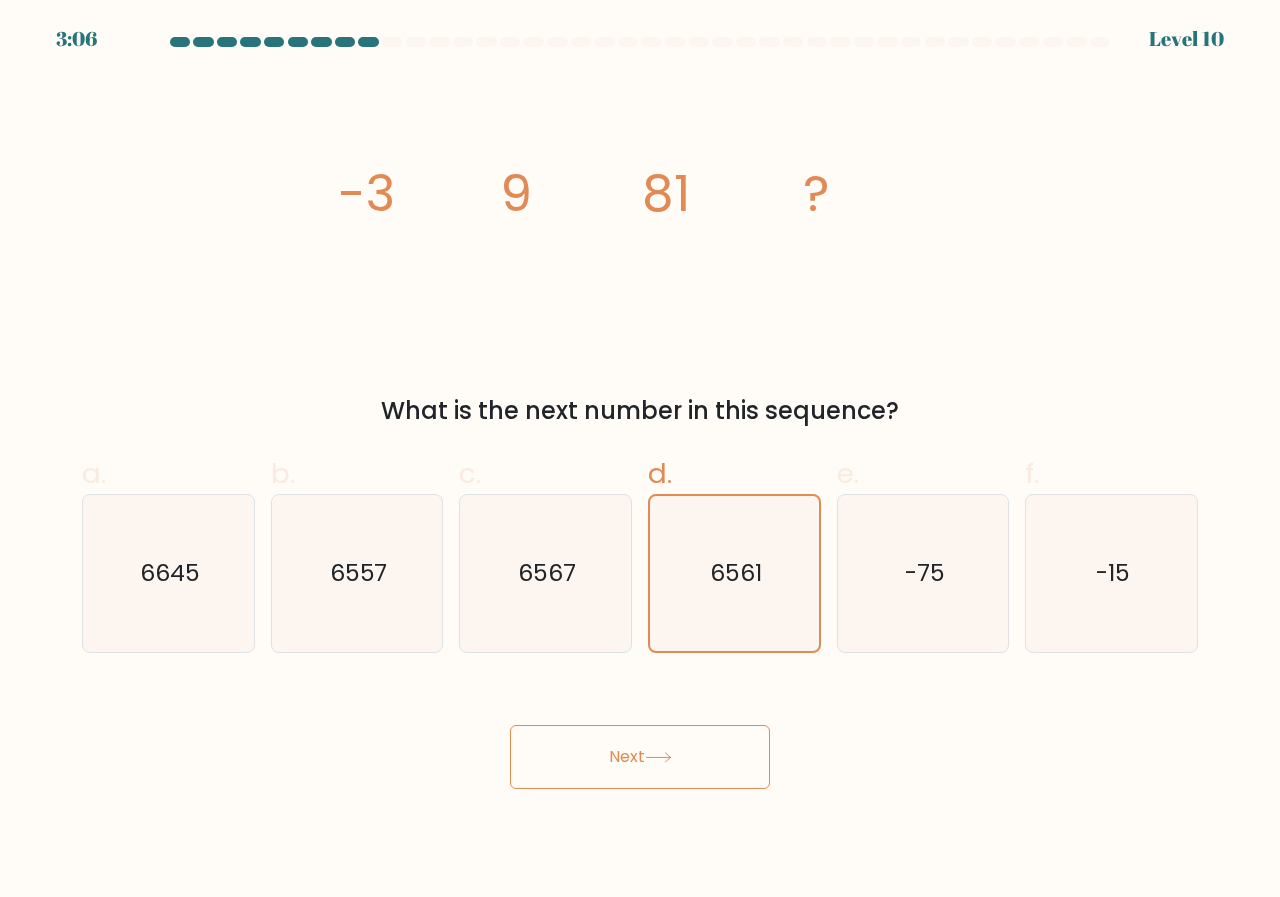 click on "Next" at bounding box center [640, 757] 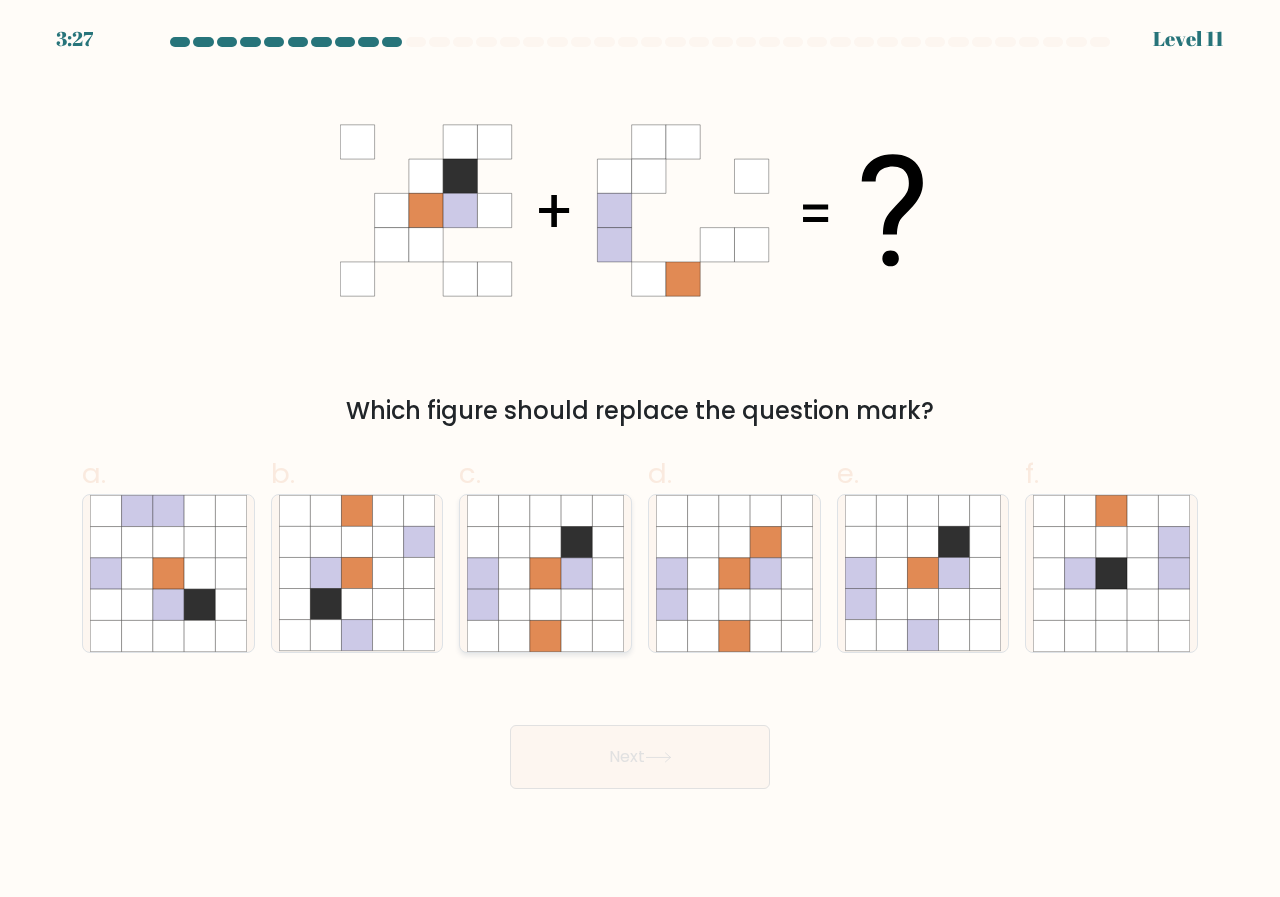 click 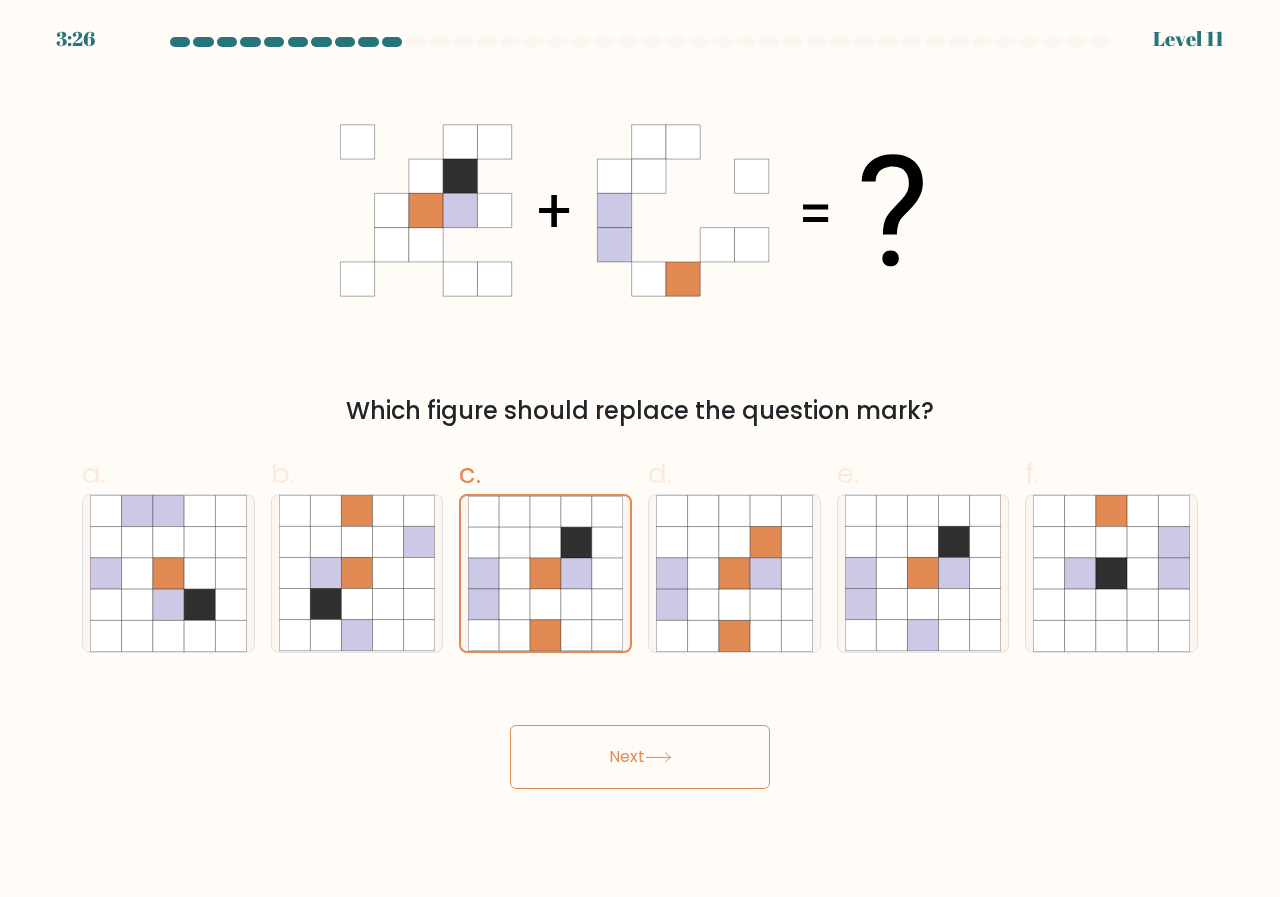 click on "Next" at bounding box center (640, 757) 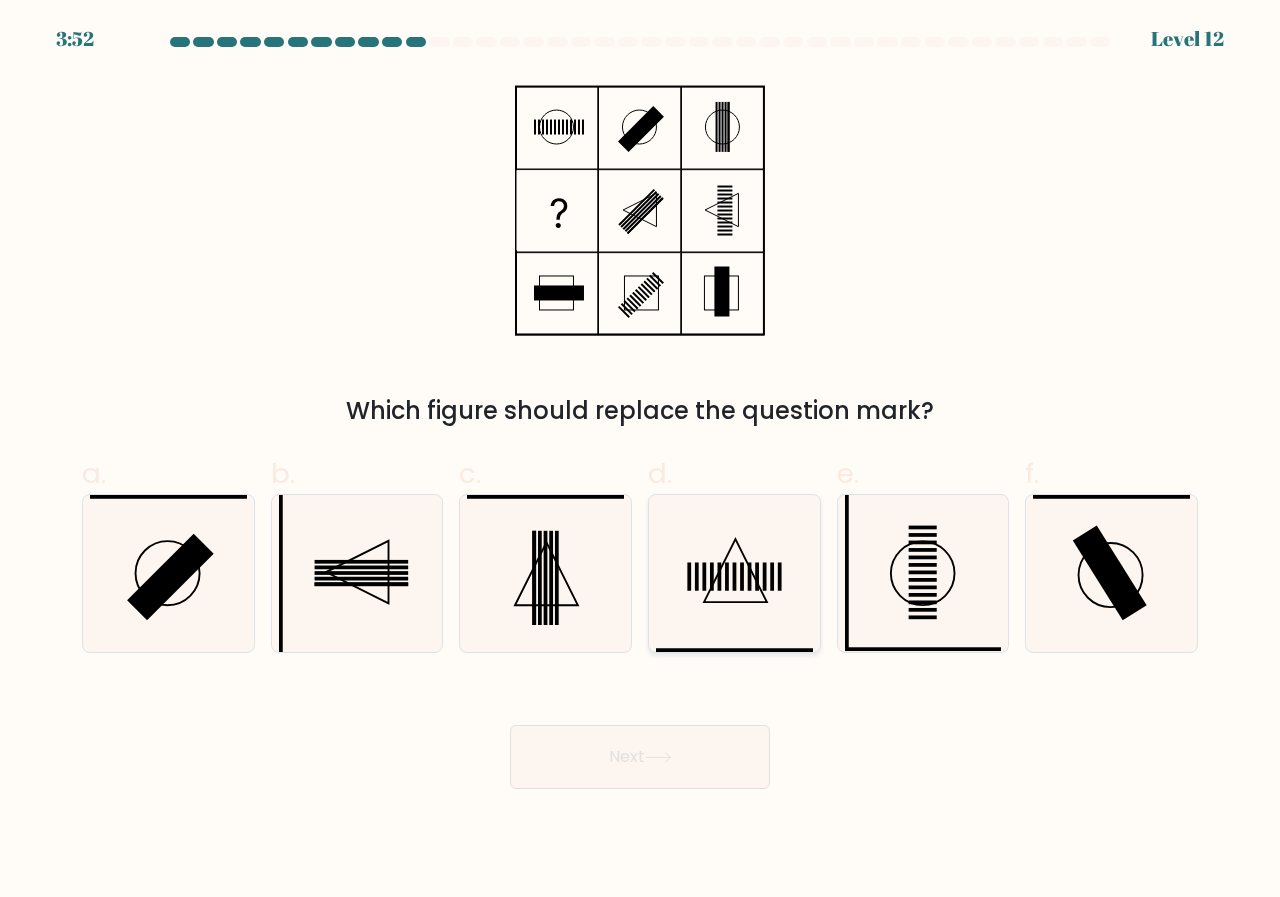 click 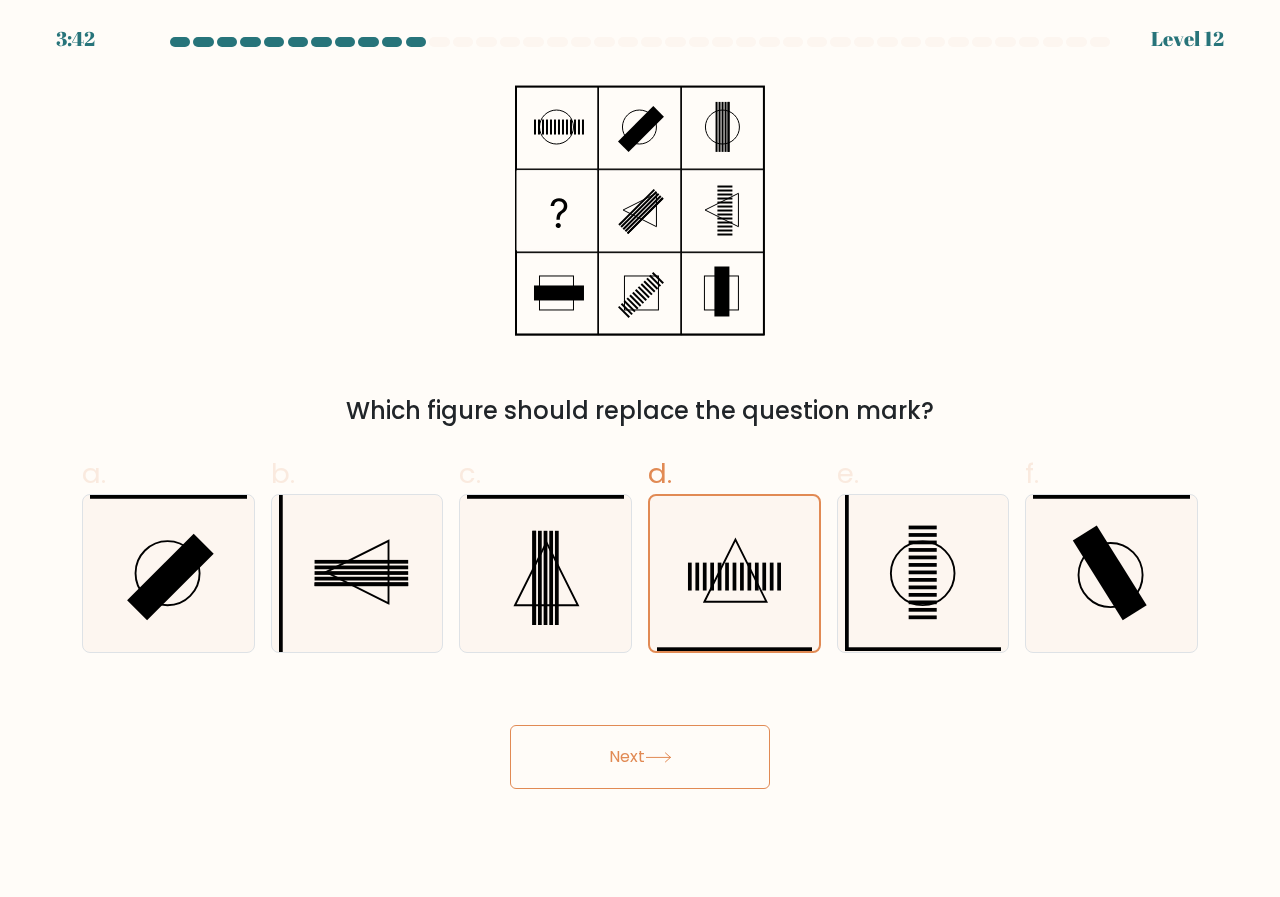 click on "Next" at bounding box center (640, 757) 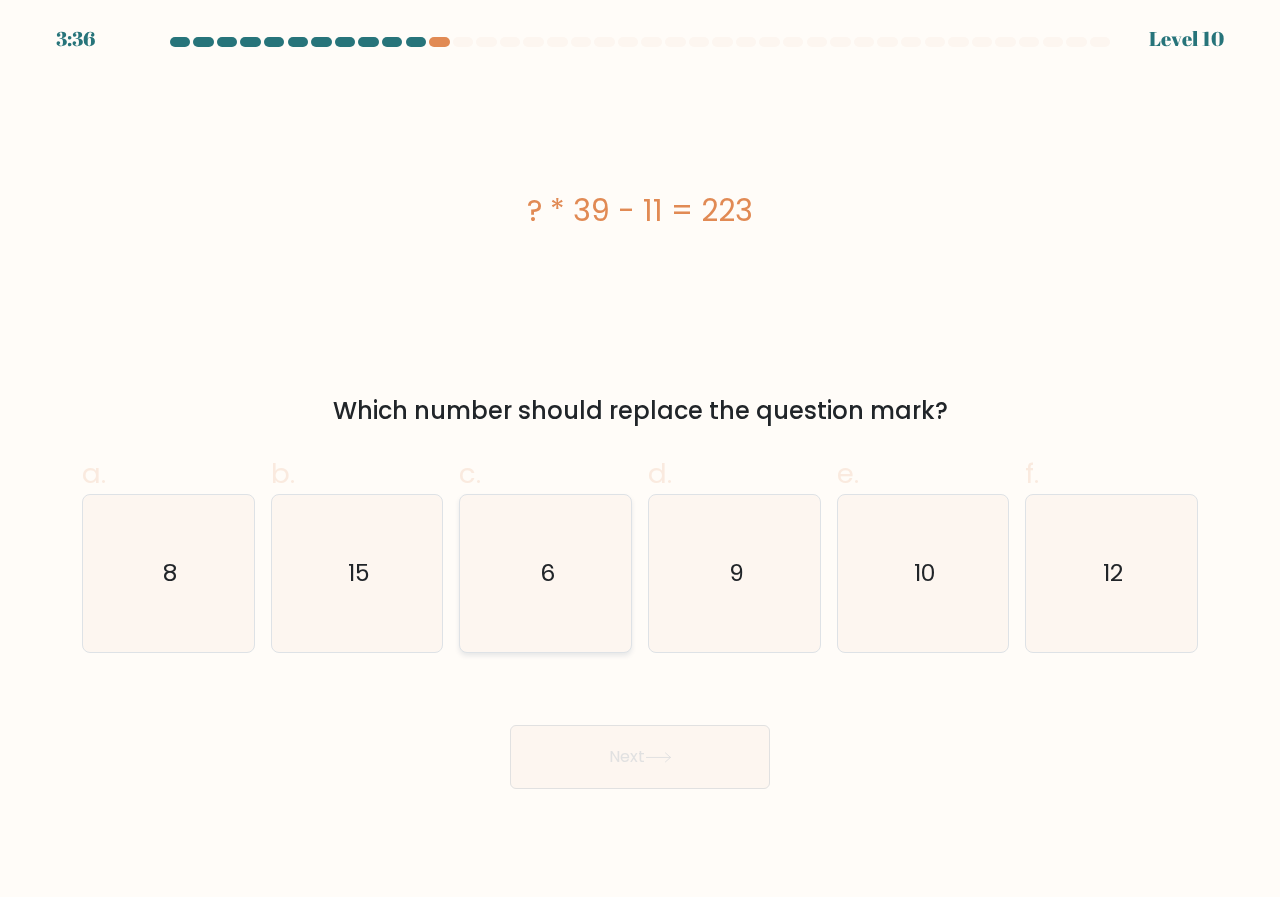 click on "6" 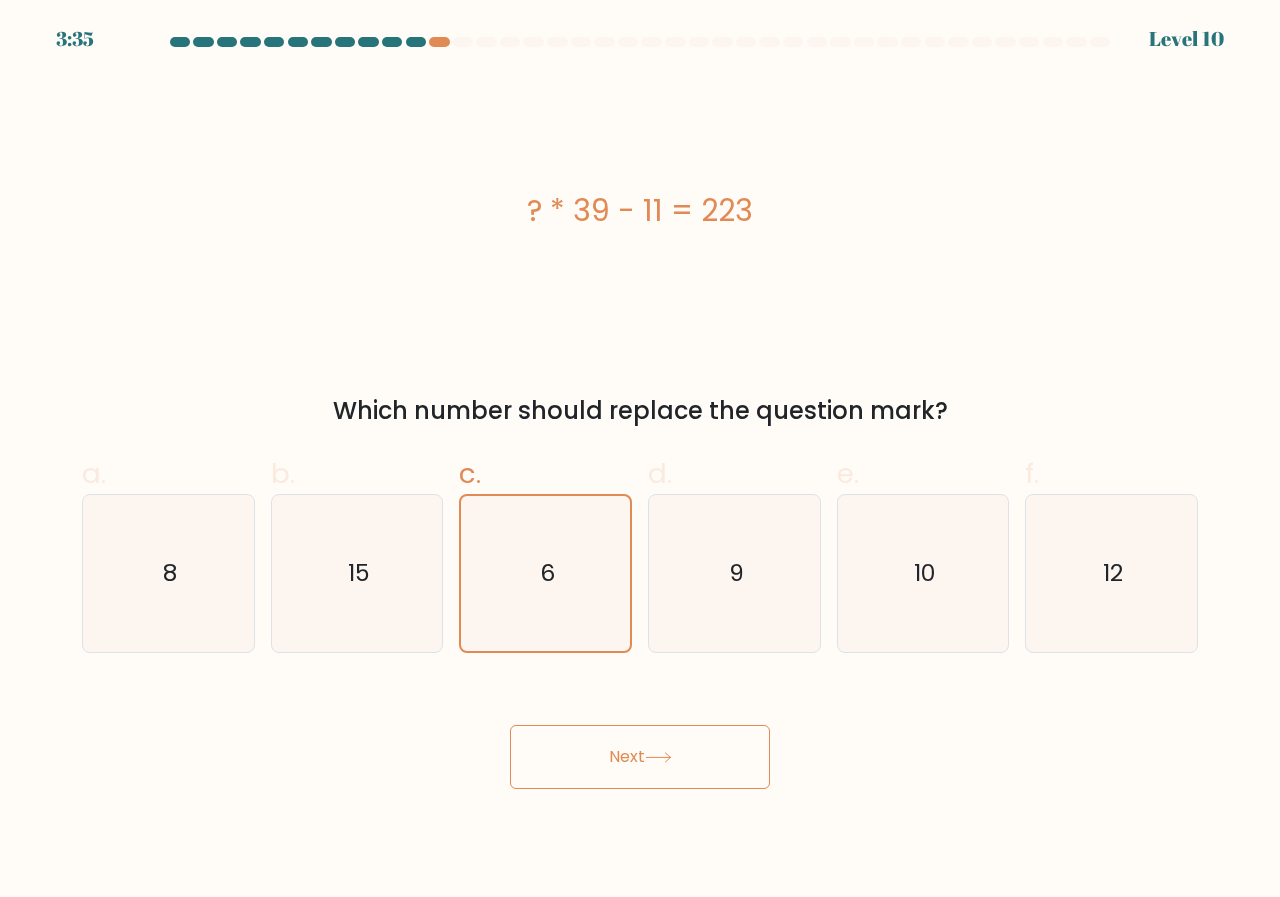 click on "Next" at bounding box center [640, 757] 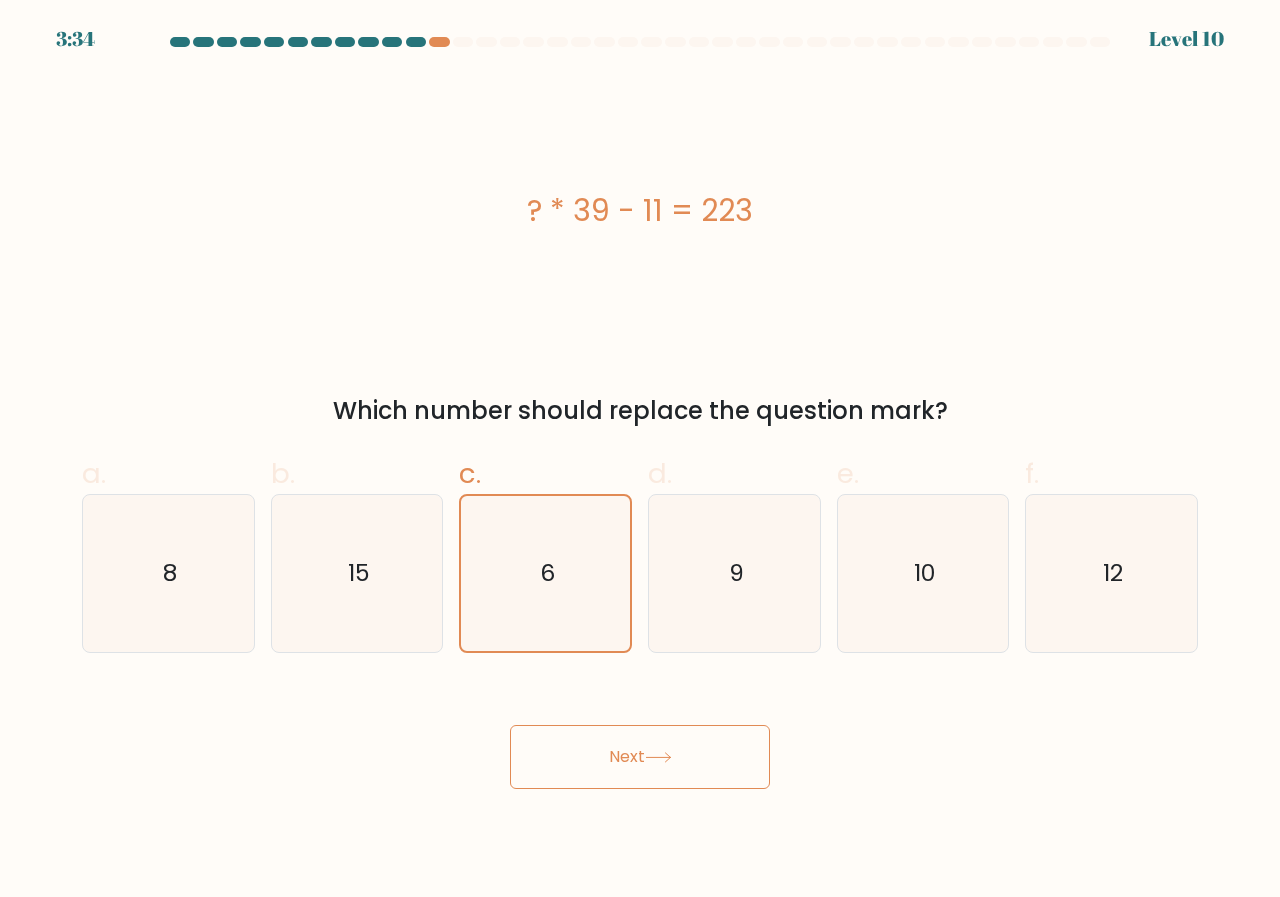 click on "Next" at bounding box center [640, 757] 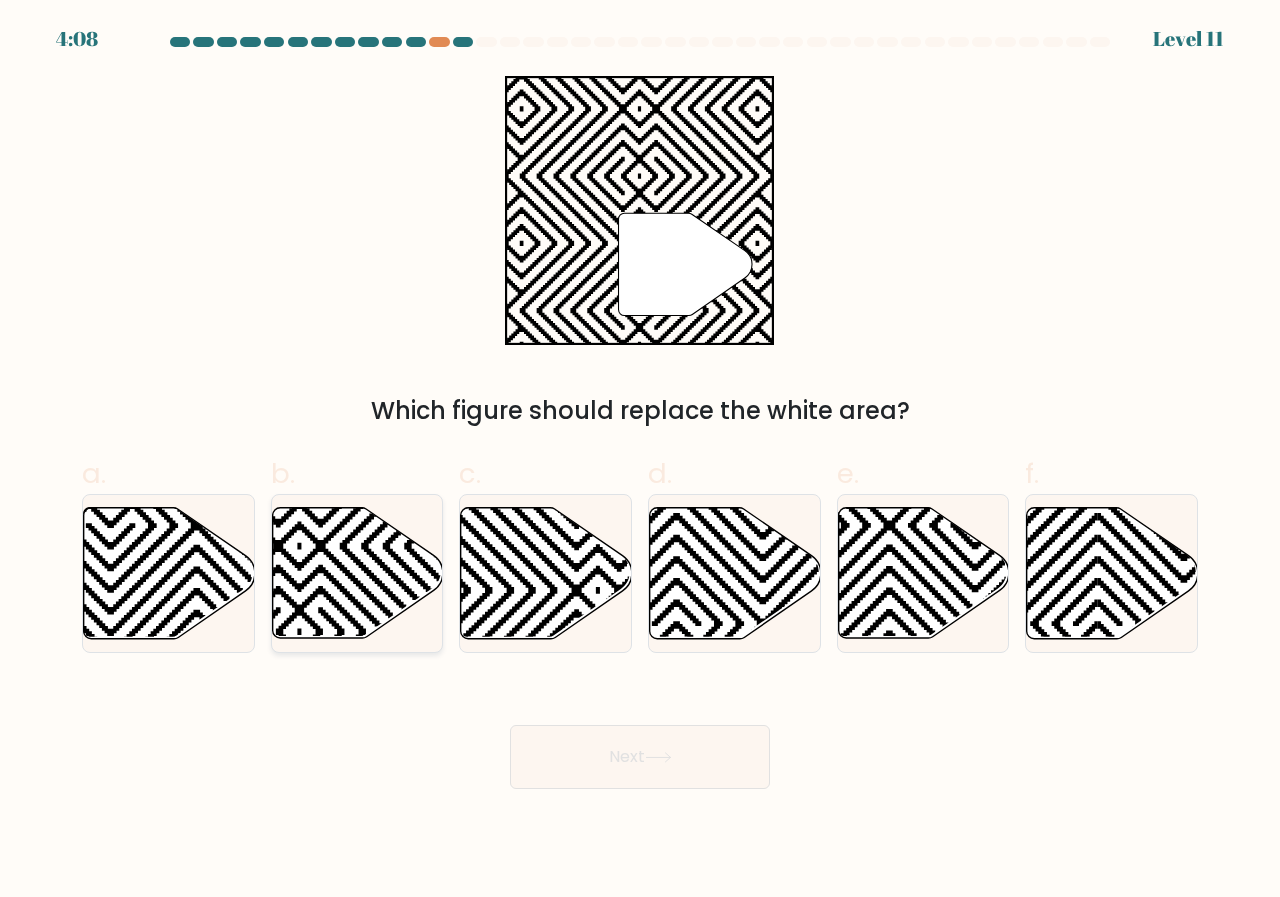 click 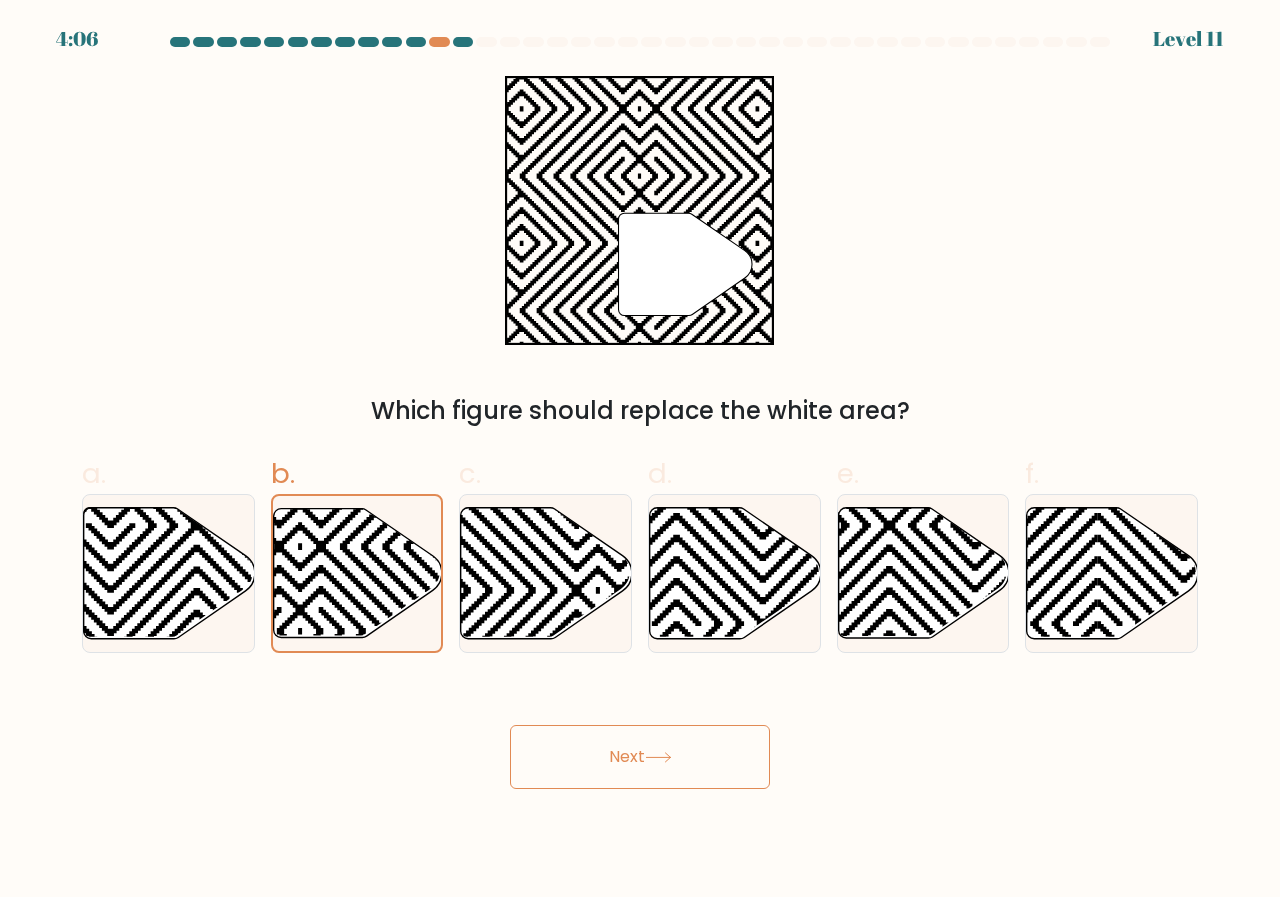 click on "Next" at bounding box center (640, 757) 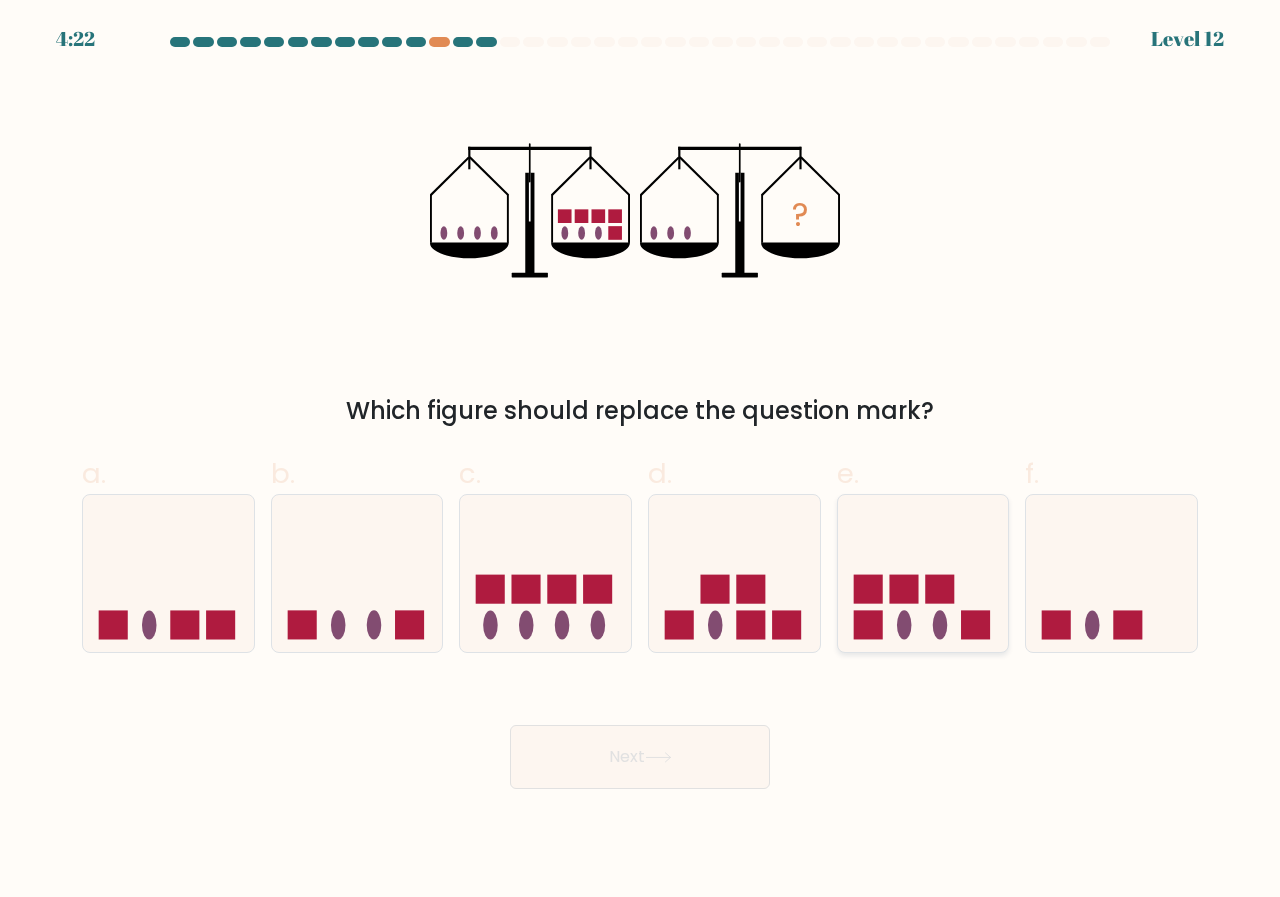 click 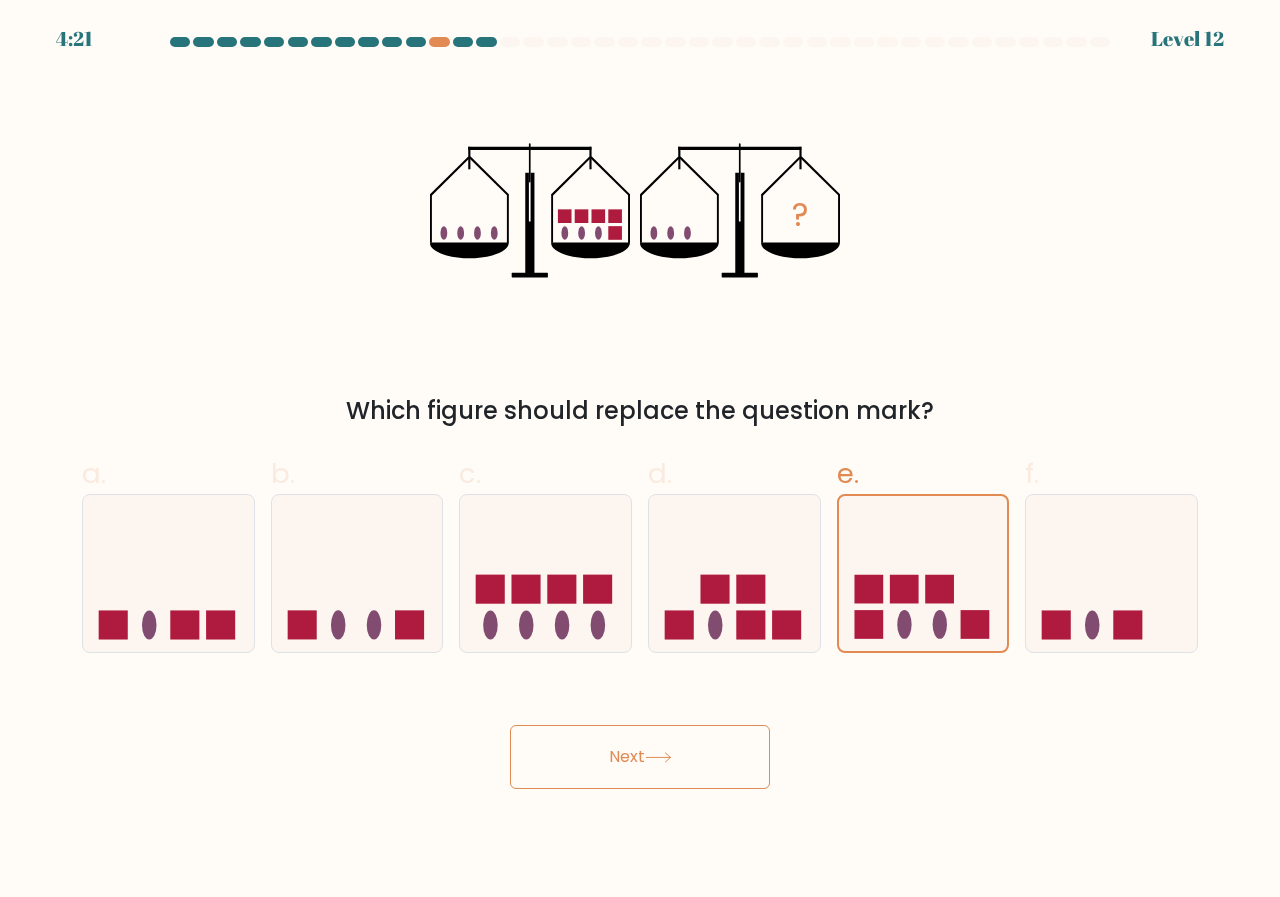 click on "Next" at bounding box center [640, 757] 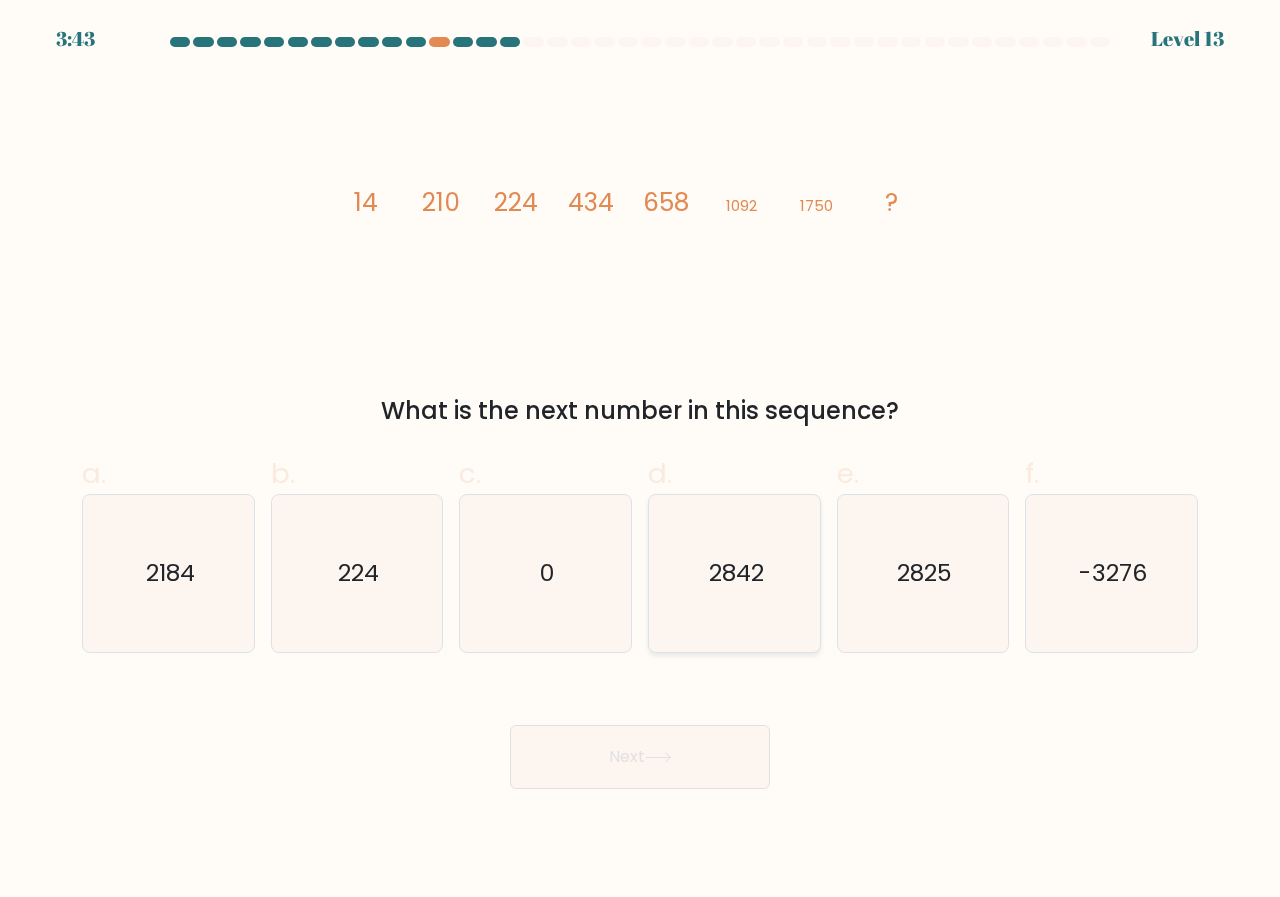 click on "2842" 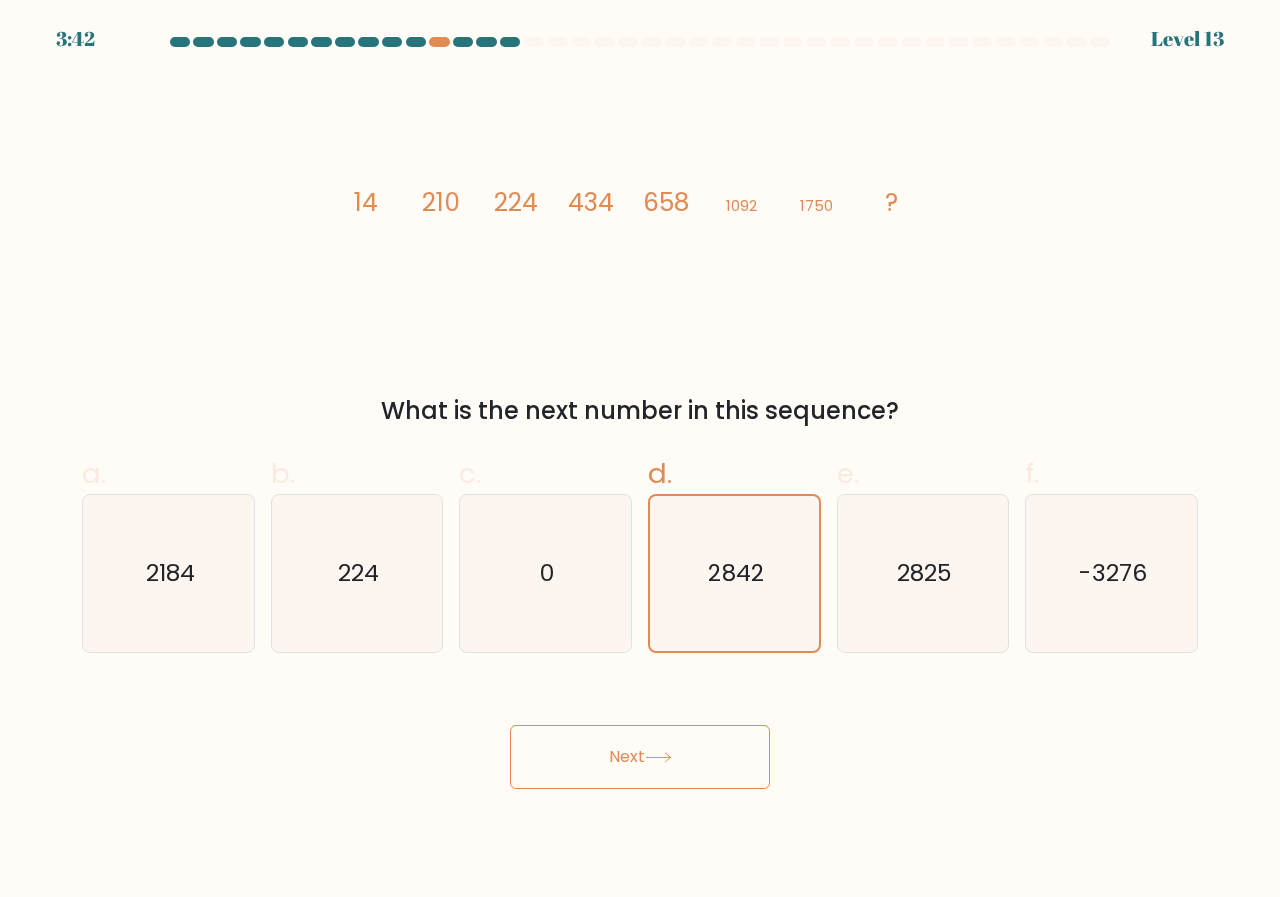 click on "Next" at bounding box center (640, 757) 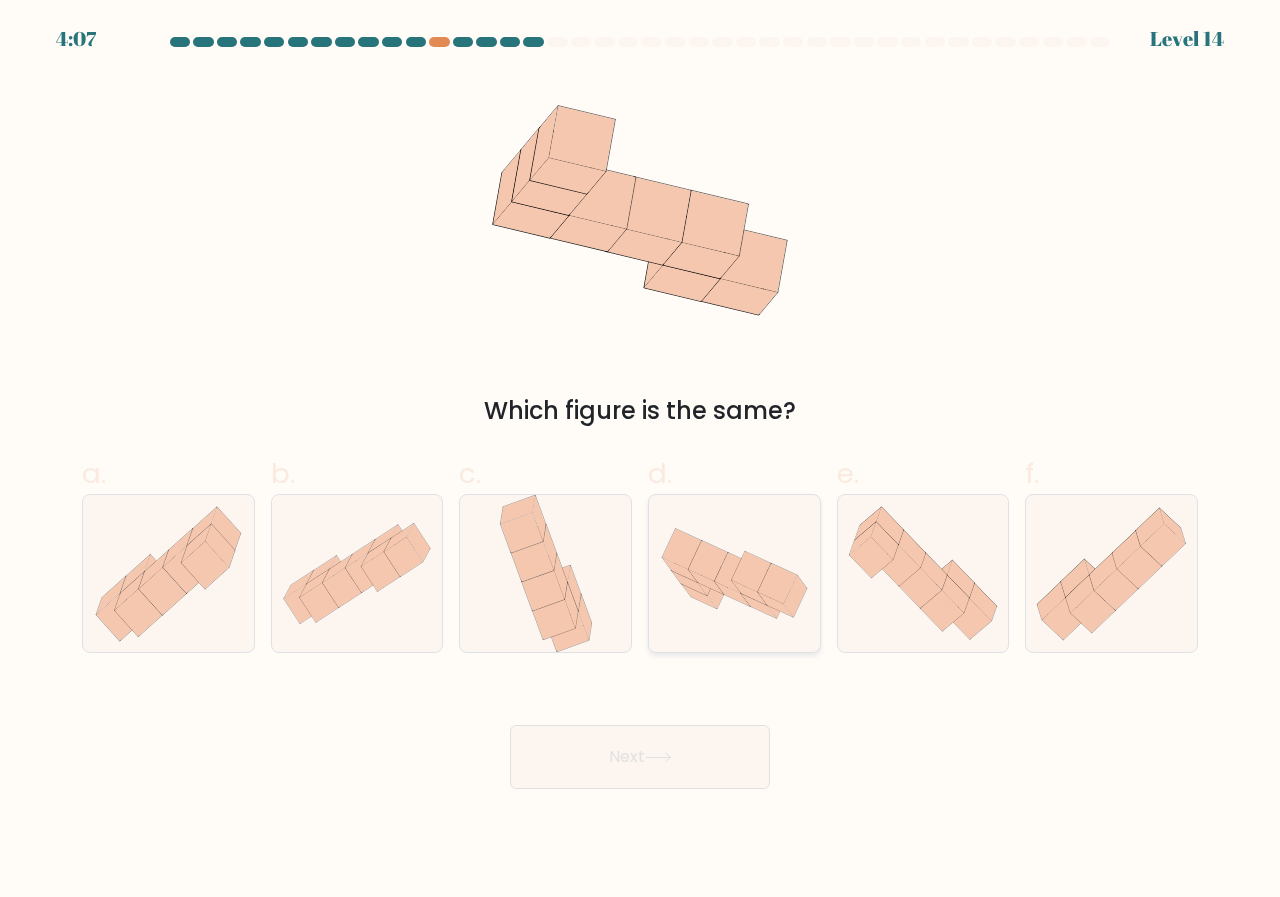 click 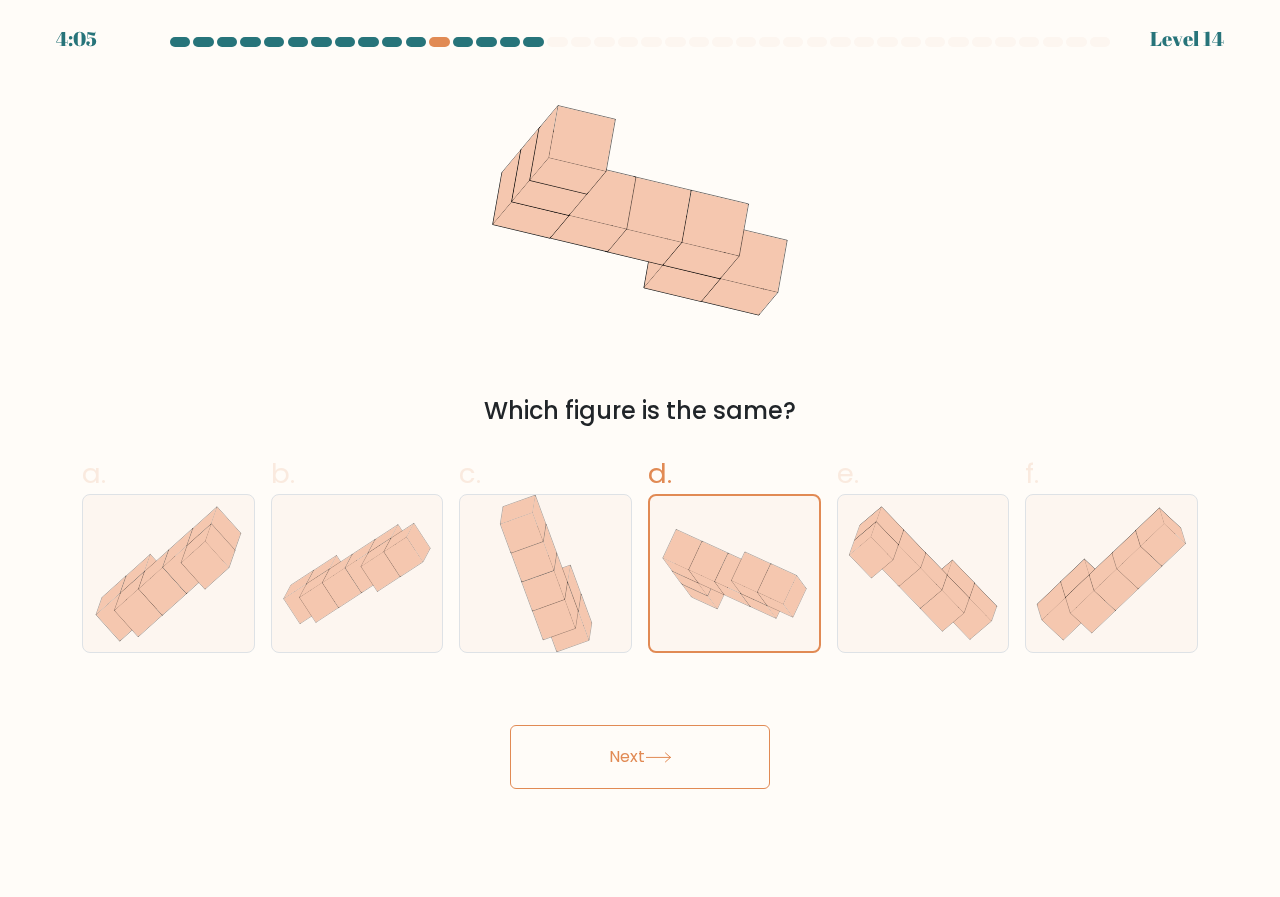 click on "Next" at bounding box center (640, 757) 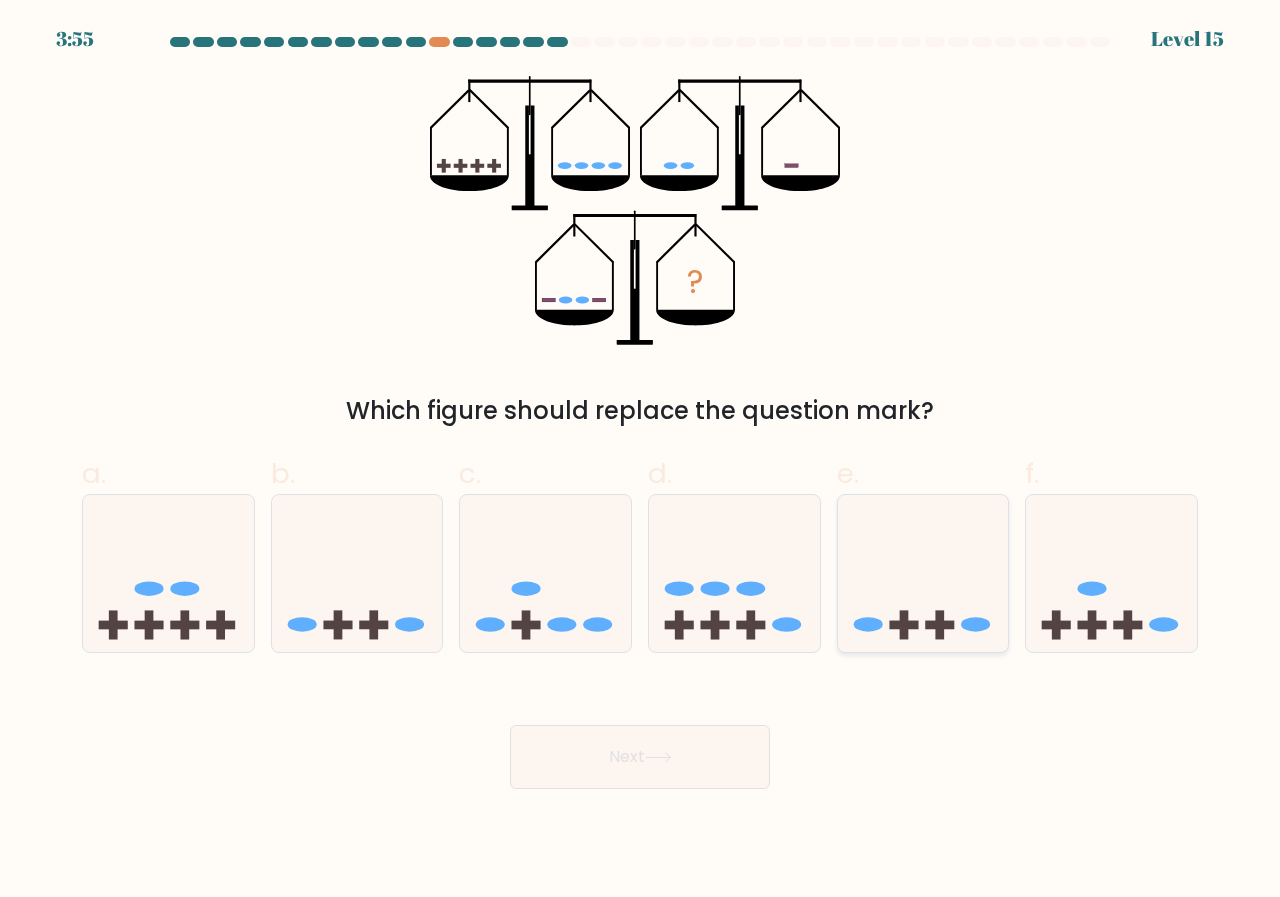 click 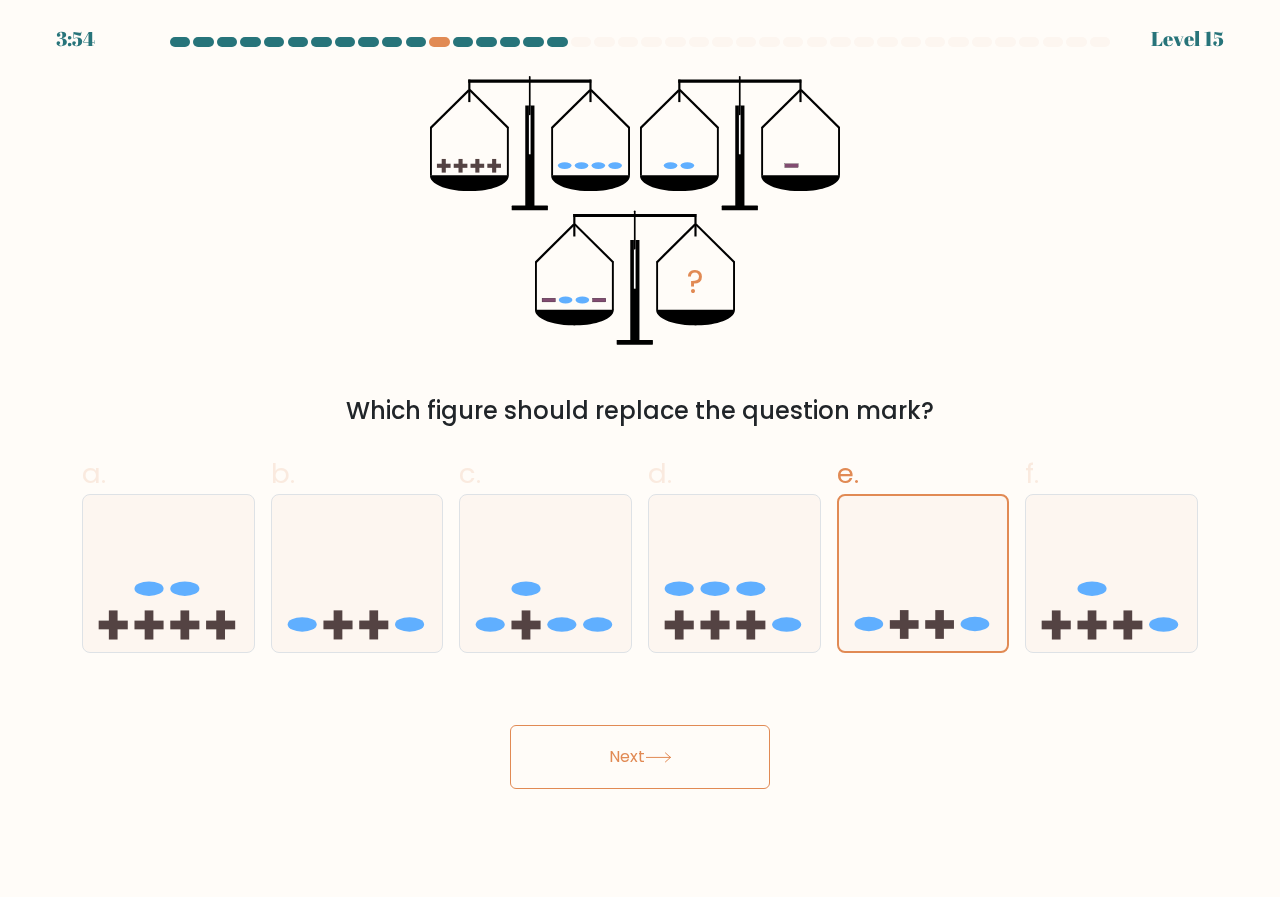 click on "Next" at bounding box center [640, 757] 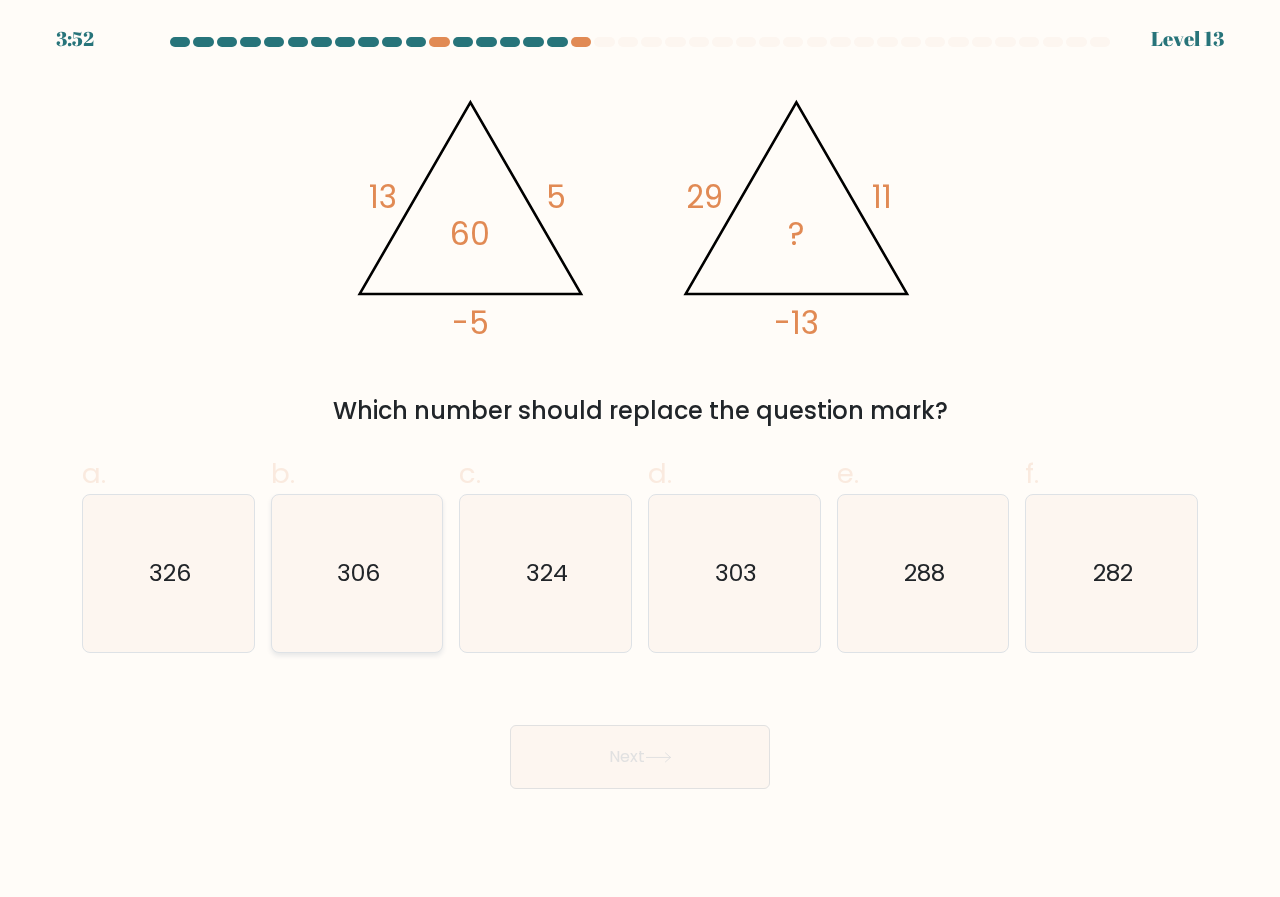 click on "306" 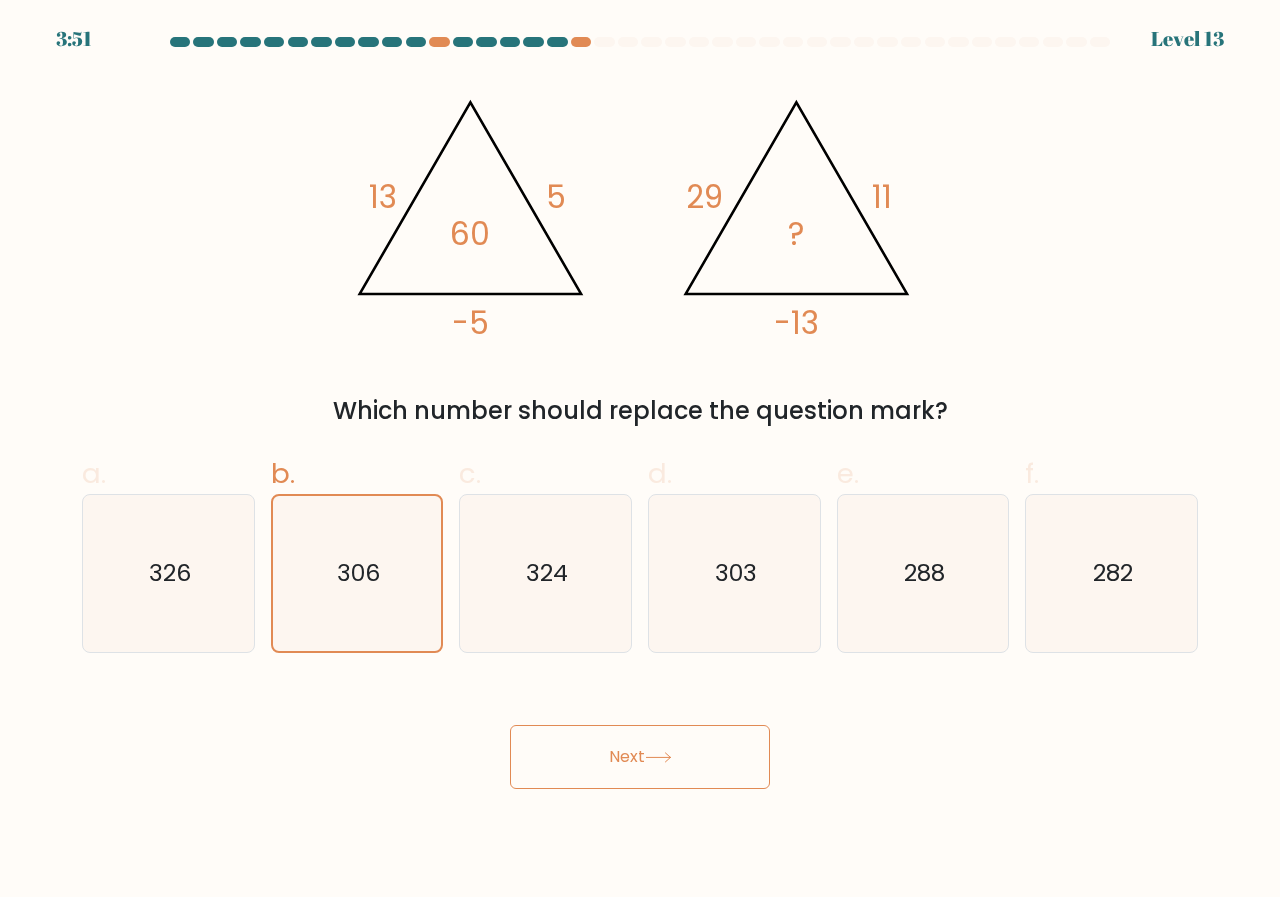 click on "Next" at bounding box center [640, 757] 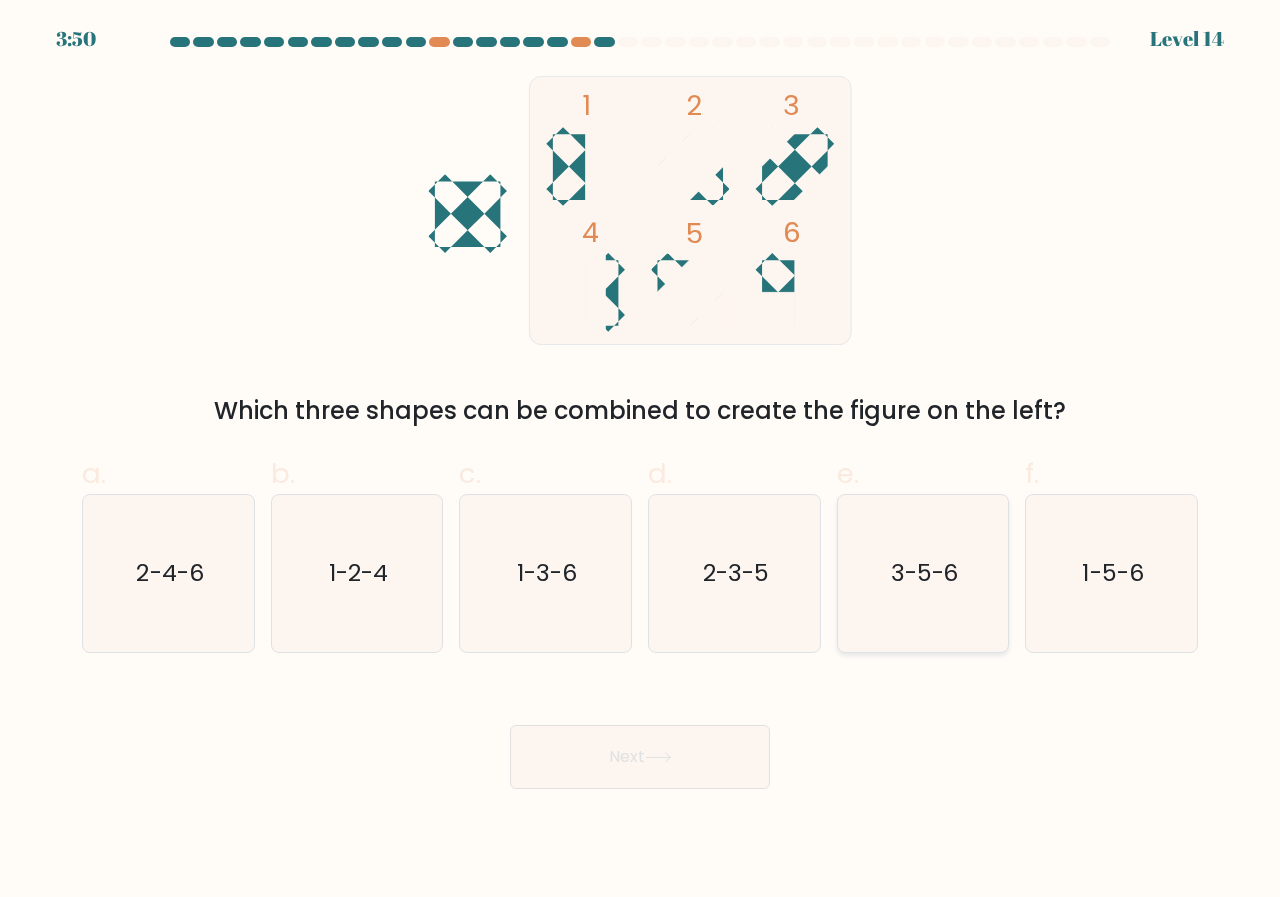 click on "3-5-6" 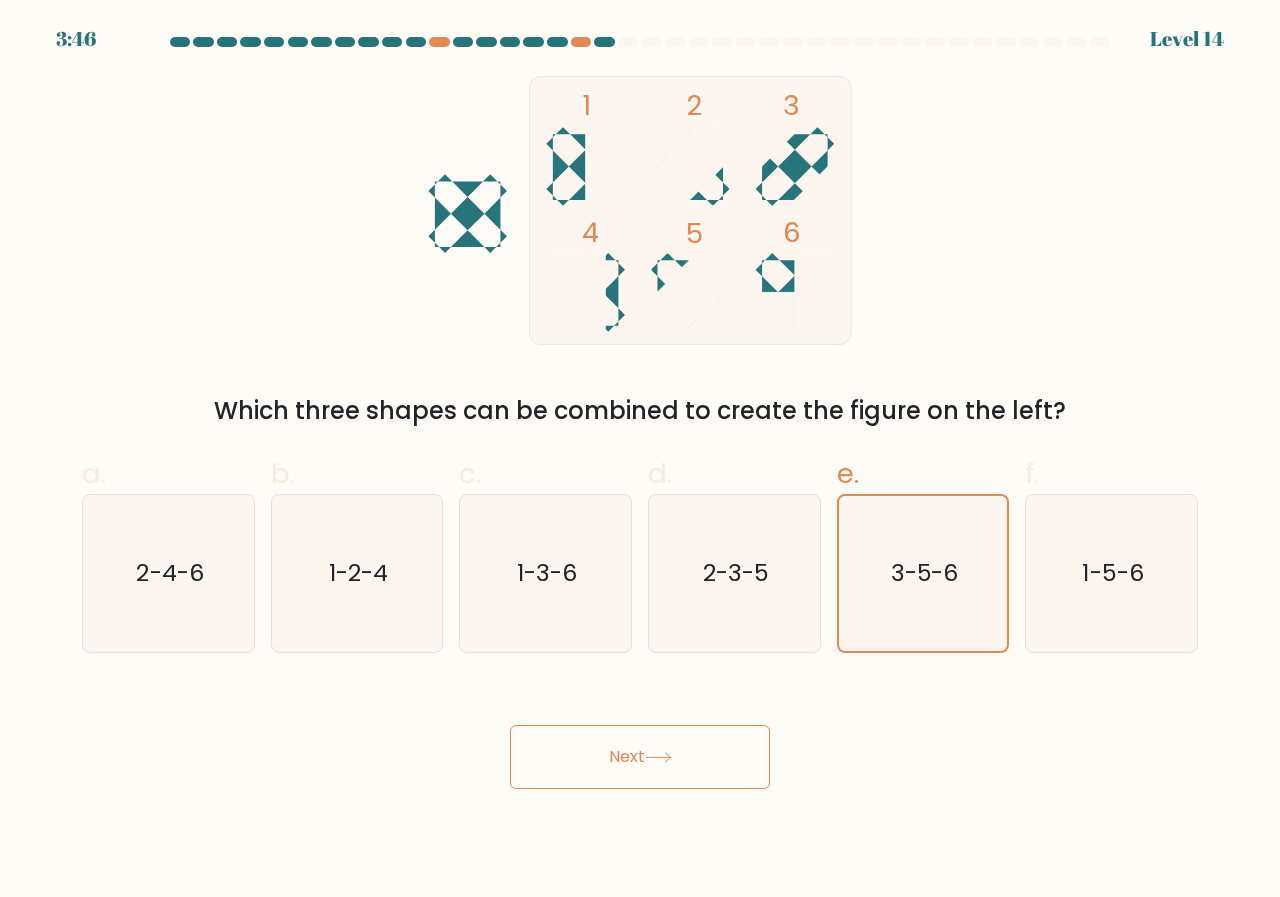 click on "Next" at bounding box center [640, 757] 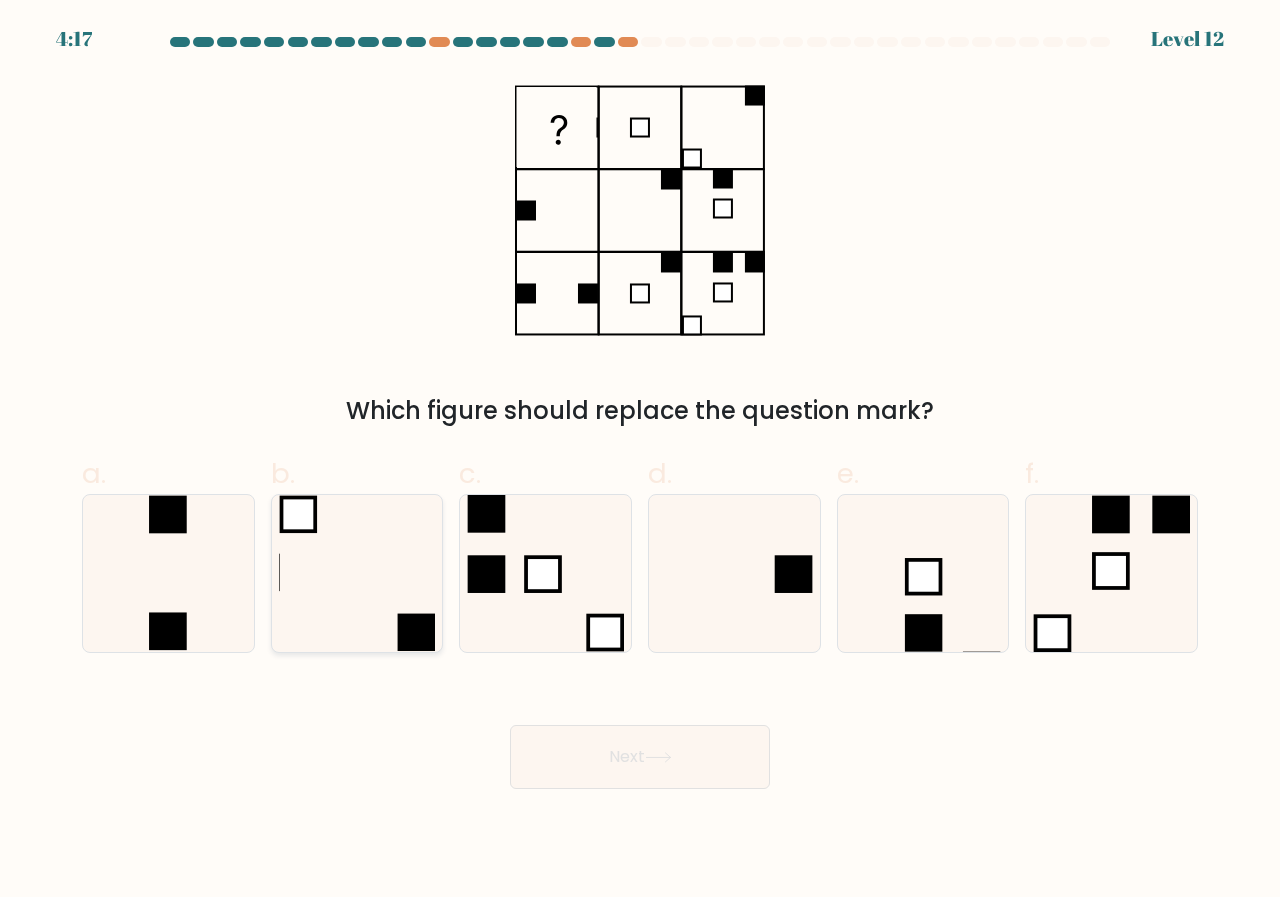 drag, startPoint x: 386, startPoint y: 597, endPoint x: 374, endPoint y: 615, distance: 21.633308 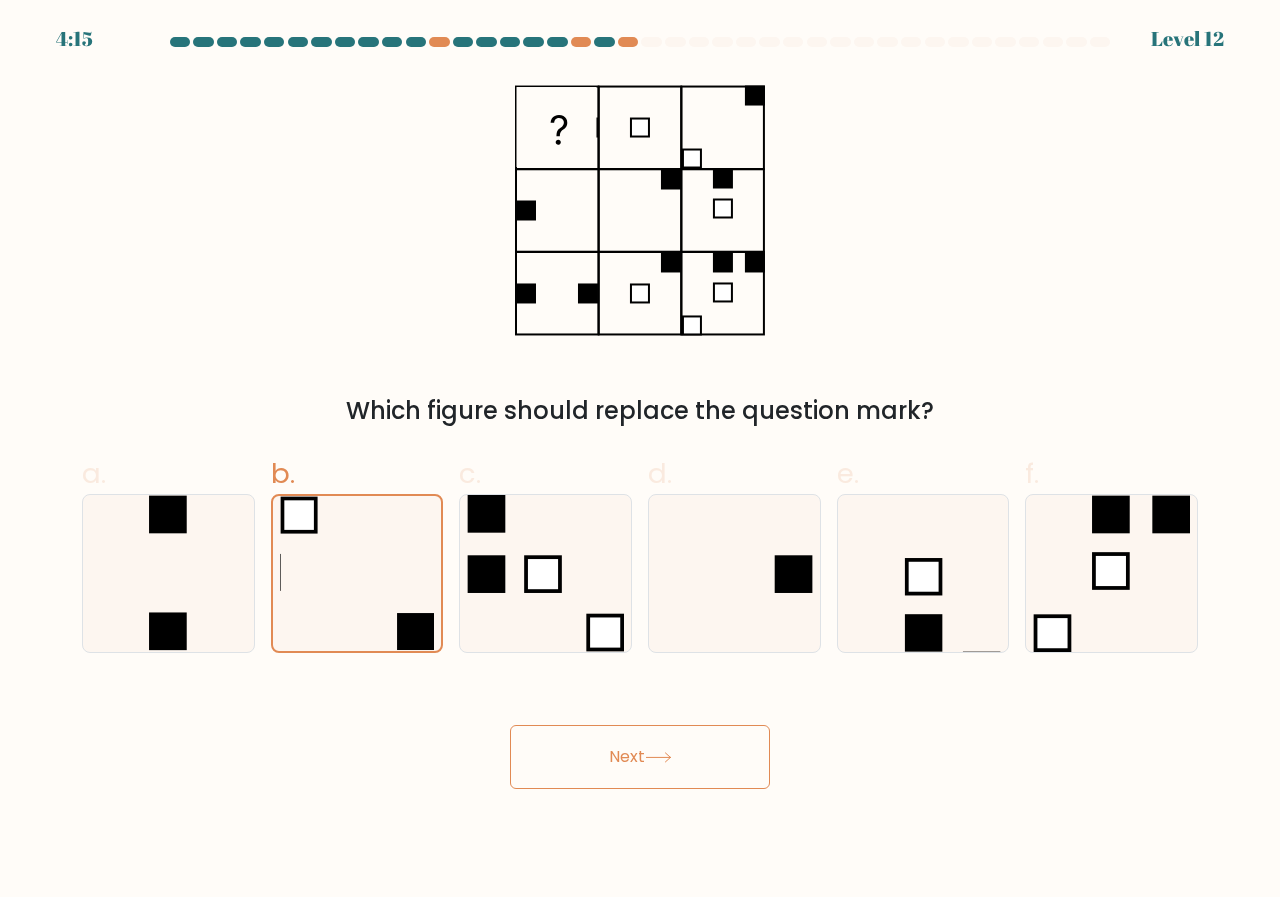 click on "Next" at bounding box center [640, 757] 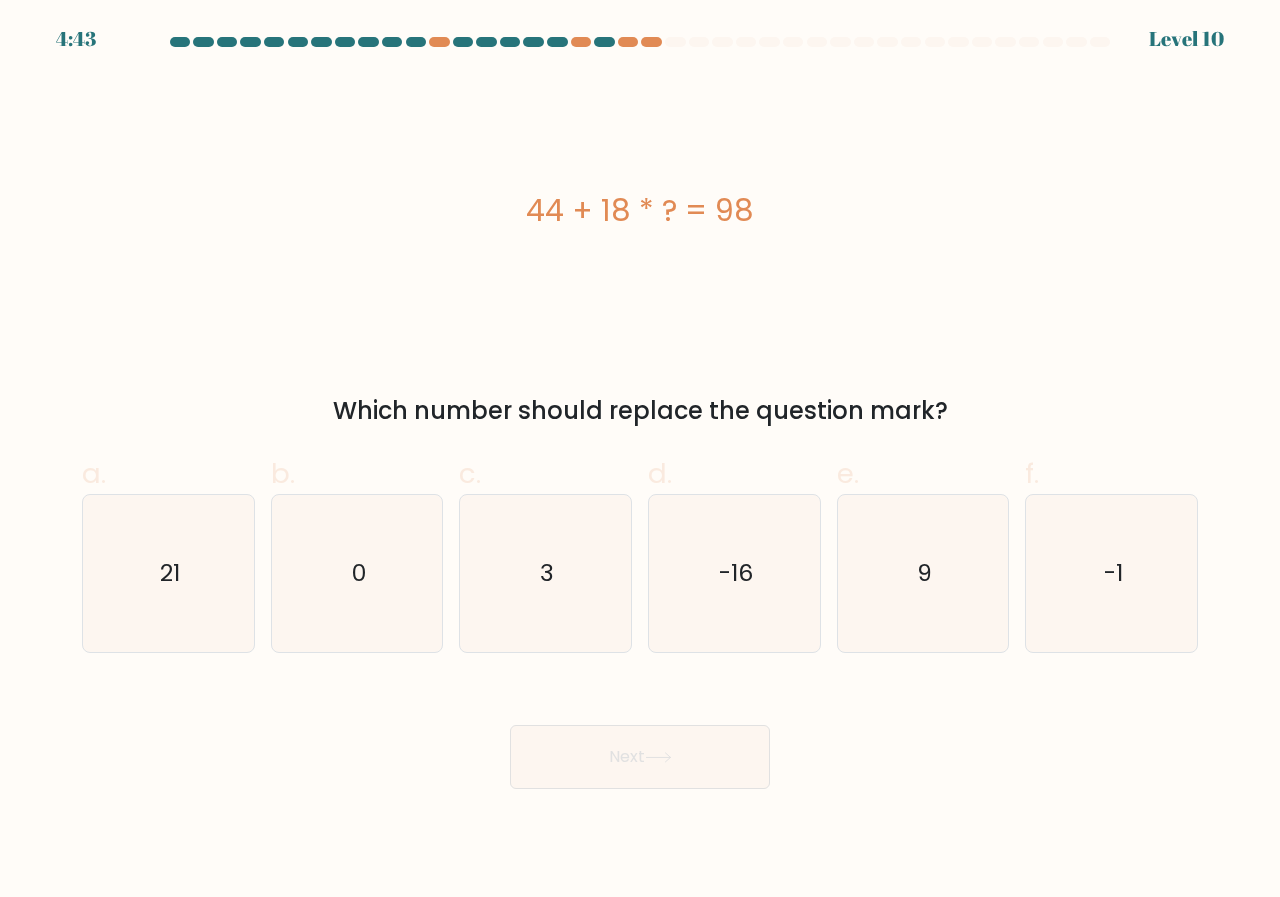 type 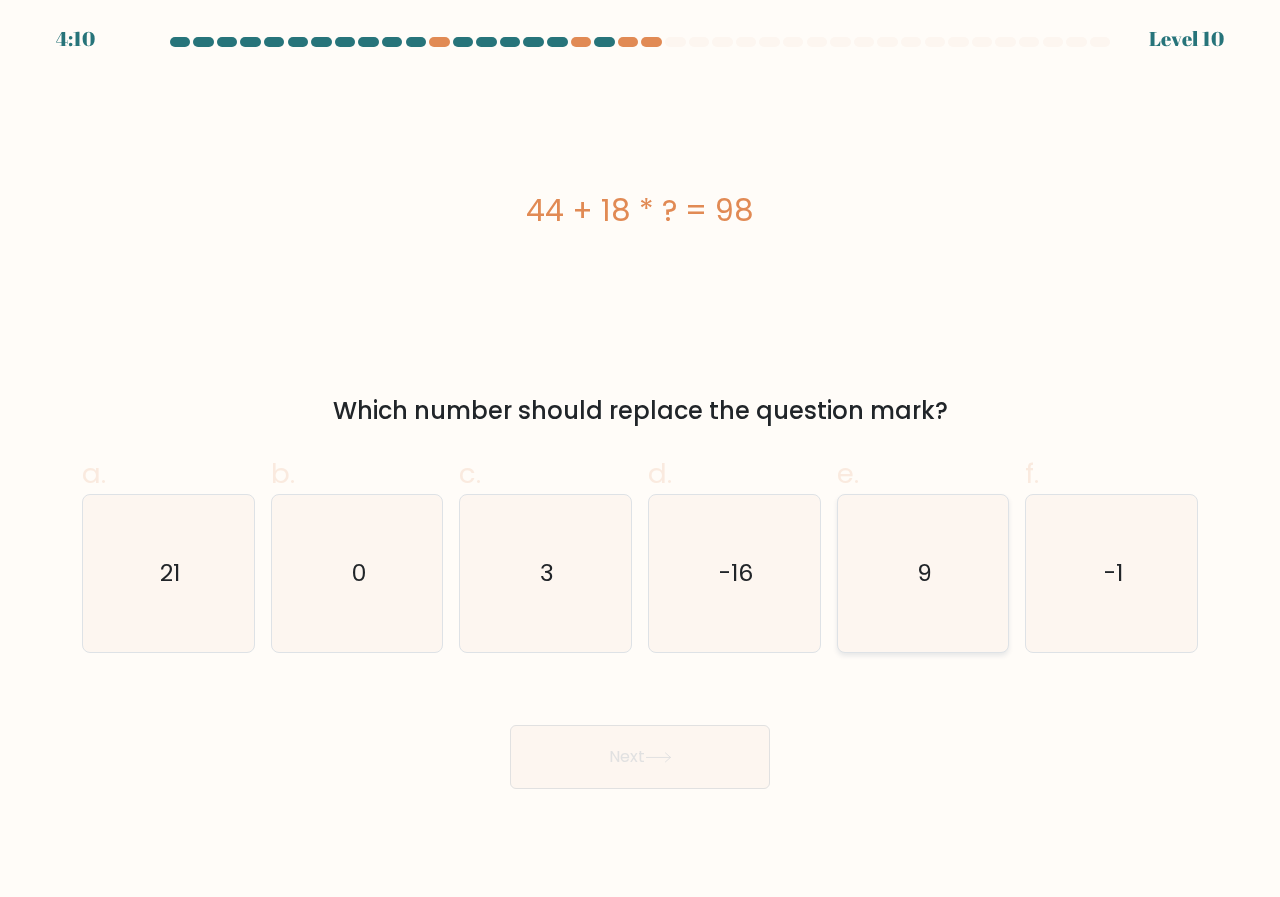 click on "9" 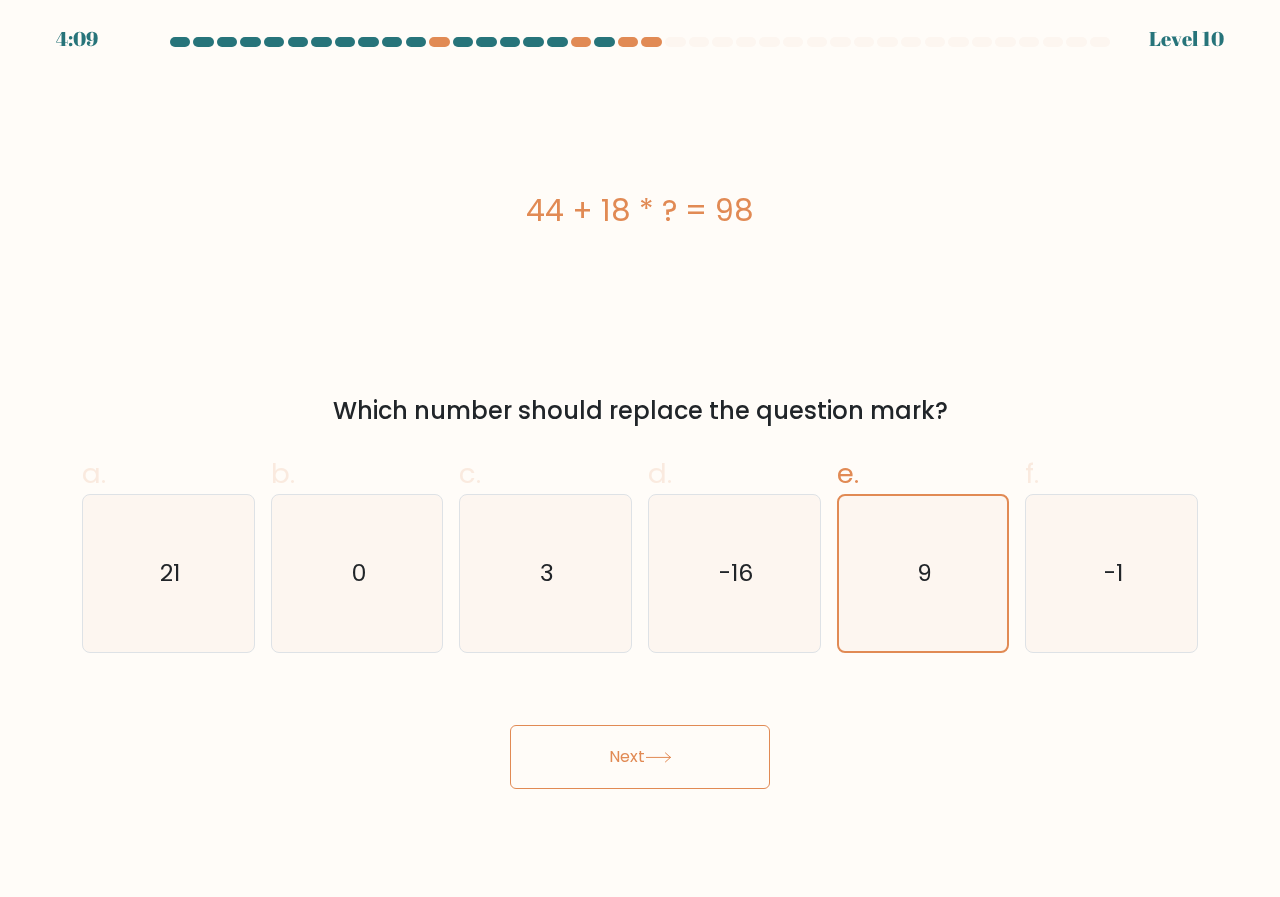 click on "Next" at bounding box center (640, 757) 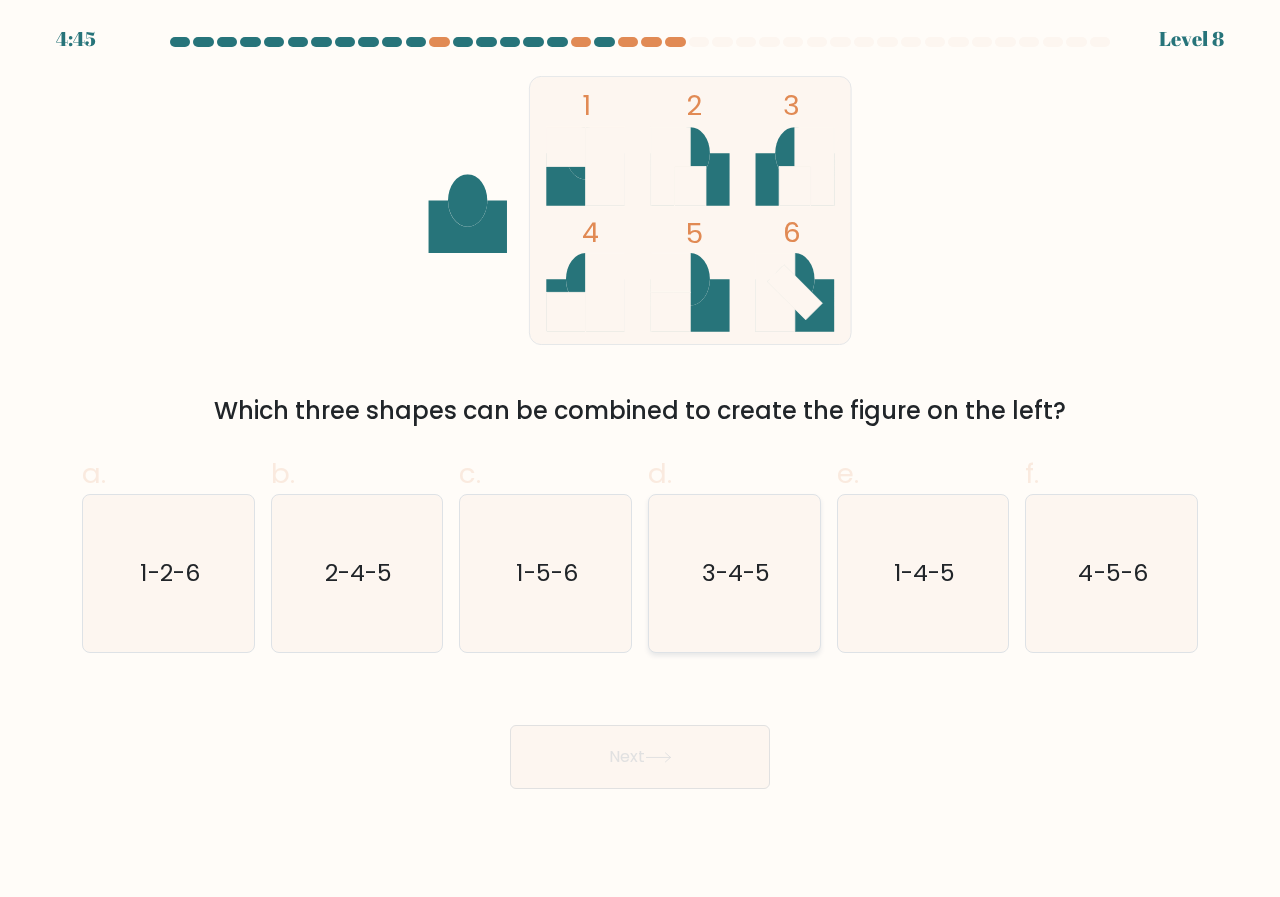 click on "3-4-5" 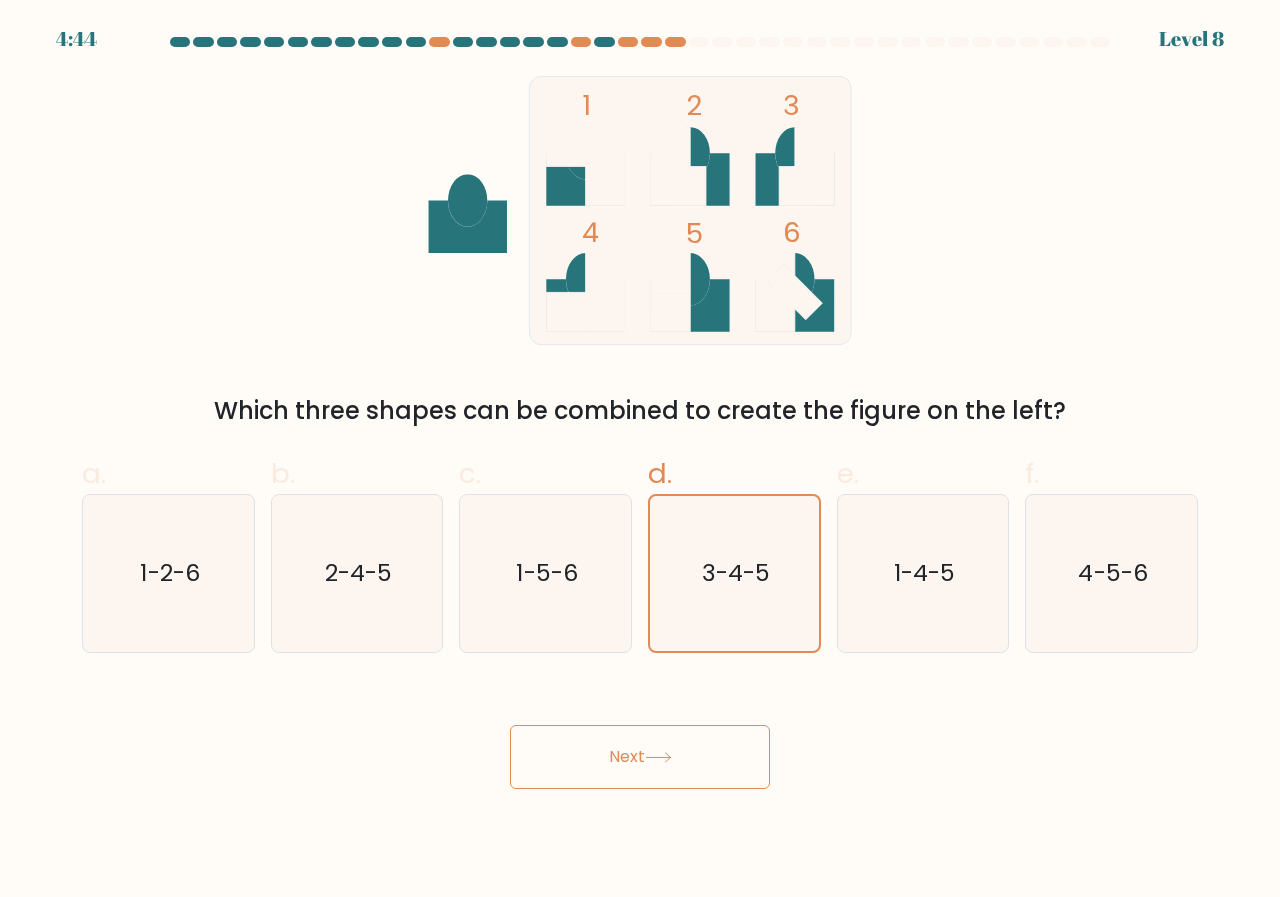 click on "Next" at bounding box center (640, 757) 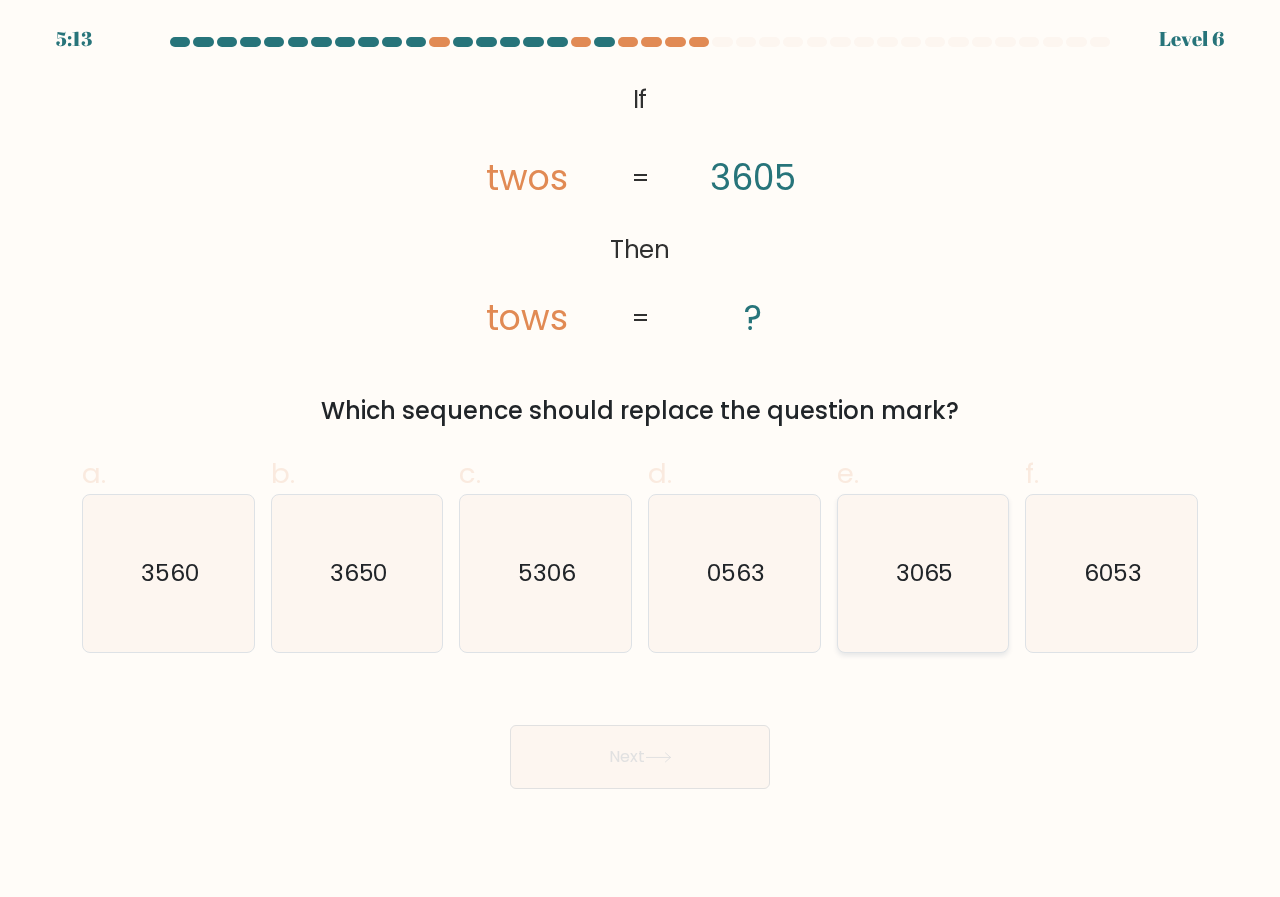 click on "3065" 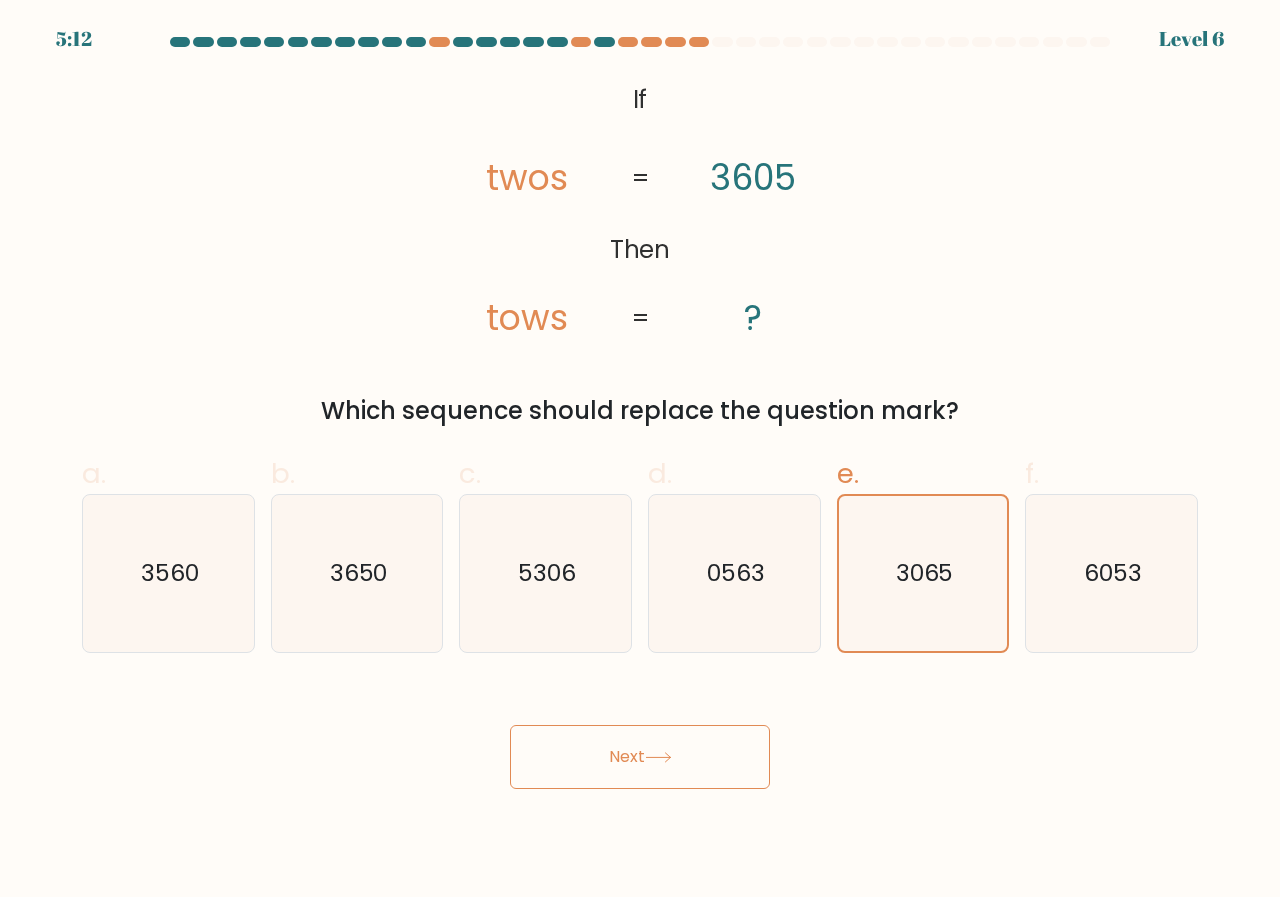 click on "Next" at bounding box center [640, 757] 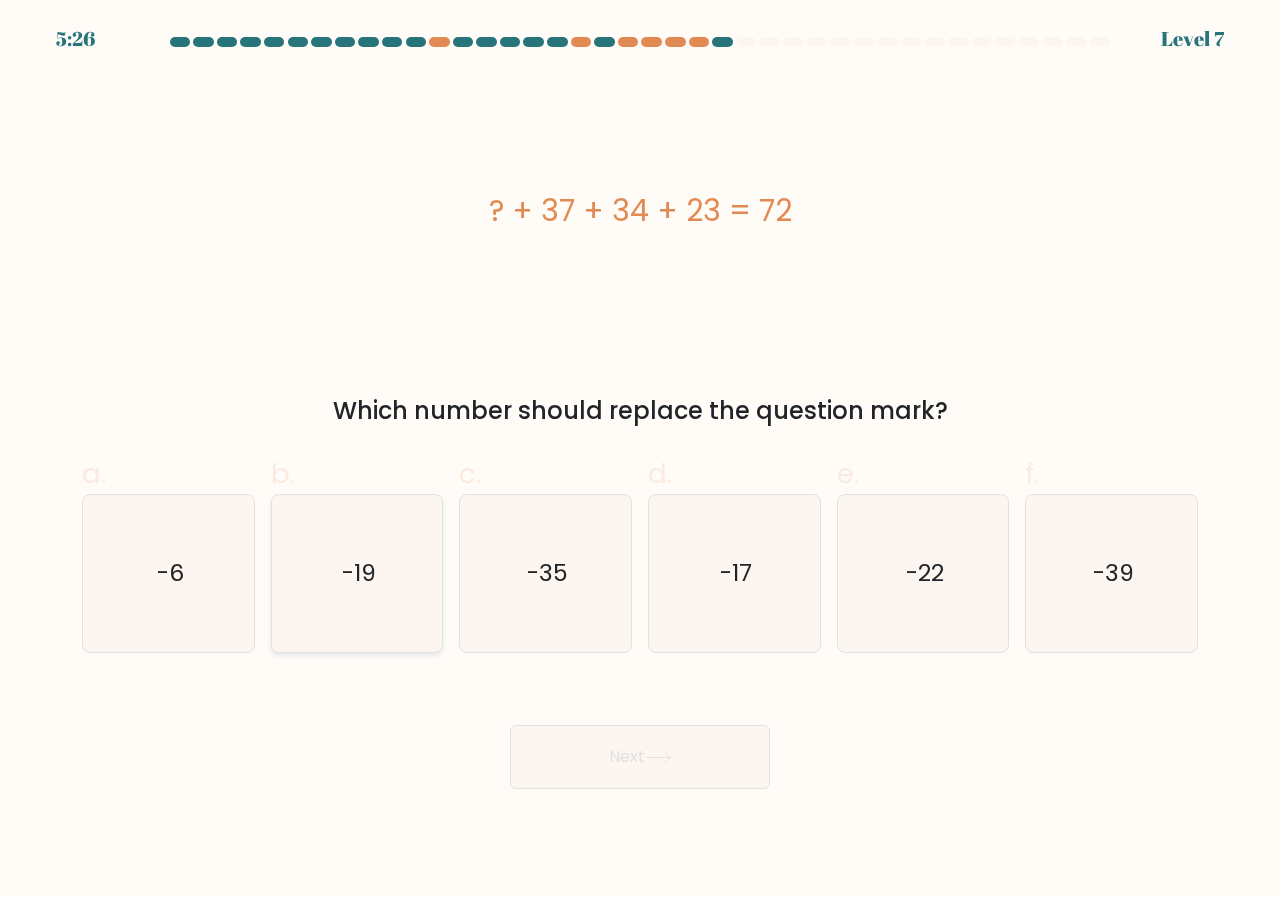 click on "-19" 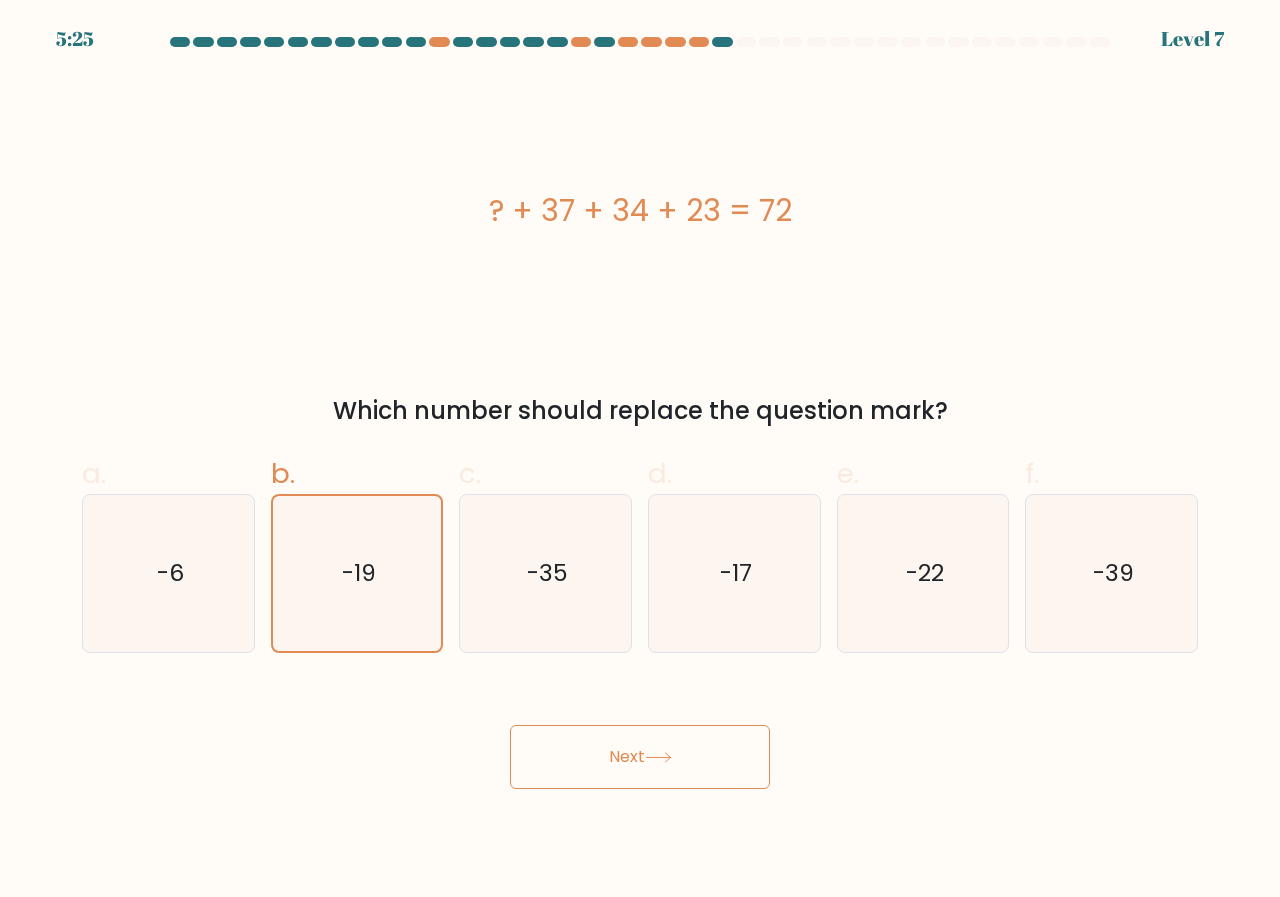 click on "Next" at bounding box center (640, 757) 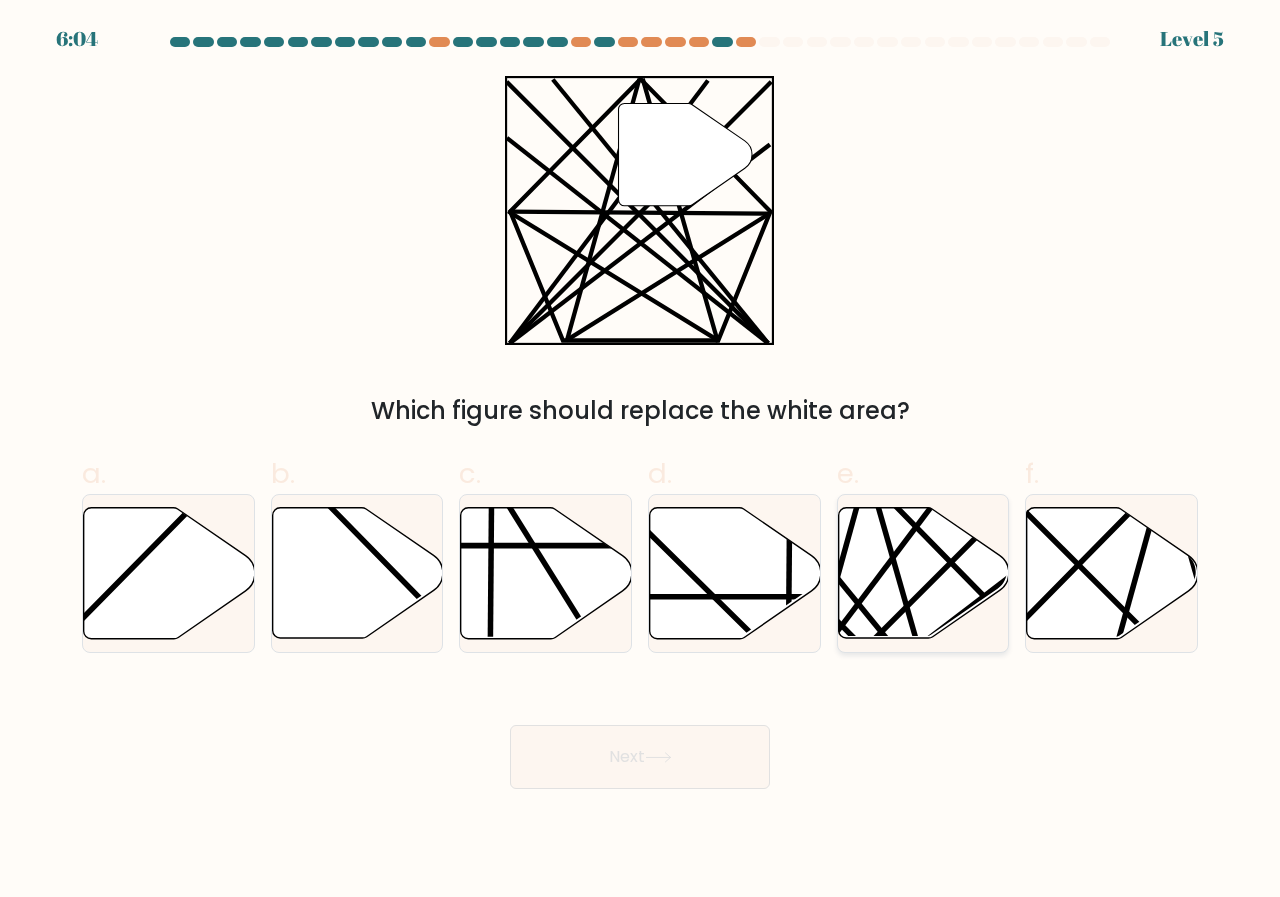 click 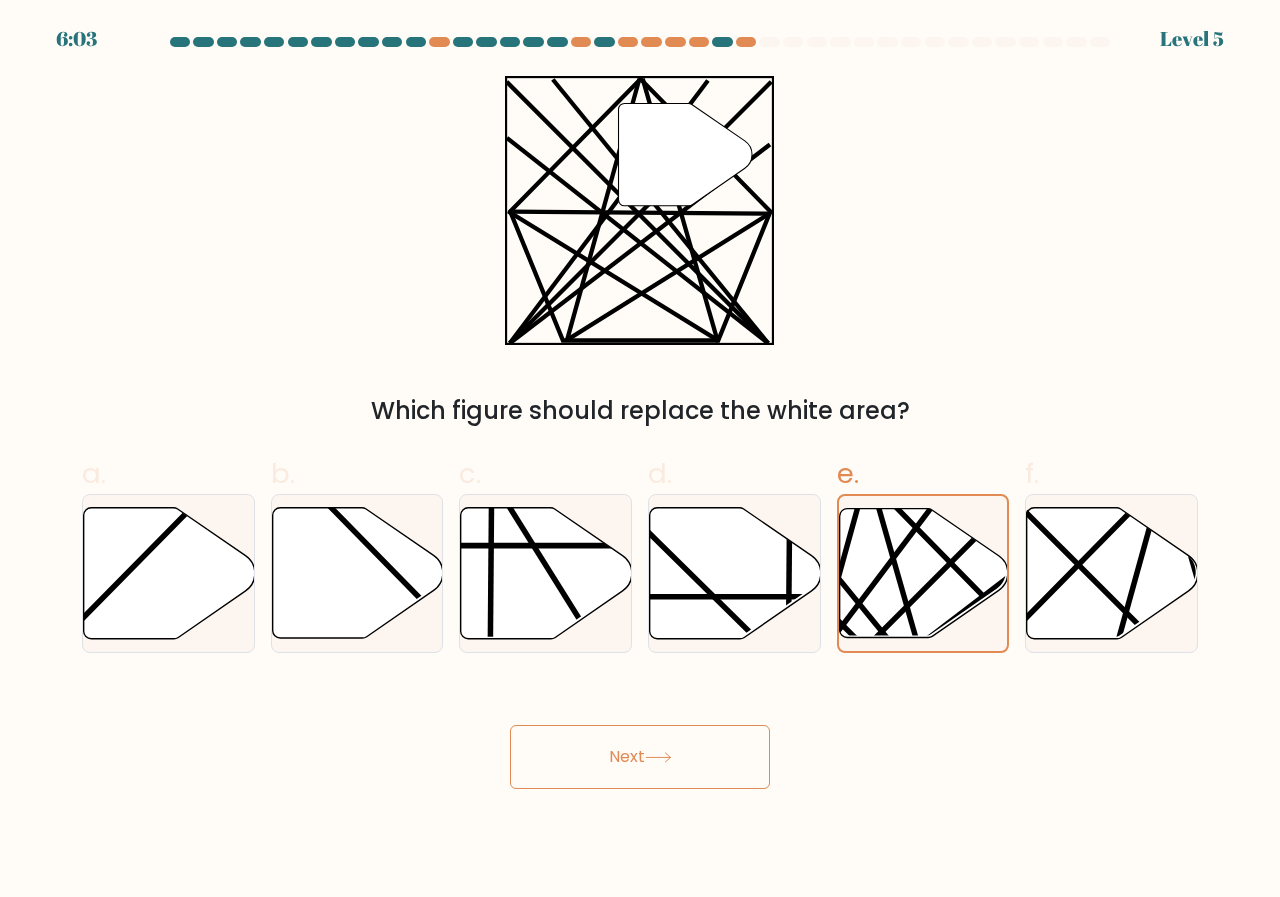 click on "Next" at bounding box center [640, 757] 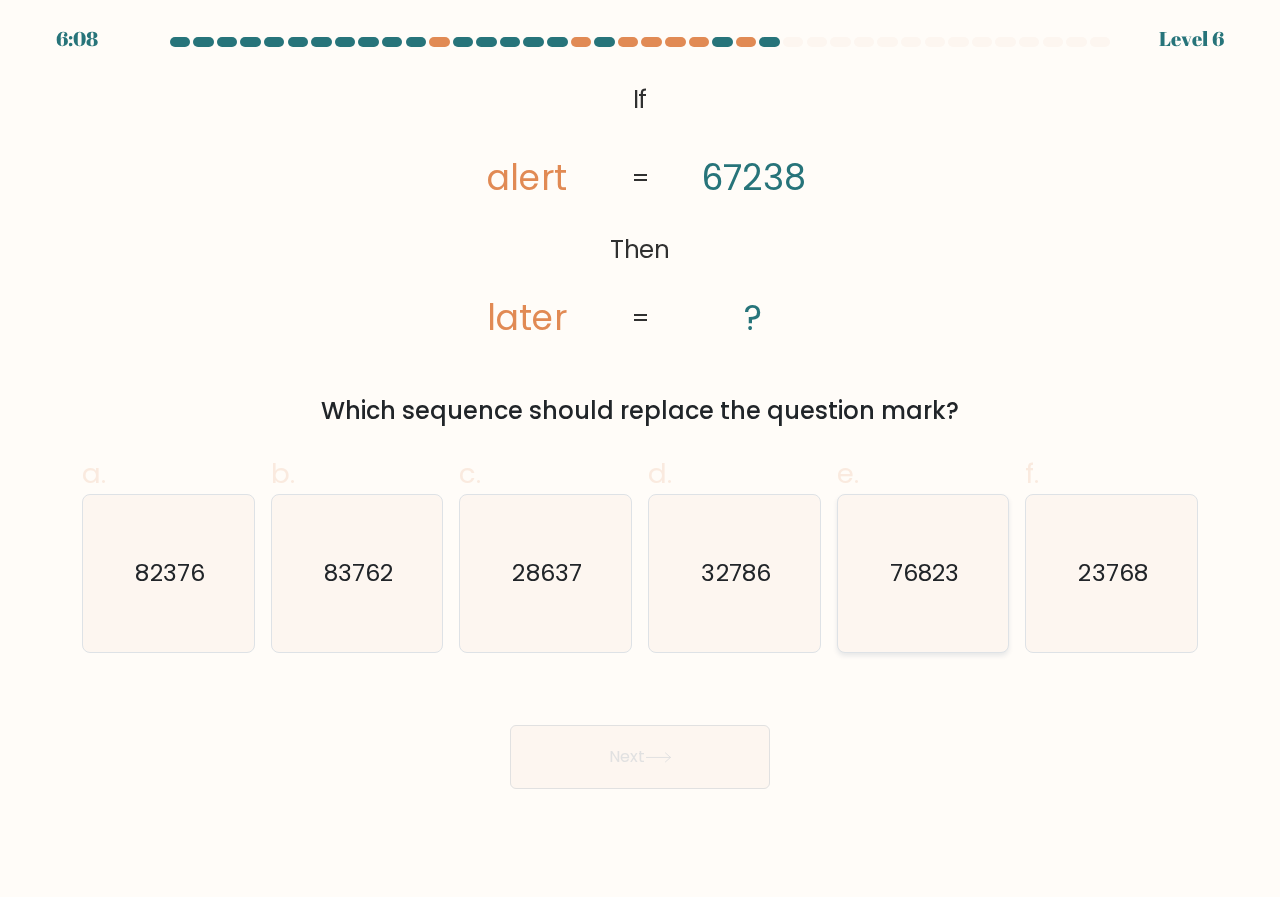 click on "76823" 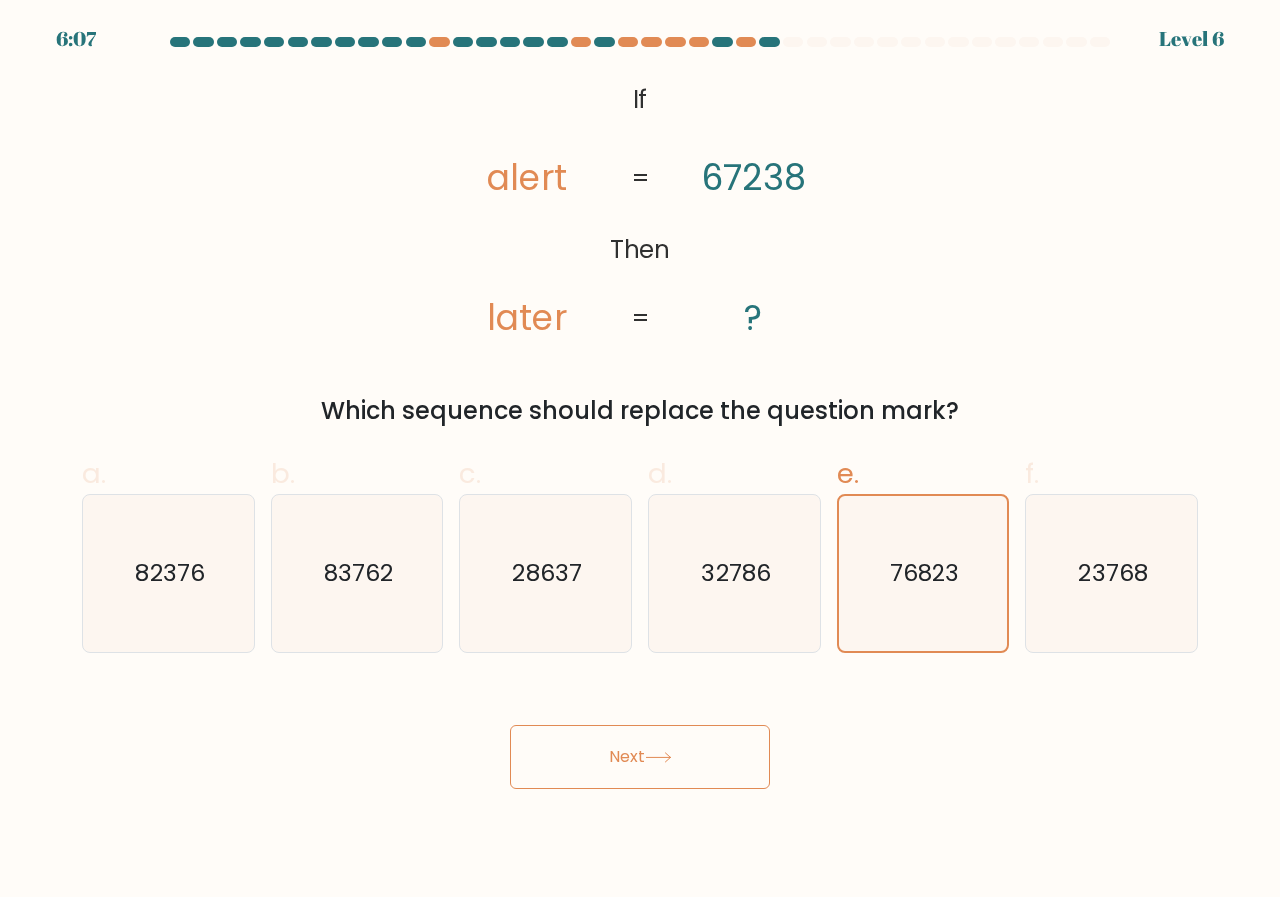 click on "Next" at bounding box center [640, 757] 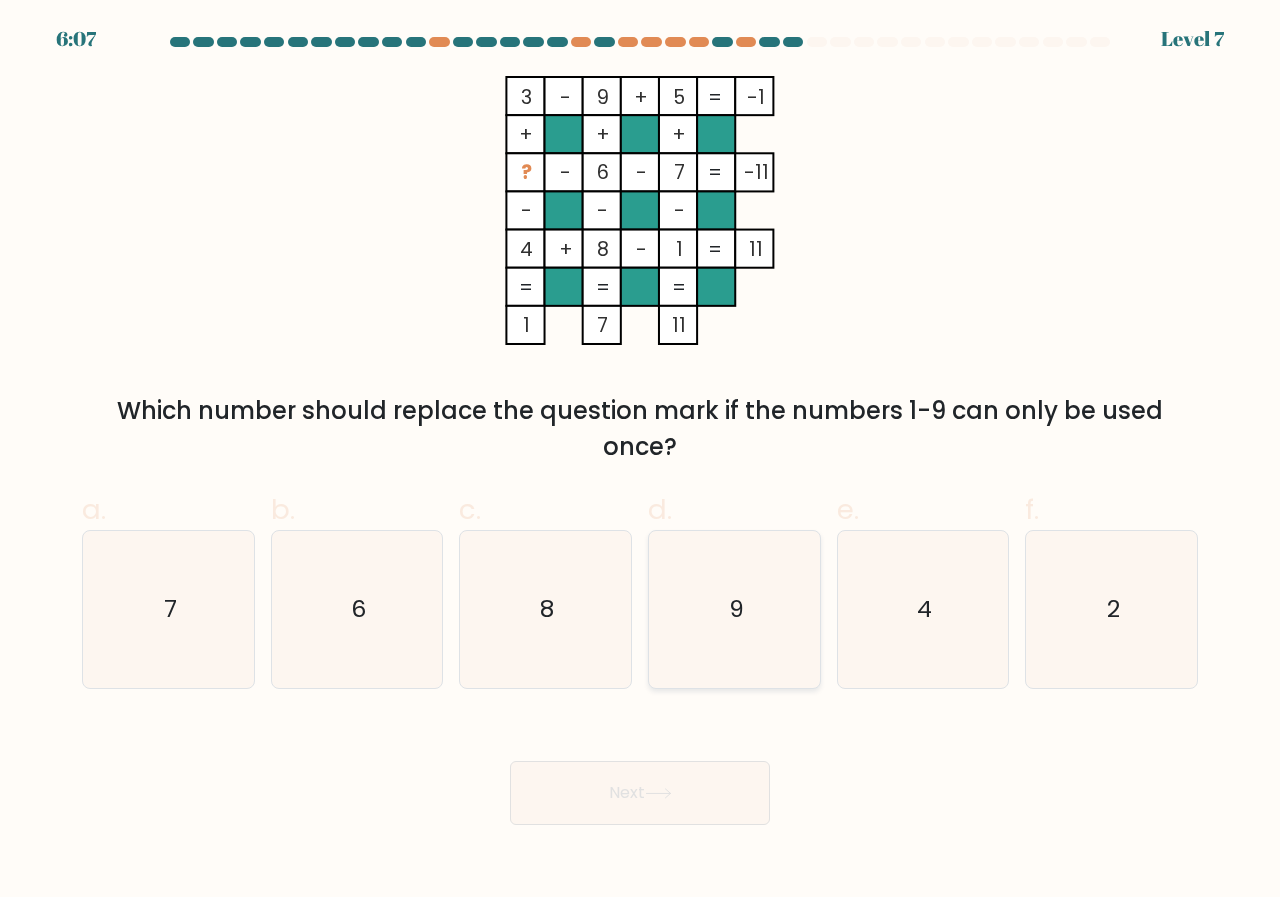 click on "9" 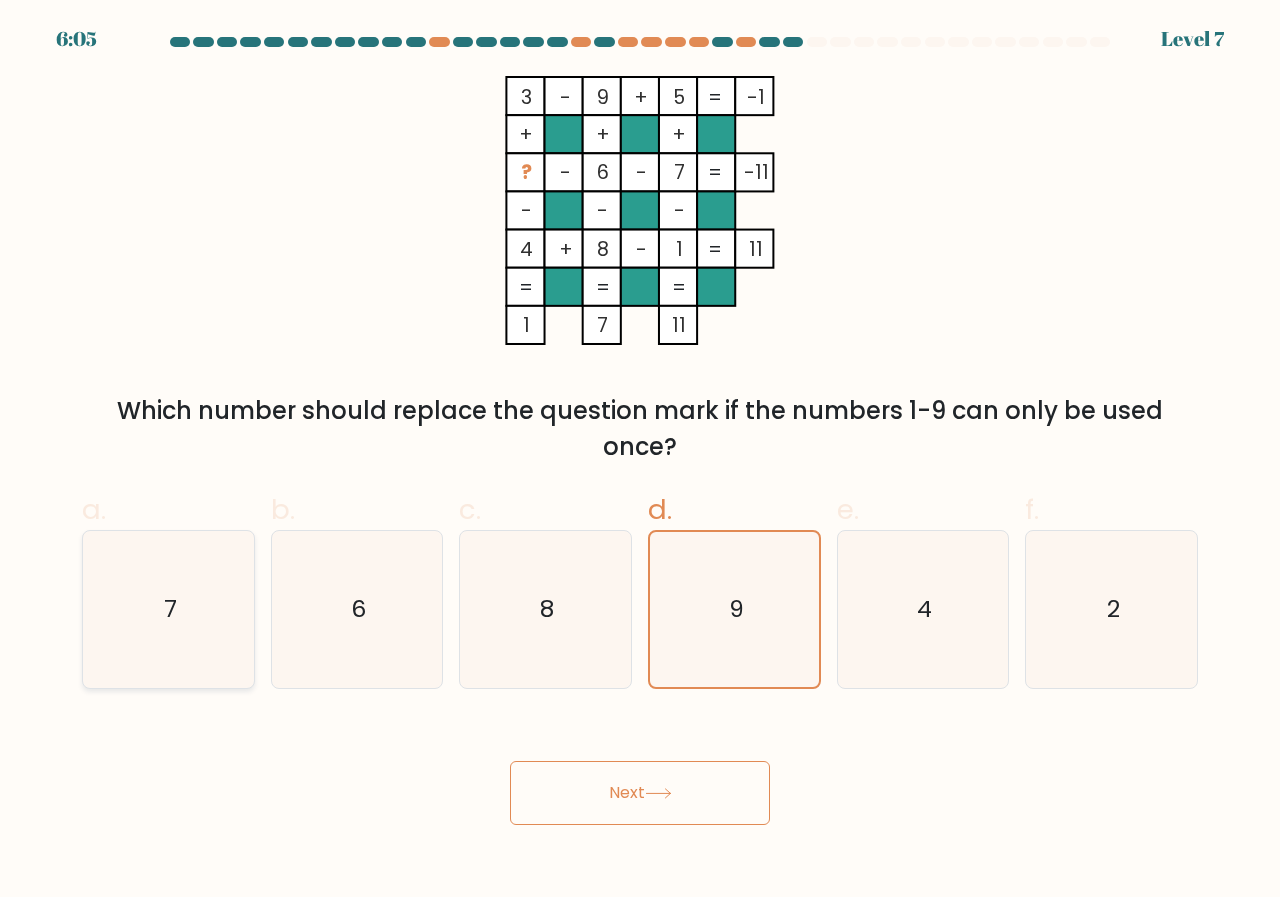 click on "7" 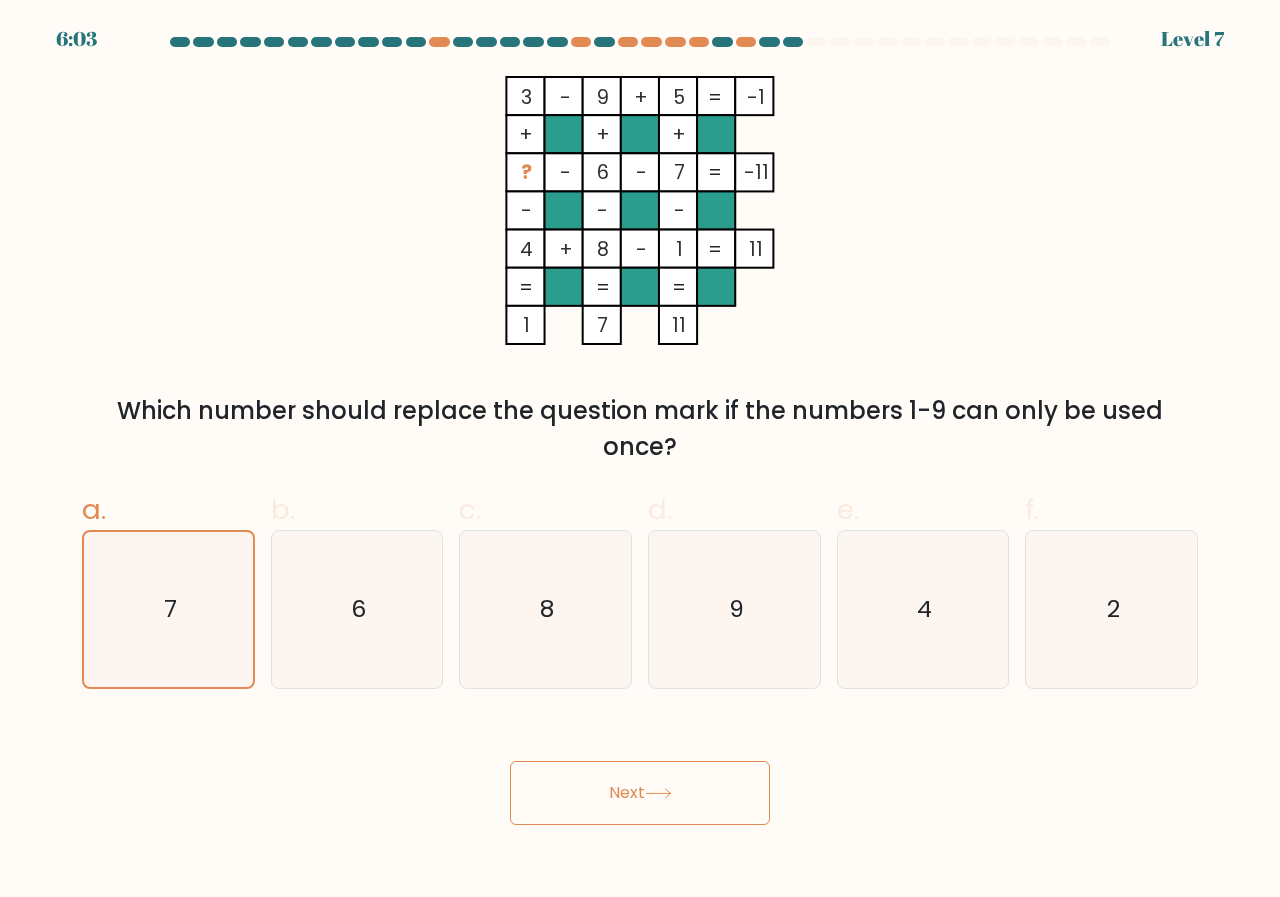 click on "Next" at bounding box center [640, 793] 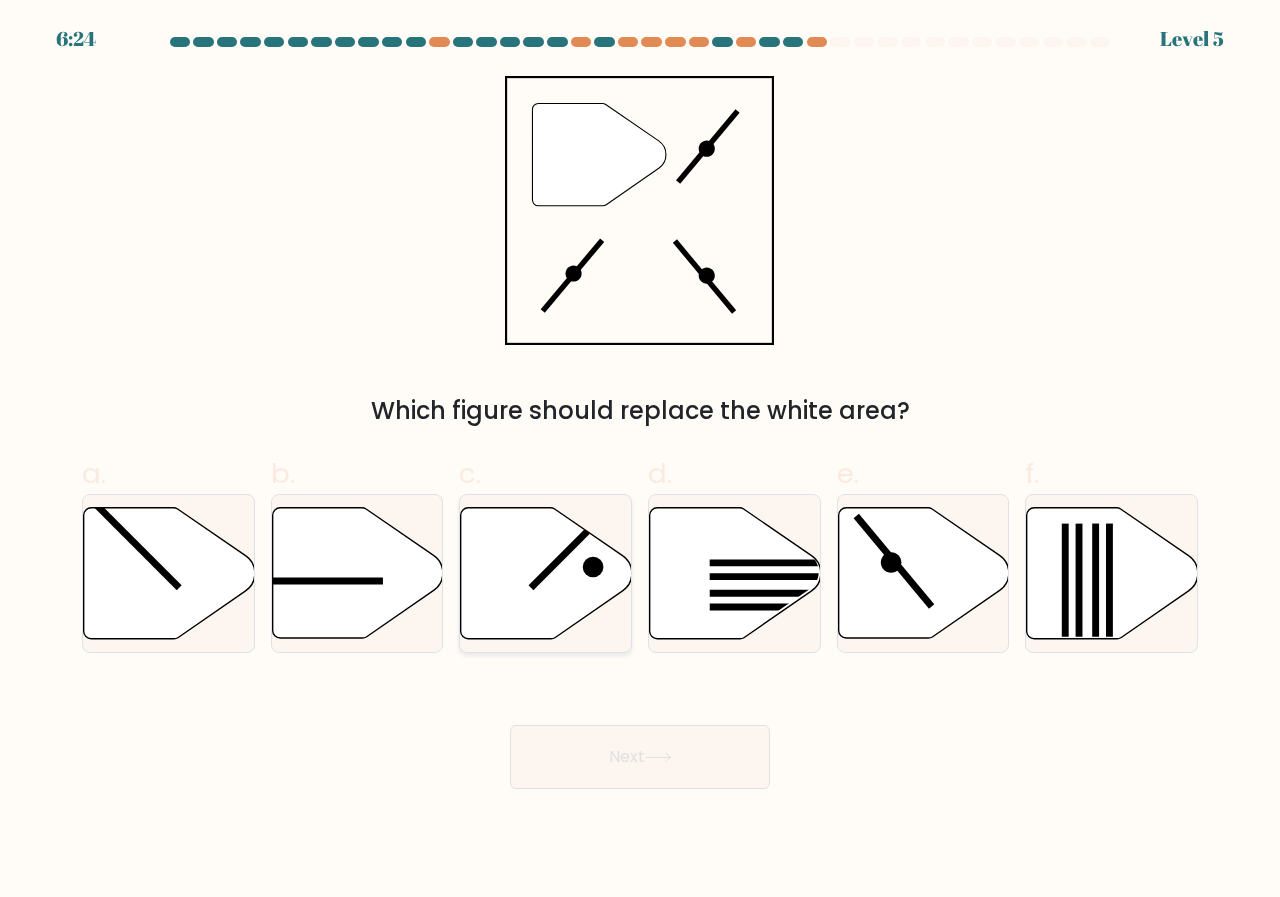 click 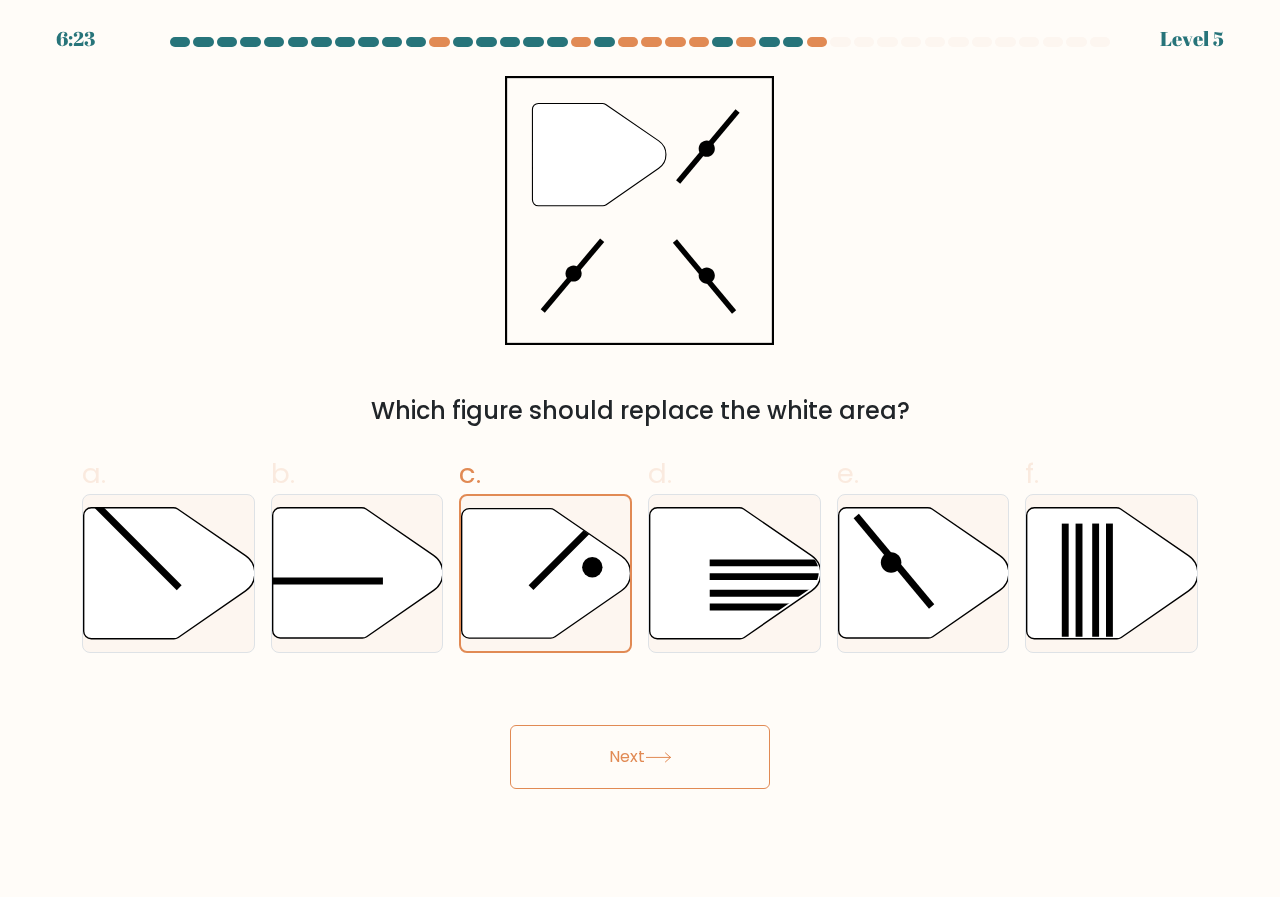 click on "Next" at bounding box center (640, 757) 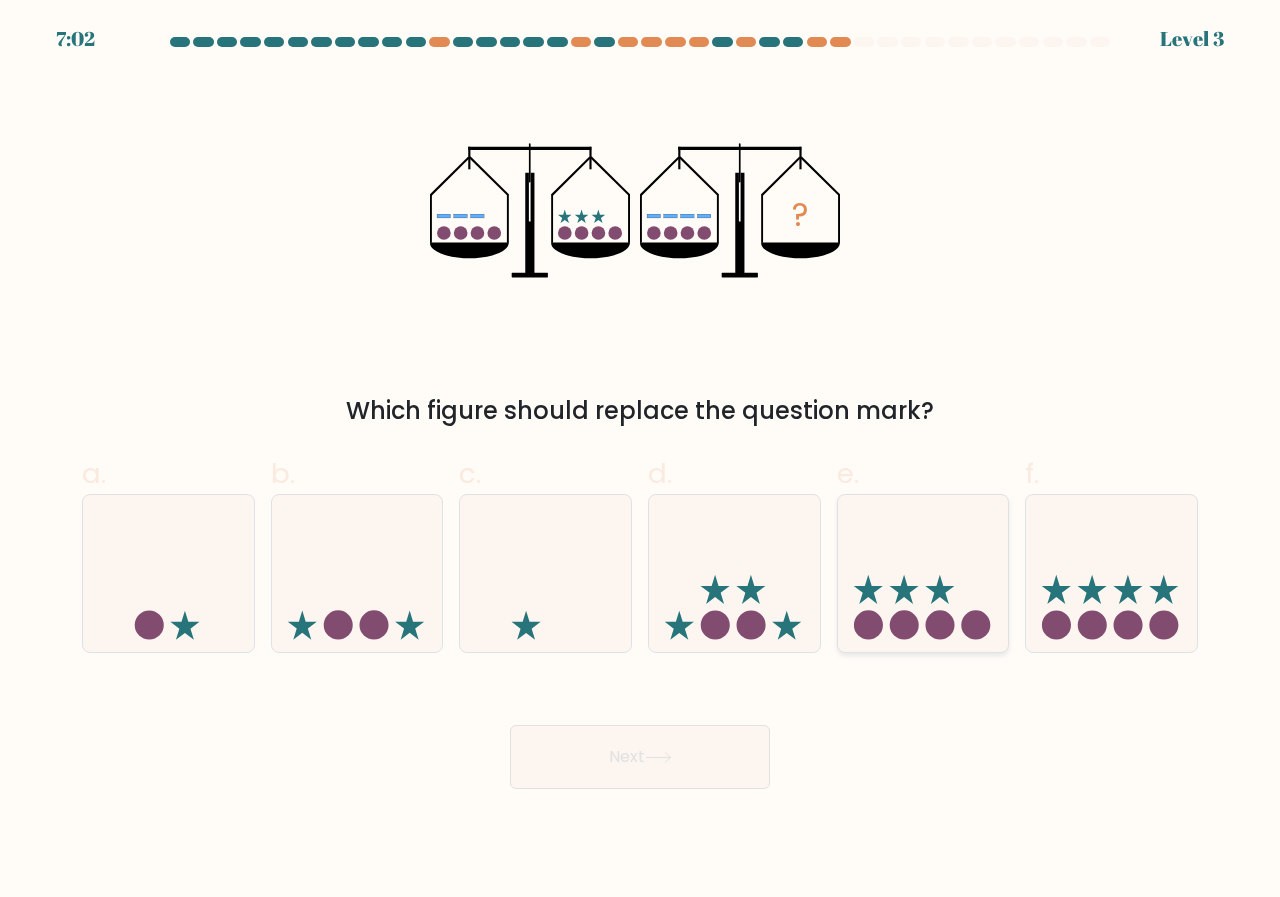 click 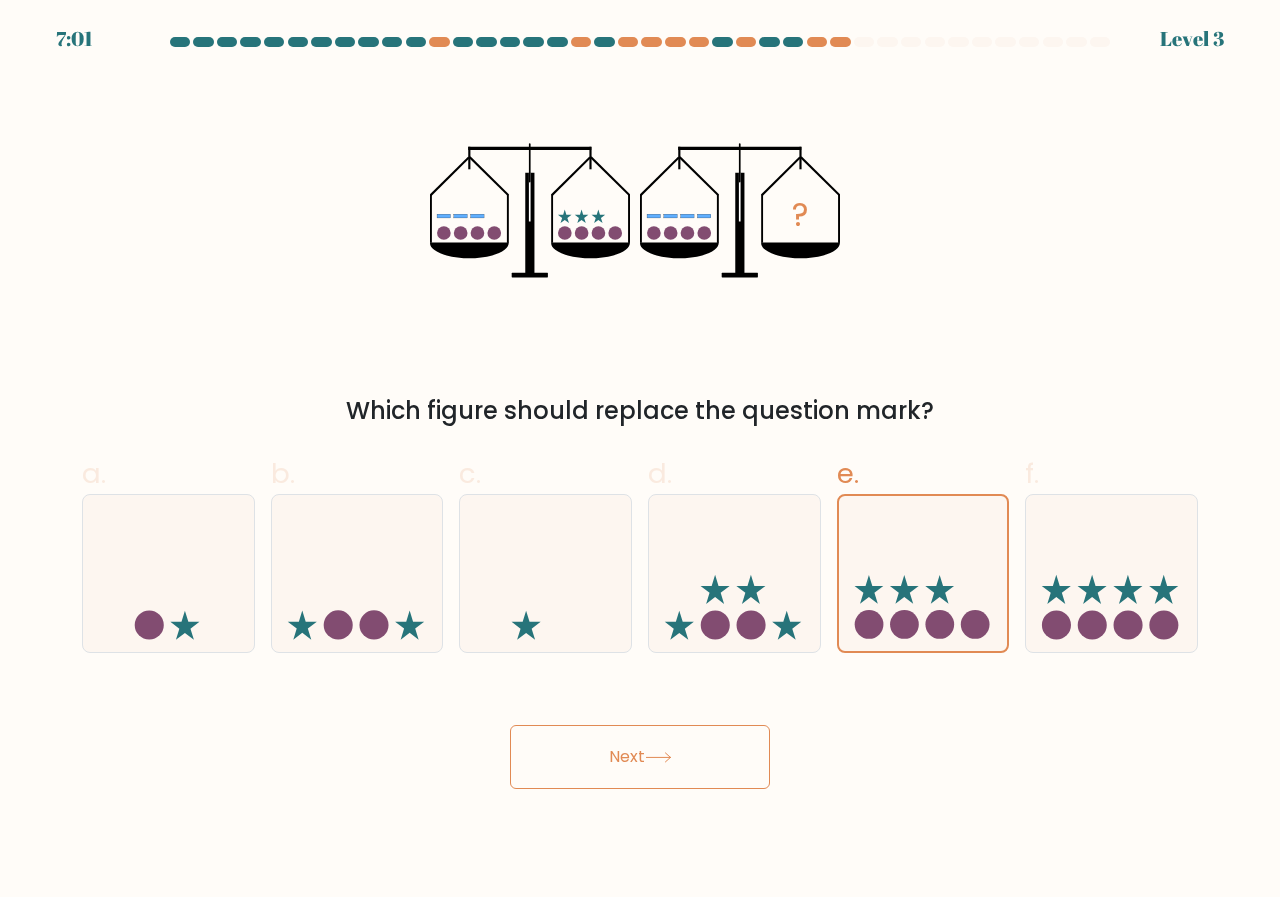 click on "Next" at bounding box center [640, 757] 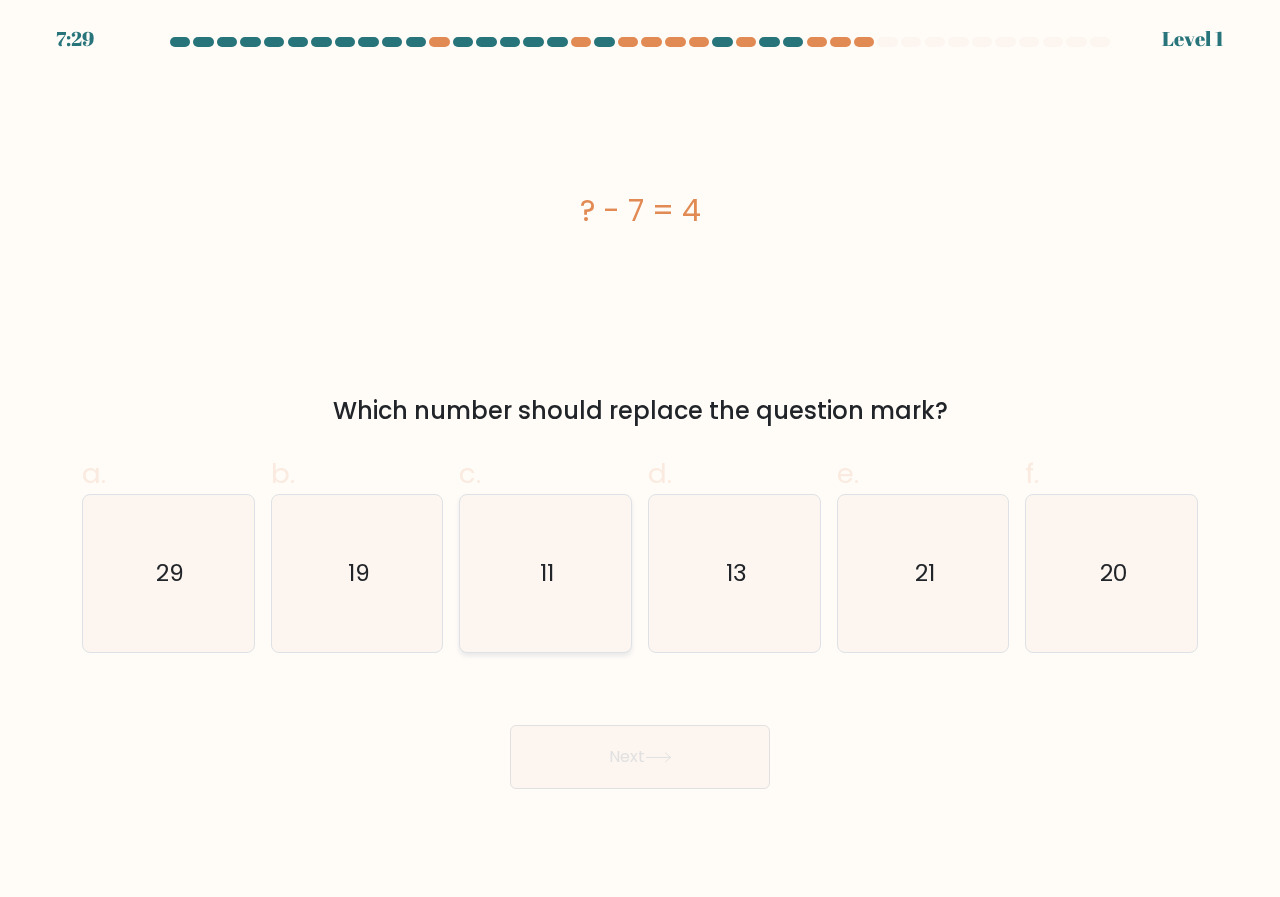 click on "11" 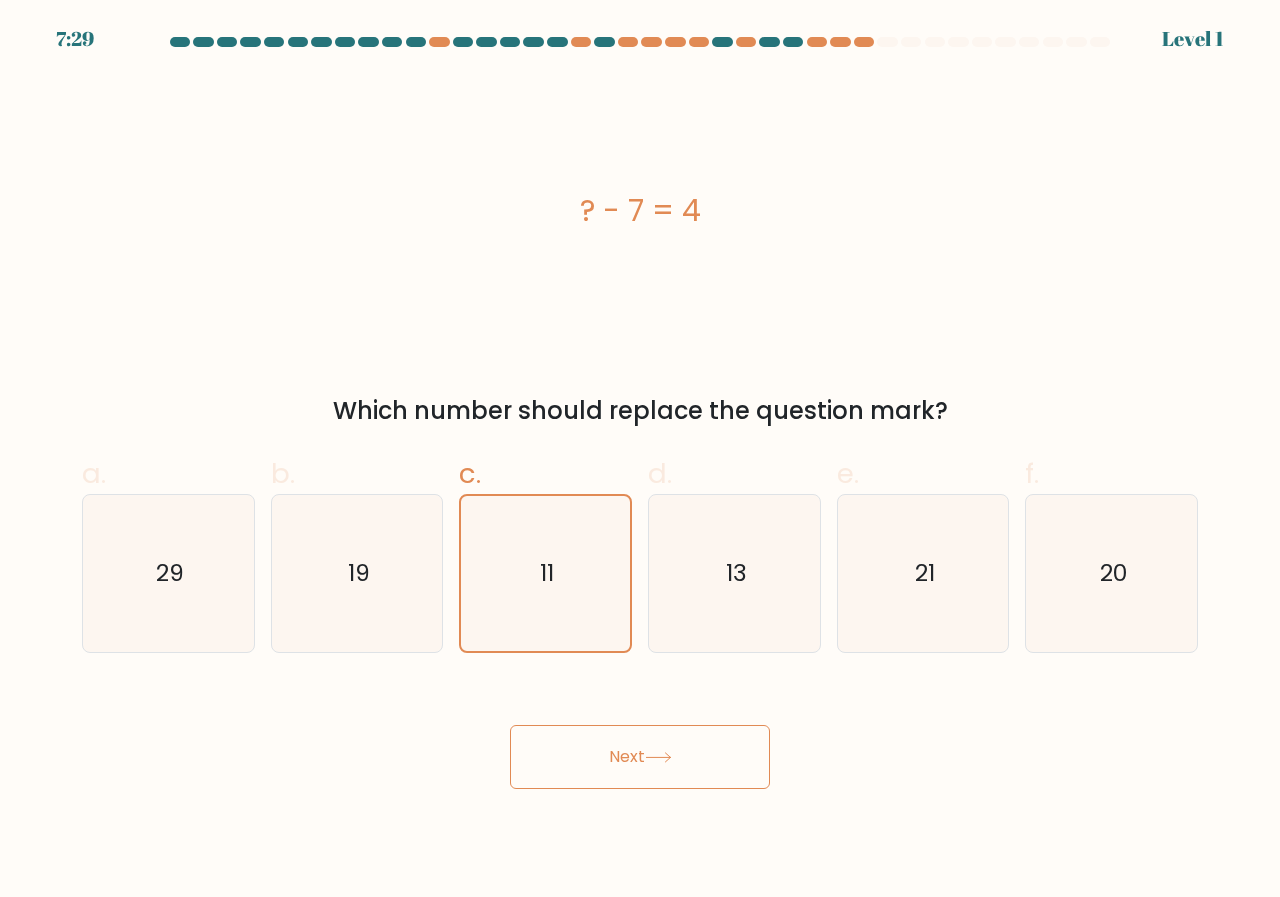 click on "Next" at bounding box center [640, 757] 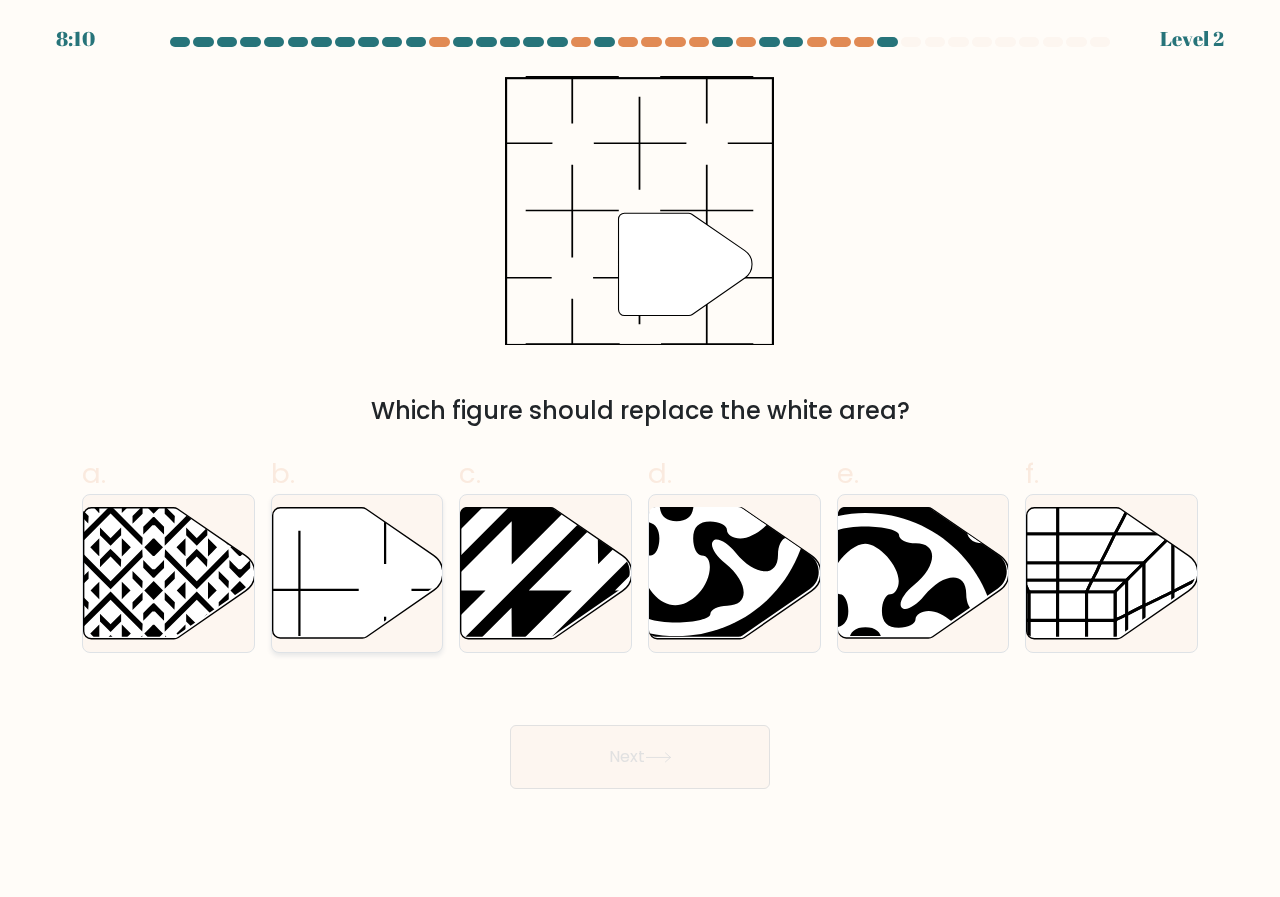 click 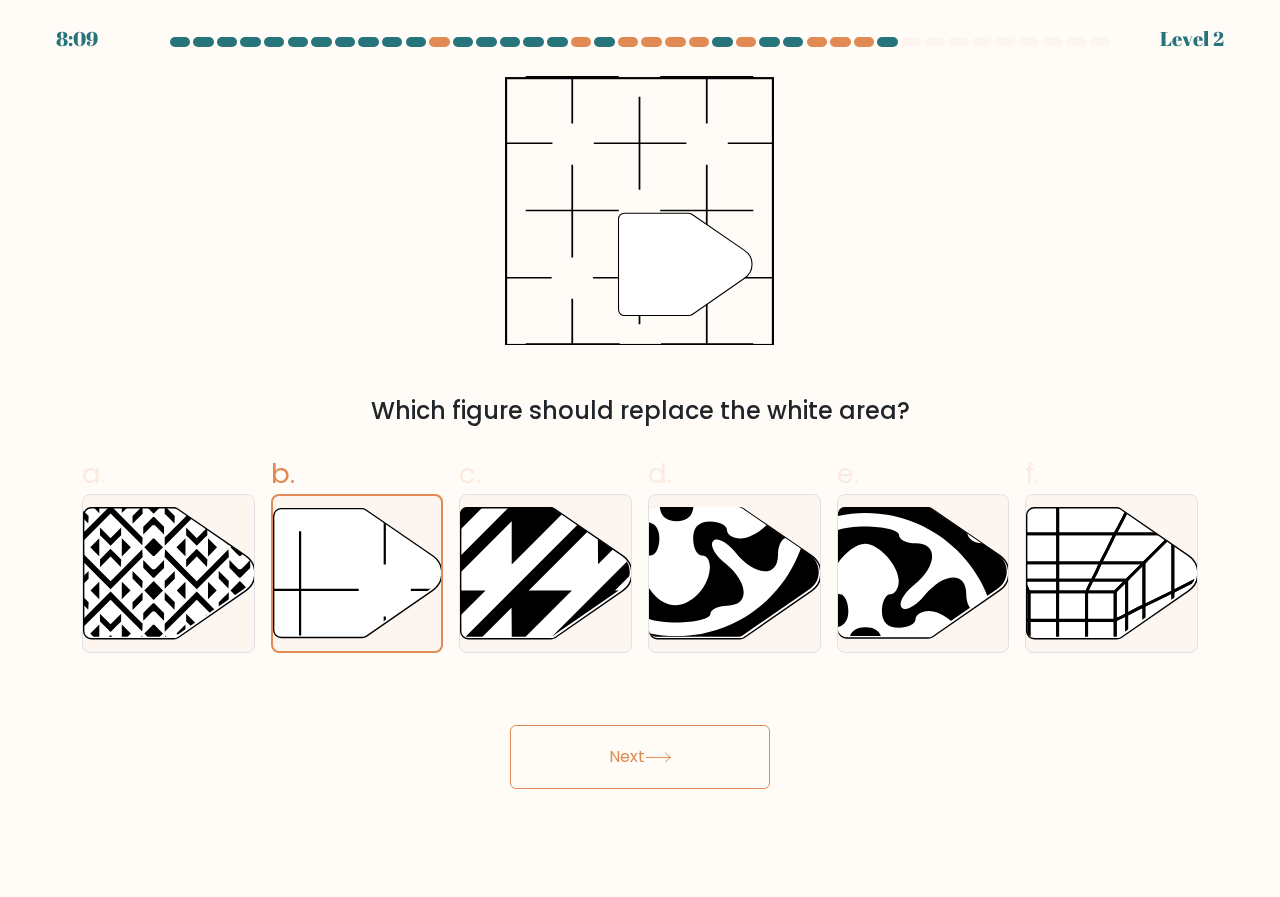 click on "Next" at bounding box center [640, 757] 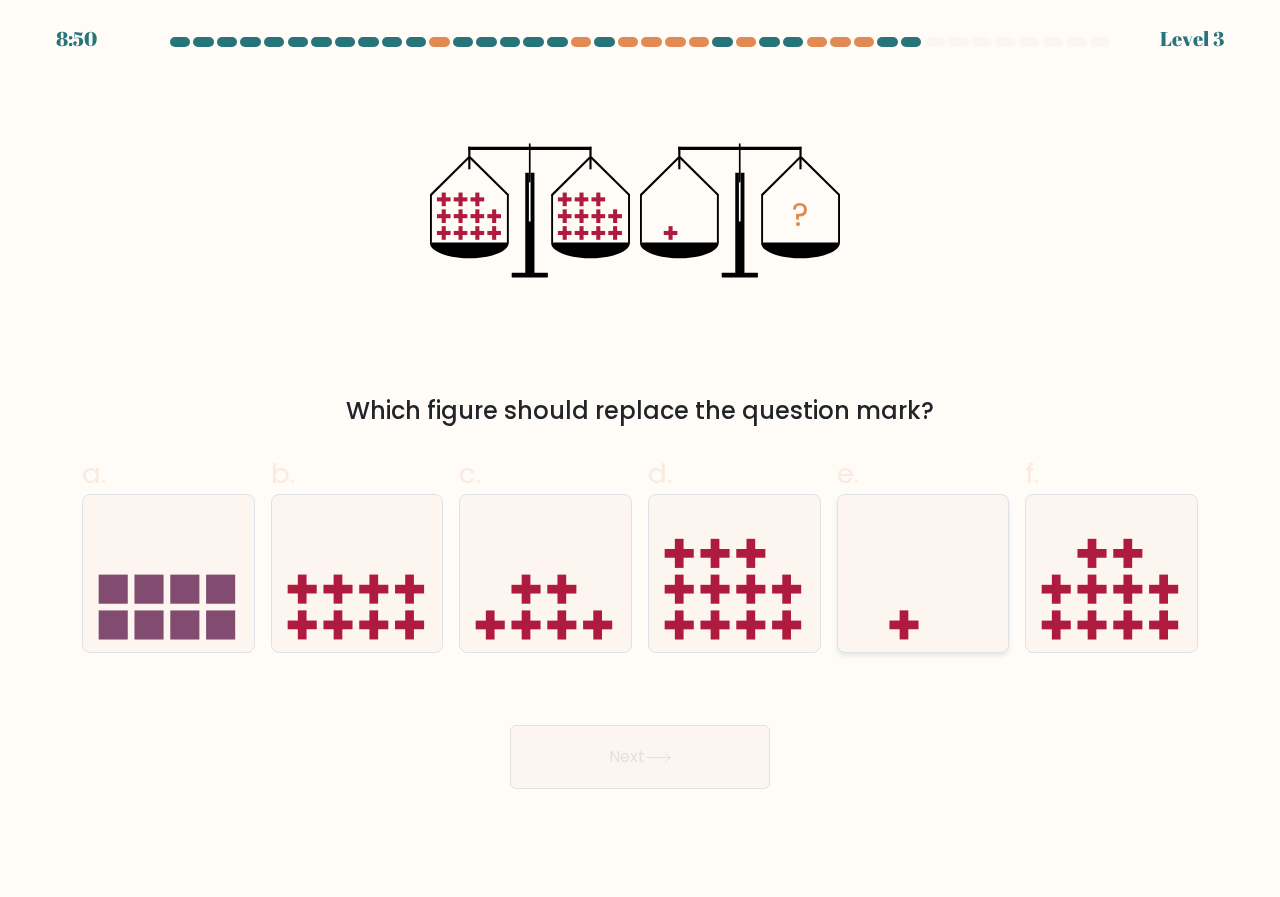 click 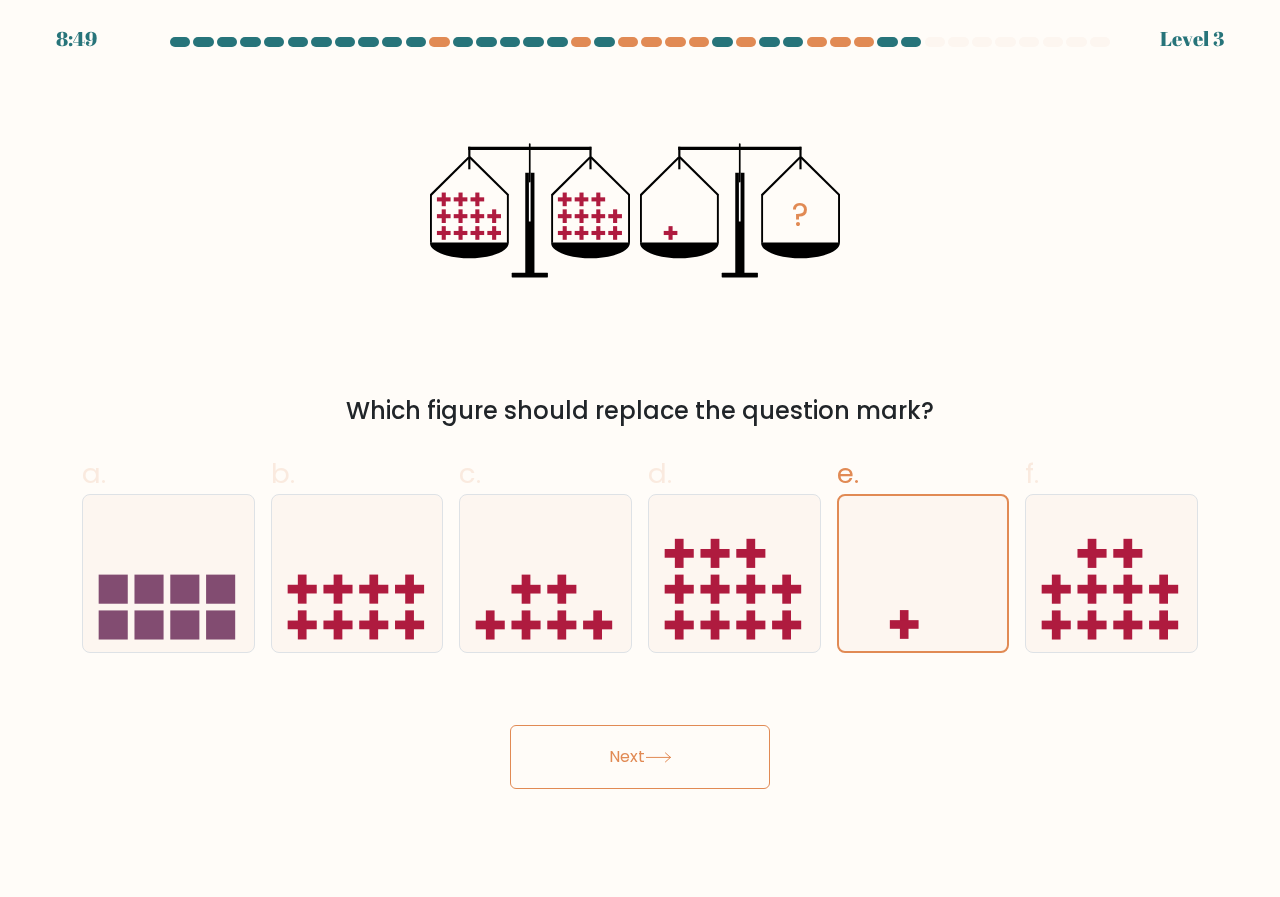 click on "Next" at bounding box center [640, 757] 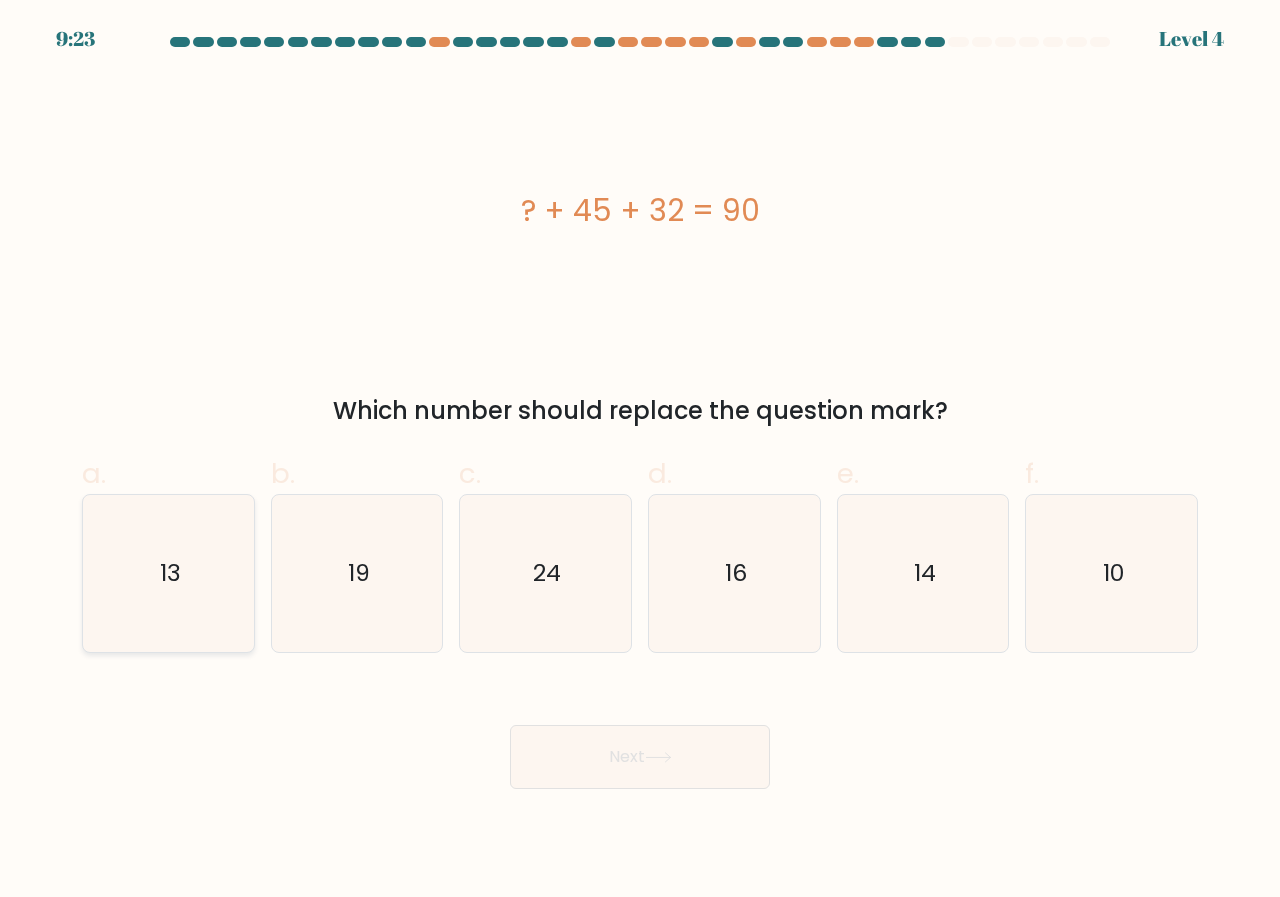 click on "13" 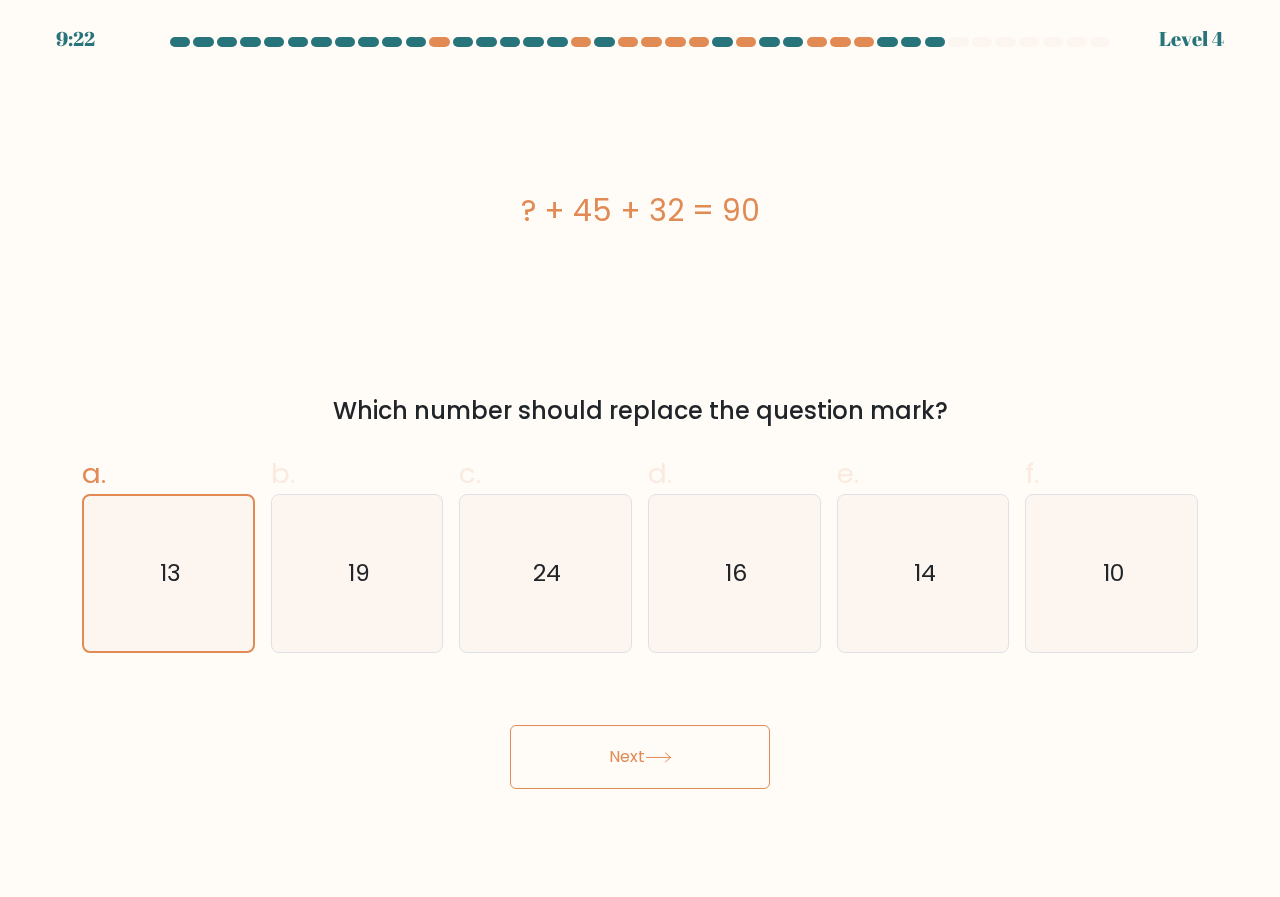 click on "Next" at bounding box center (640, 757) 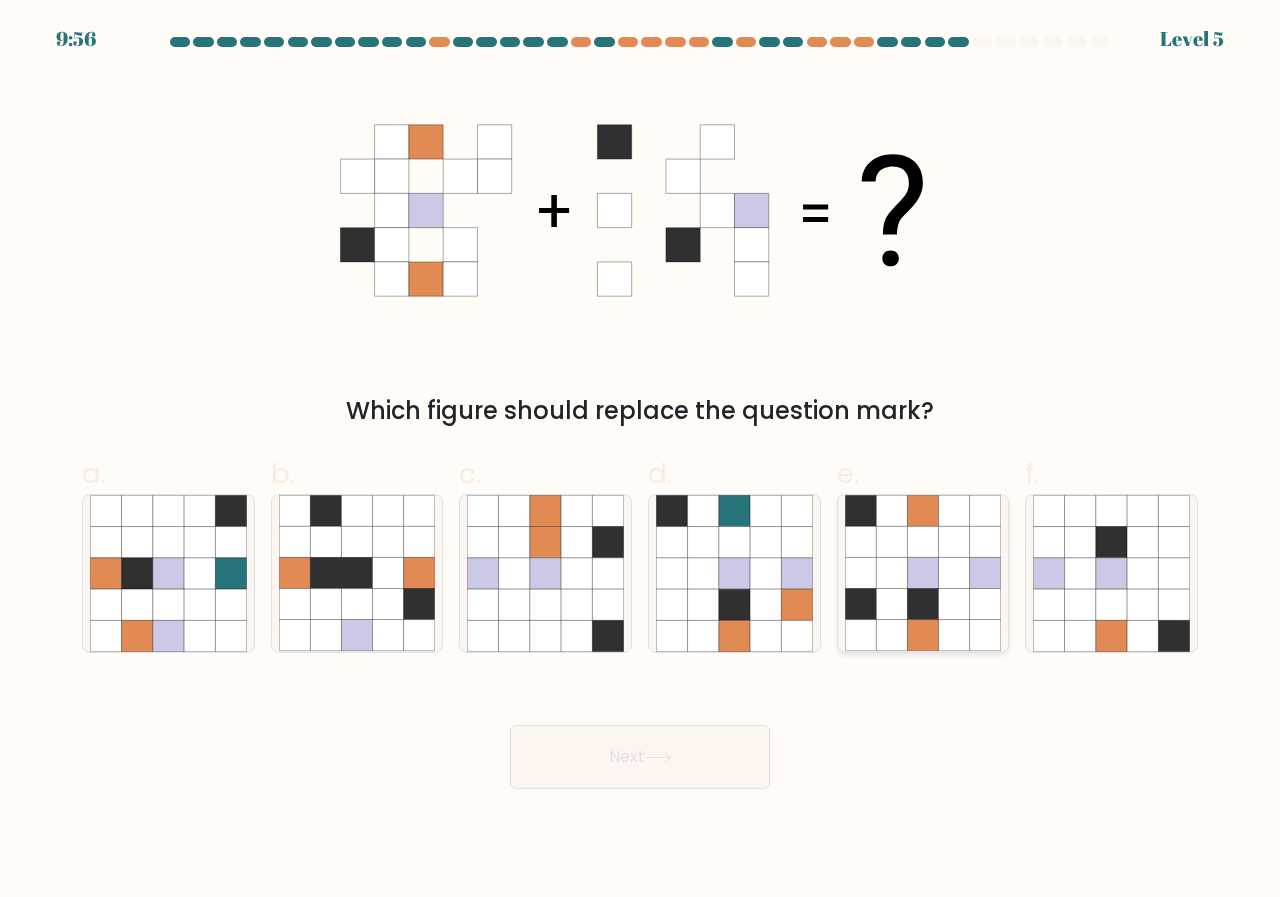 click 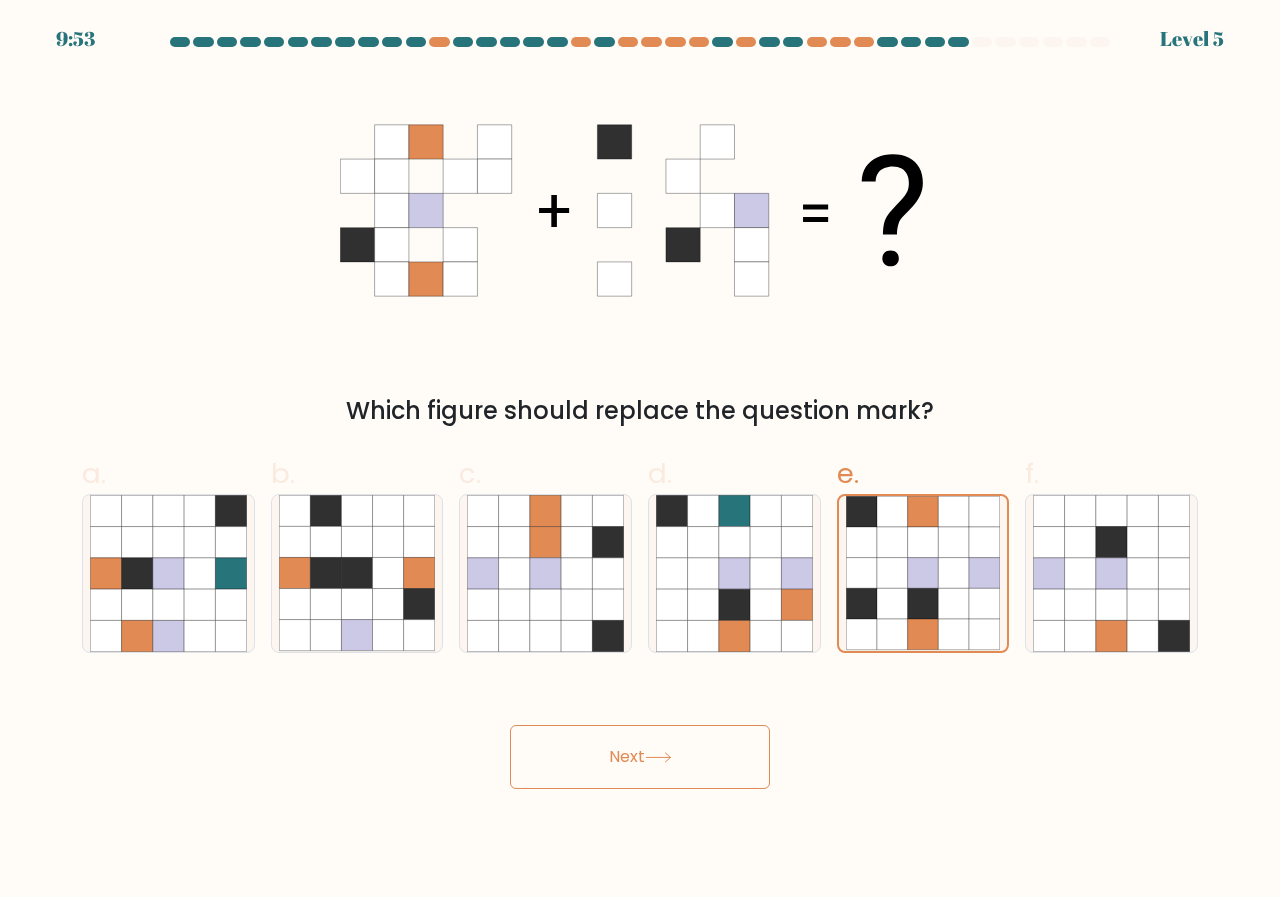 click on "Next" at bounding box center (640, 757) 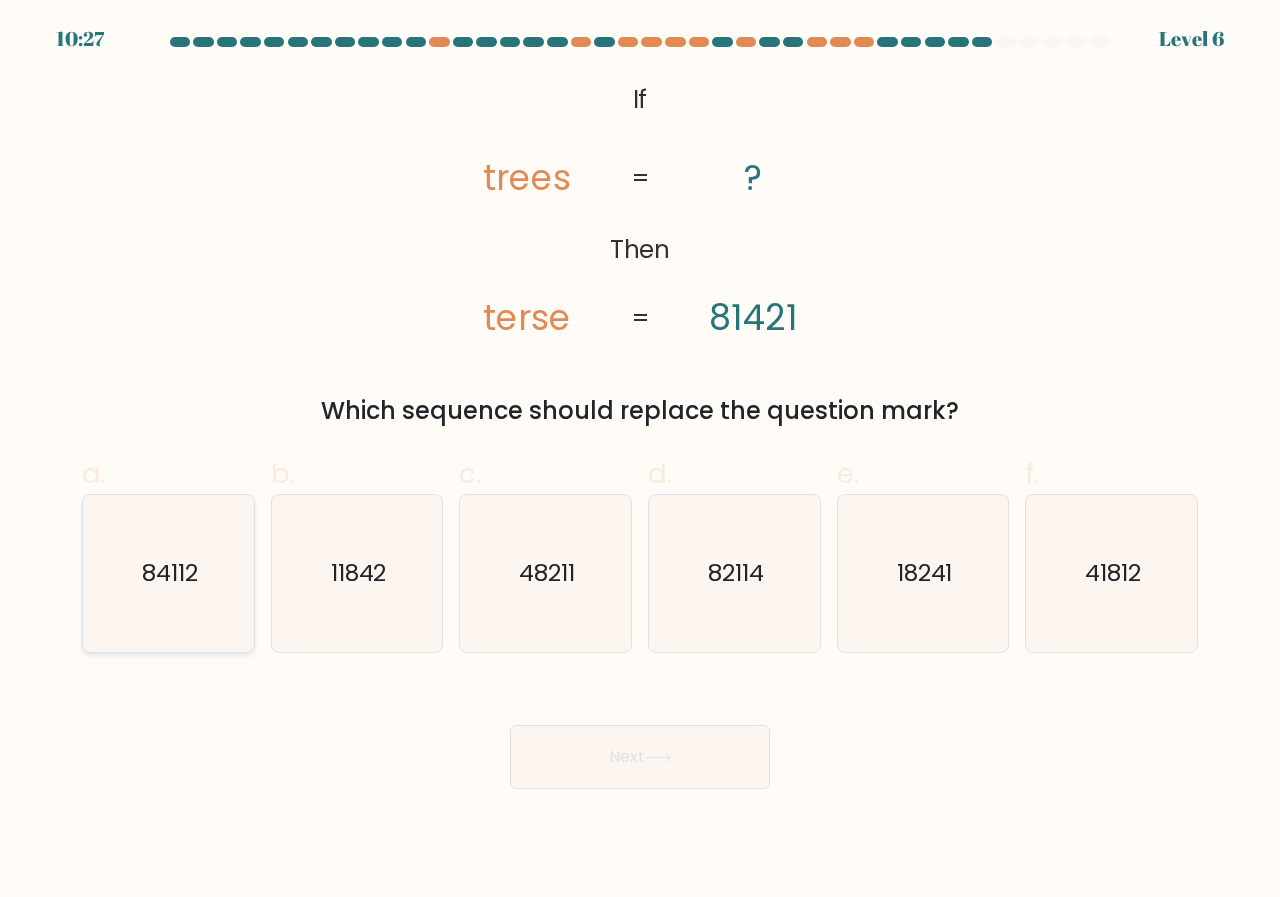 click on "84112" 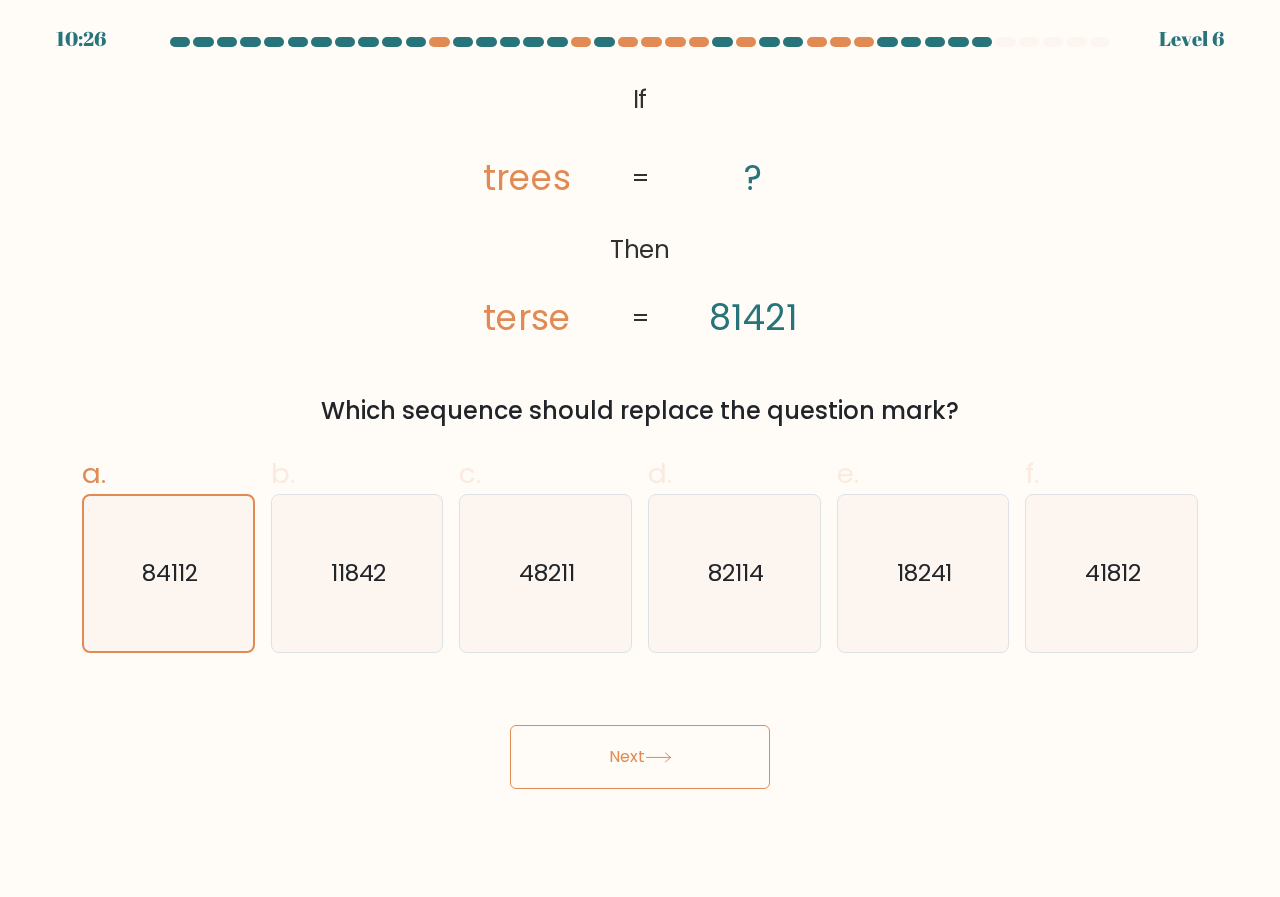 click 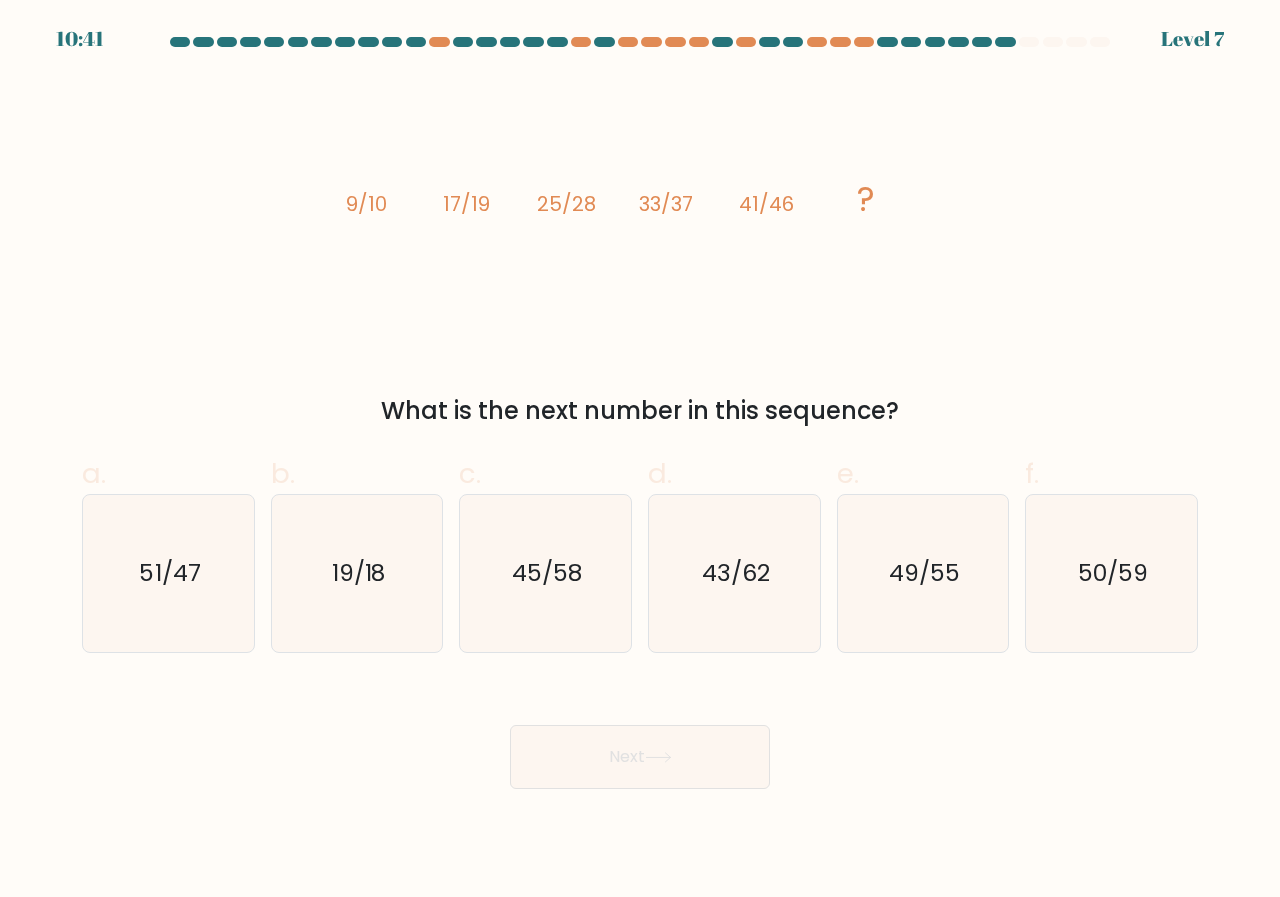 click on "Next" at bounding box center (640, 733) 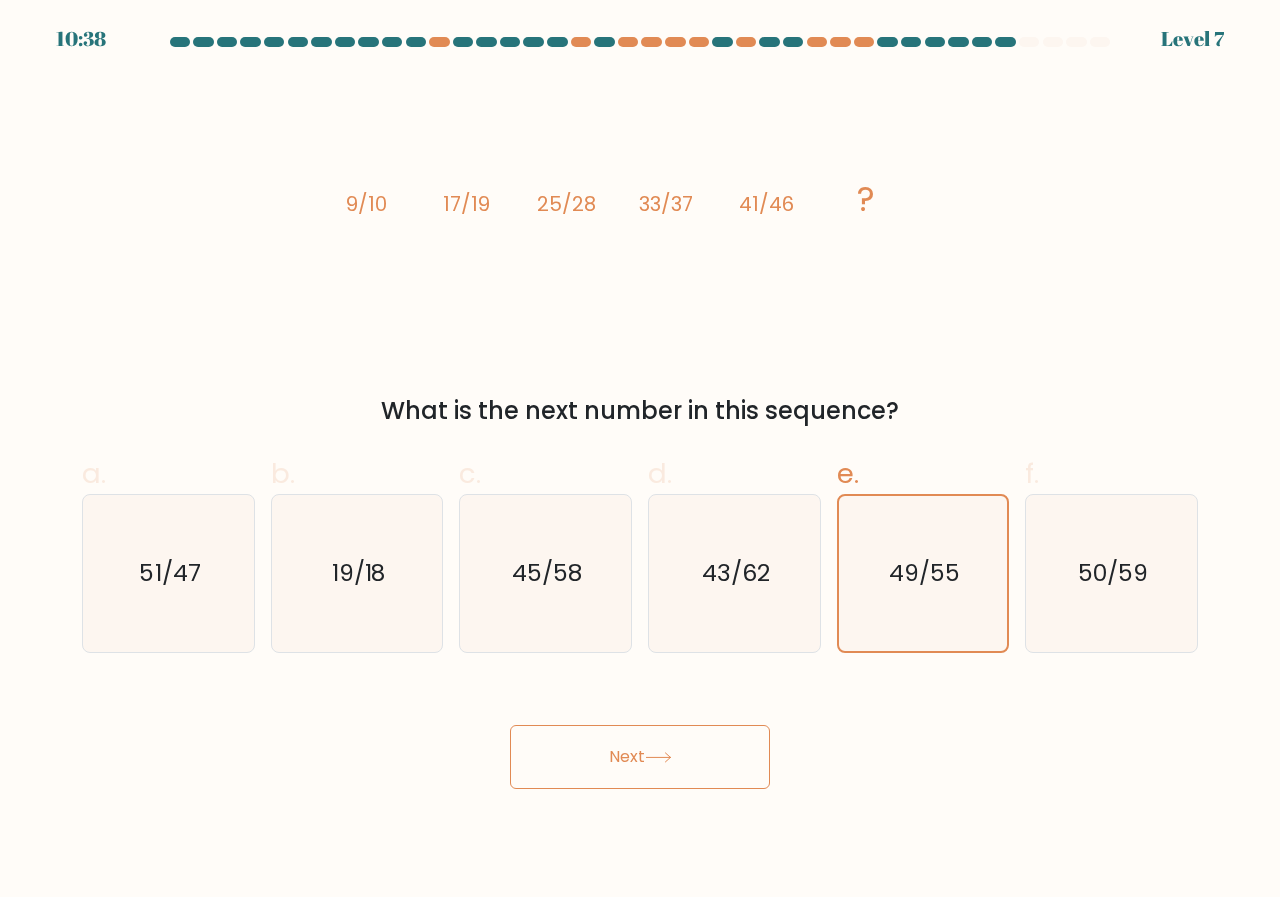 click on "10:38
Level 7" at bounding box center (640, 448) 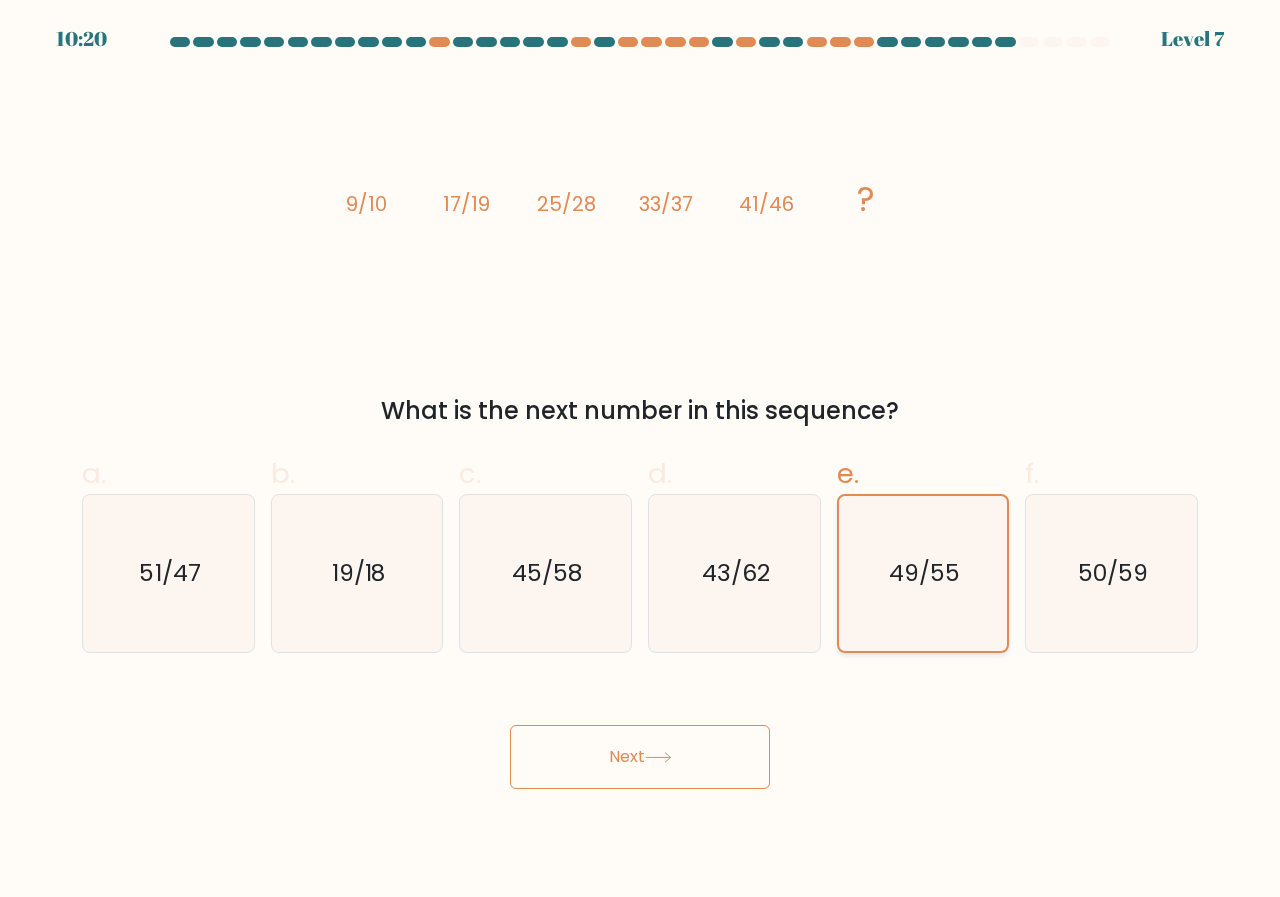 drag, startPoint x: 879, startPoint y: 560, endPoint x: 862, endPoint y: 586, distance: 31.06445 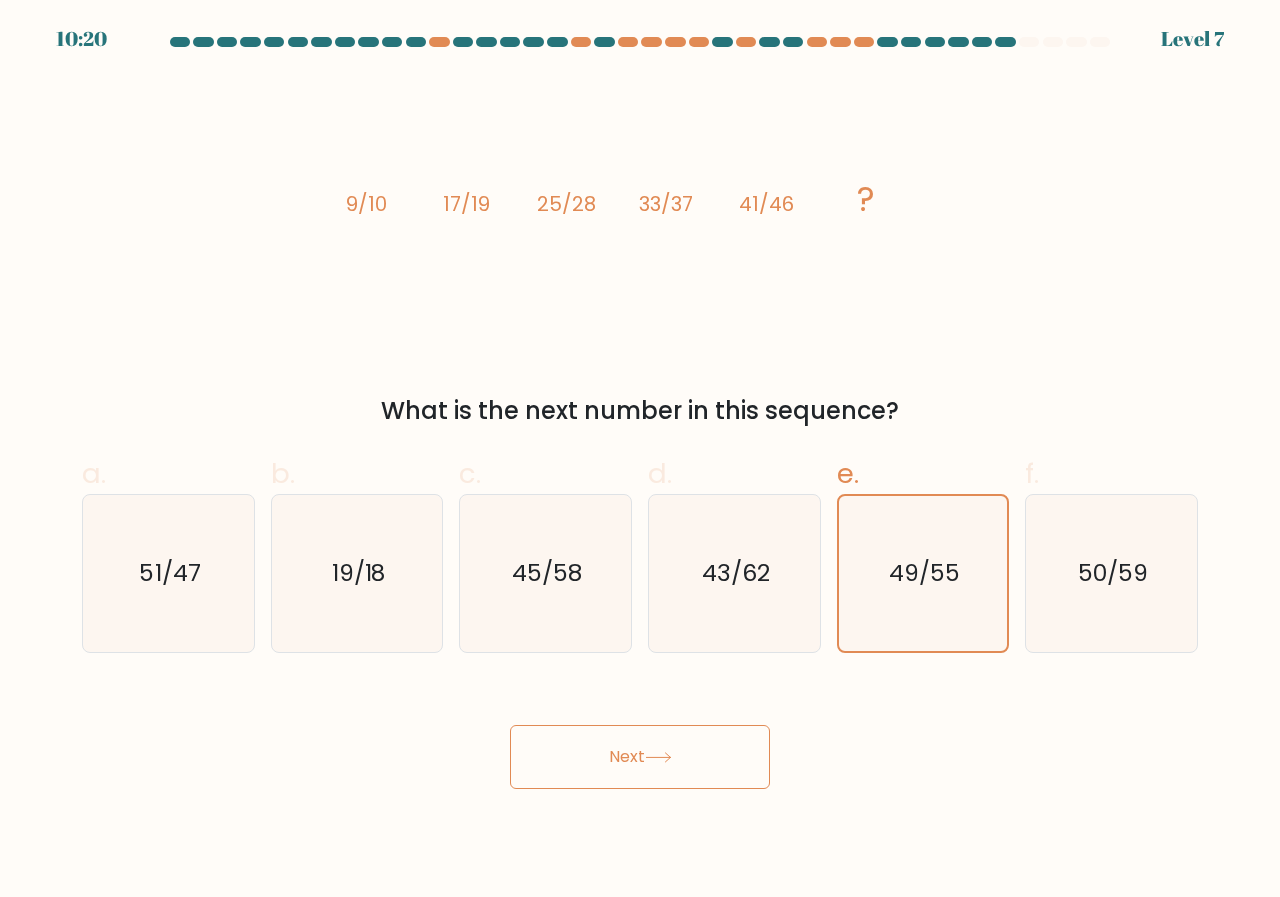 click on "Next" at bounding box center [640, 757] 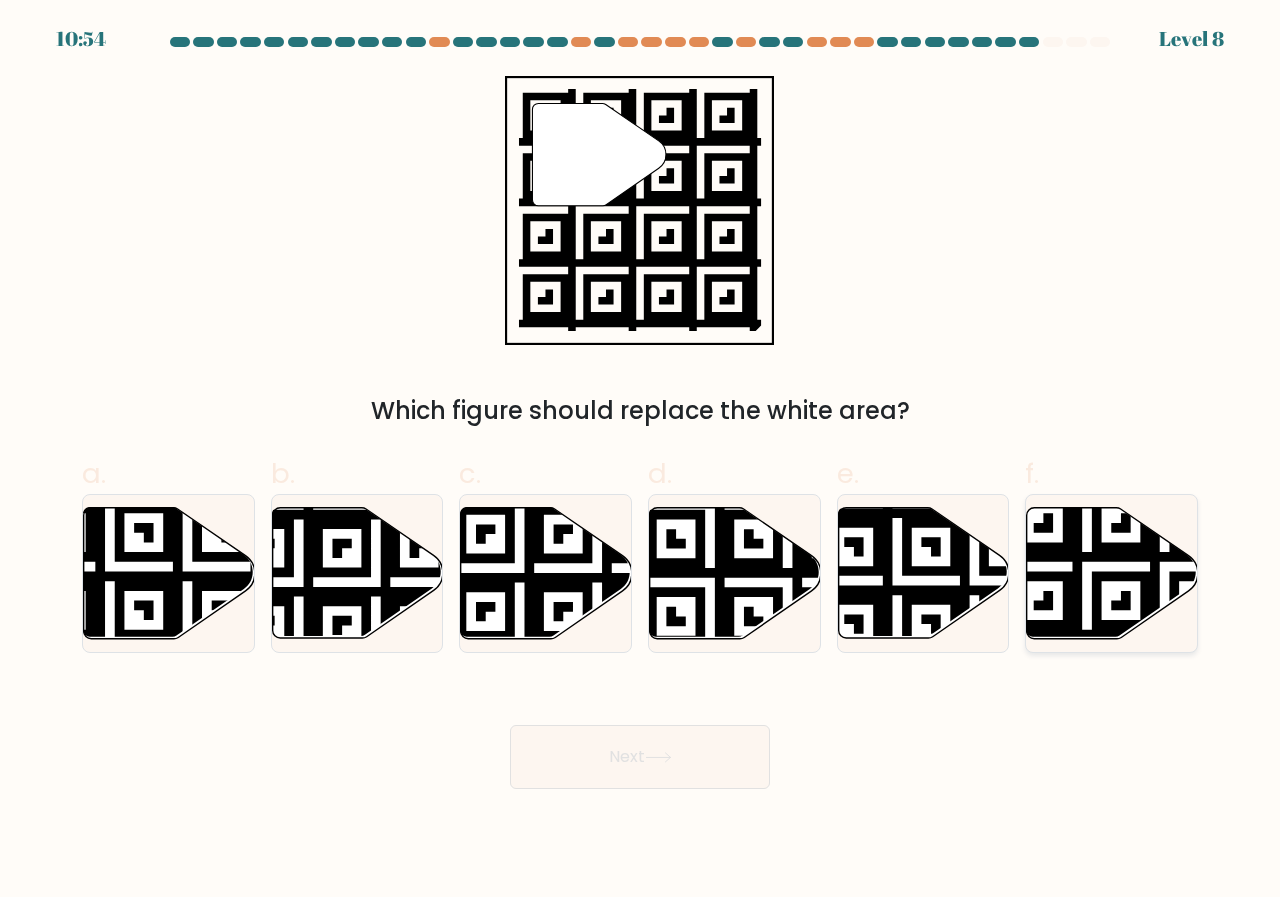 click 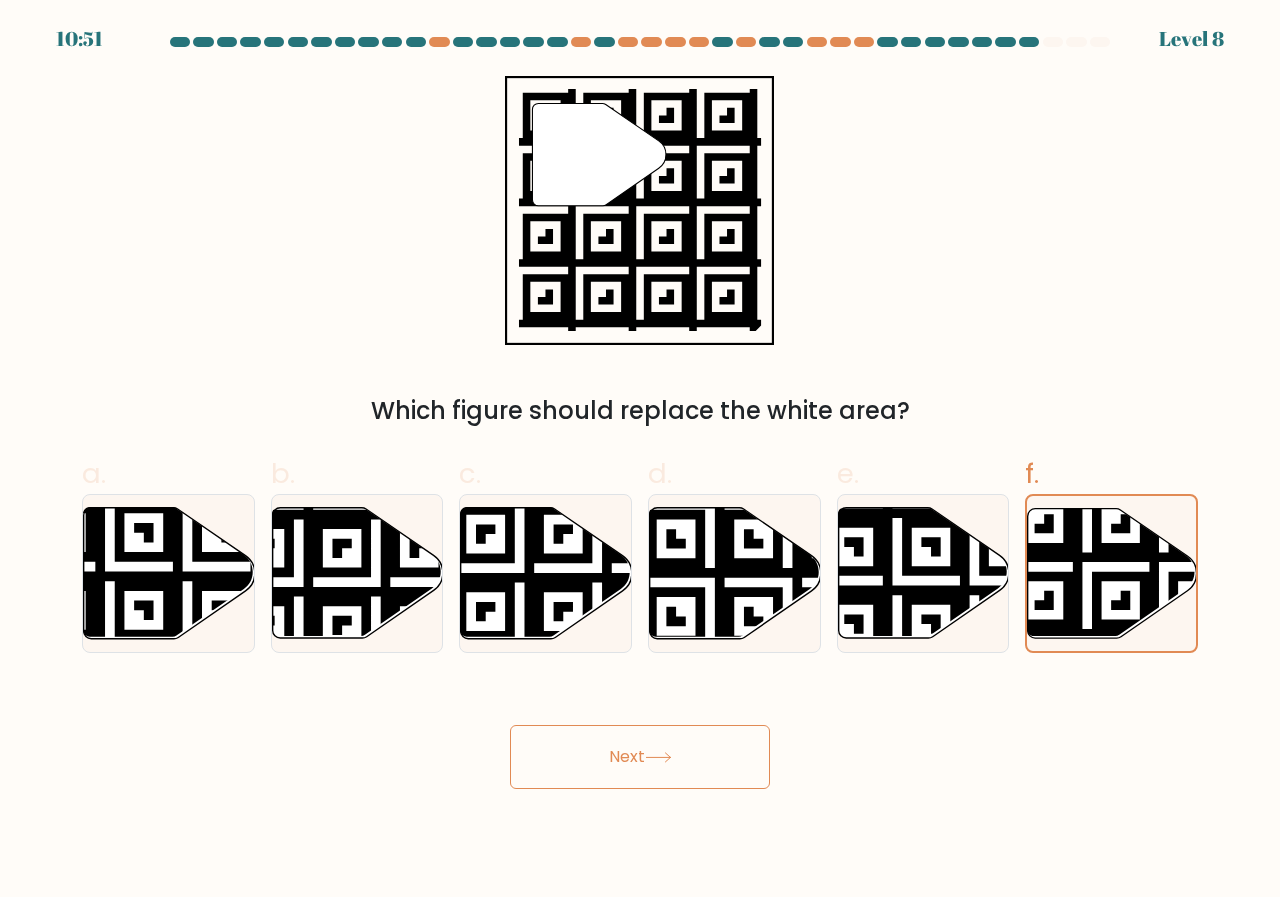 click on "Next" at bounding box center [640, 757] 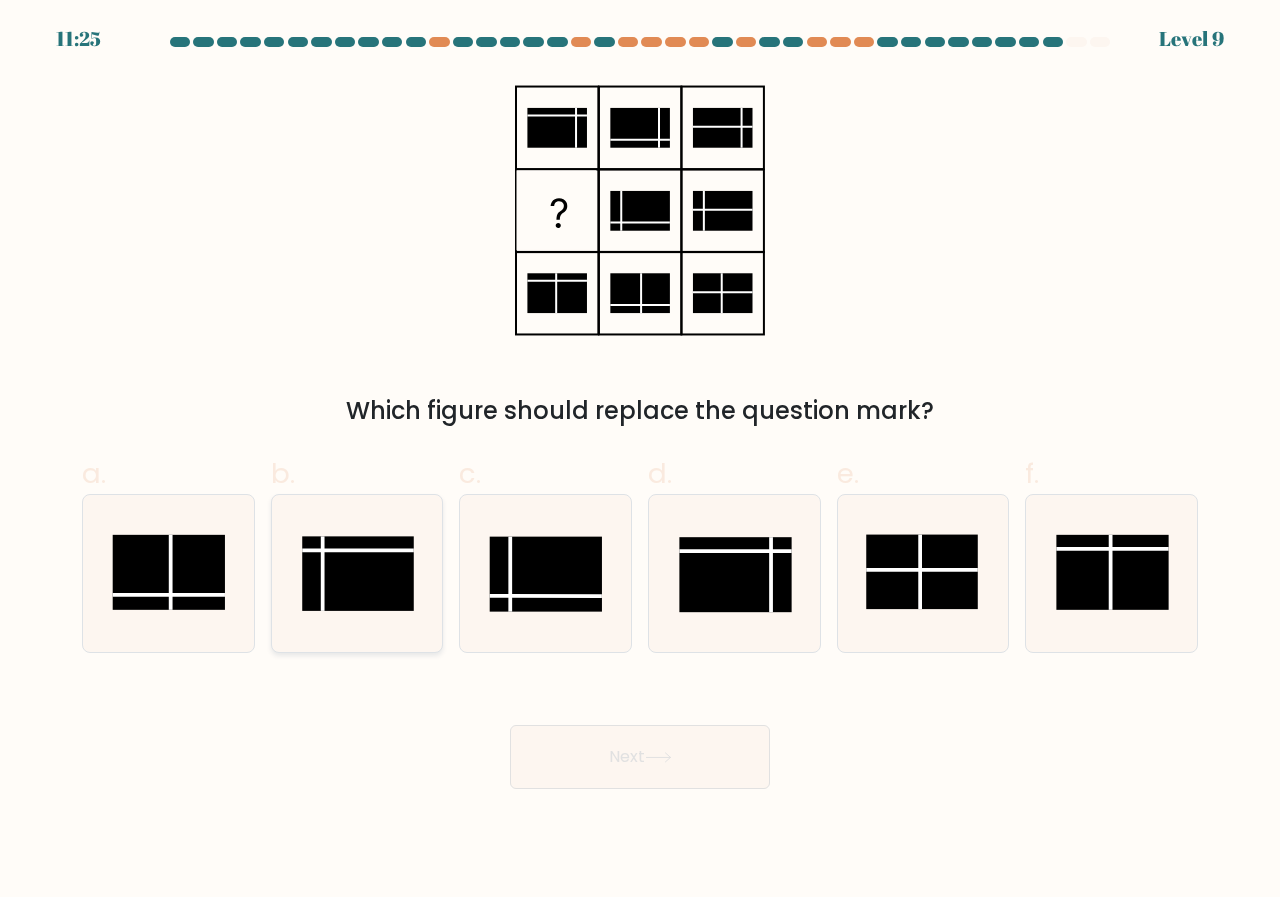 click 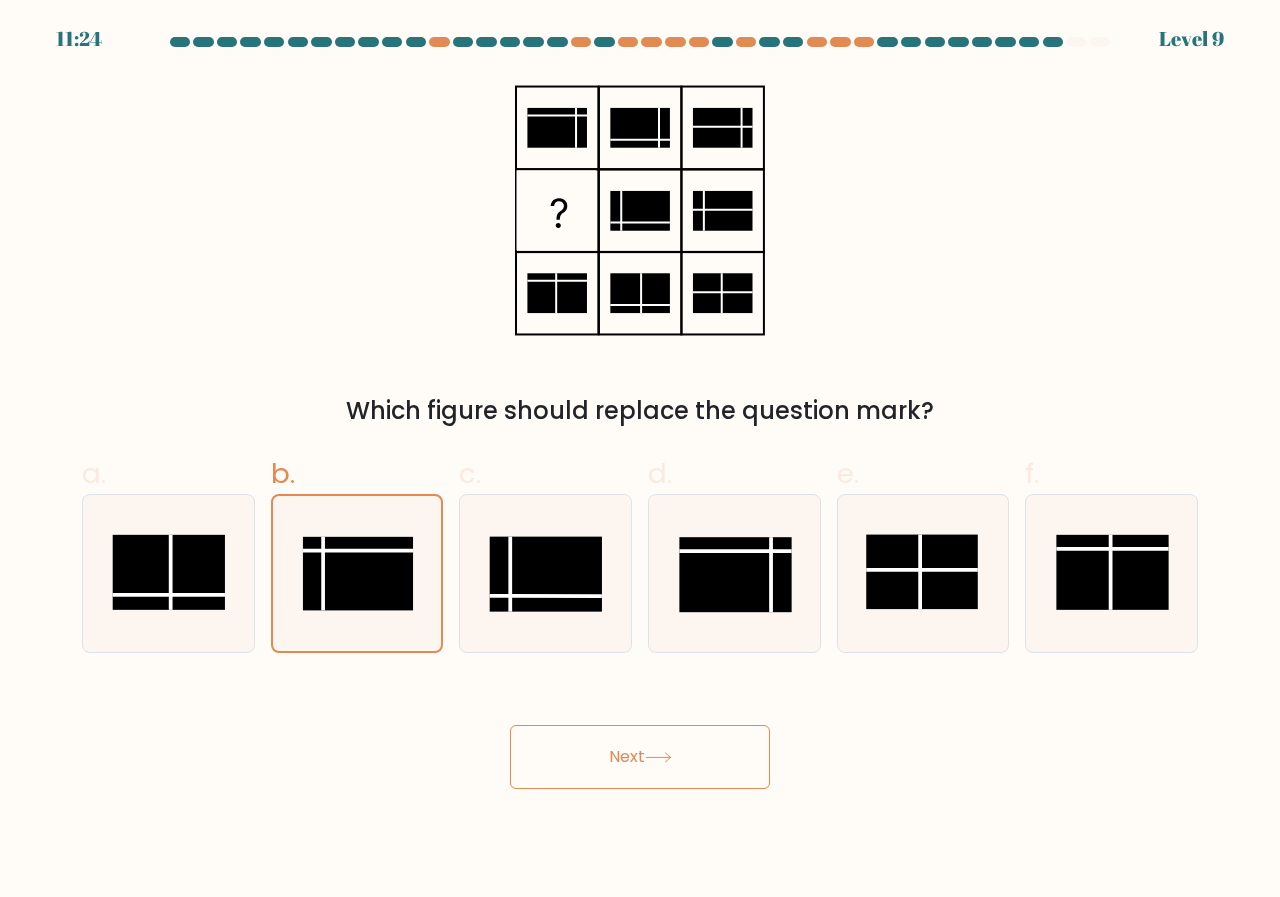 click on "Next" at bounding box center [640, 757] 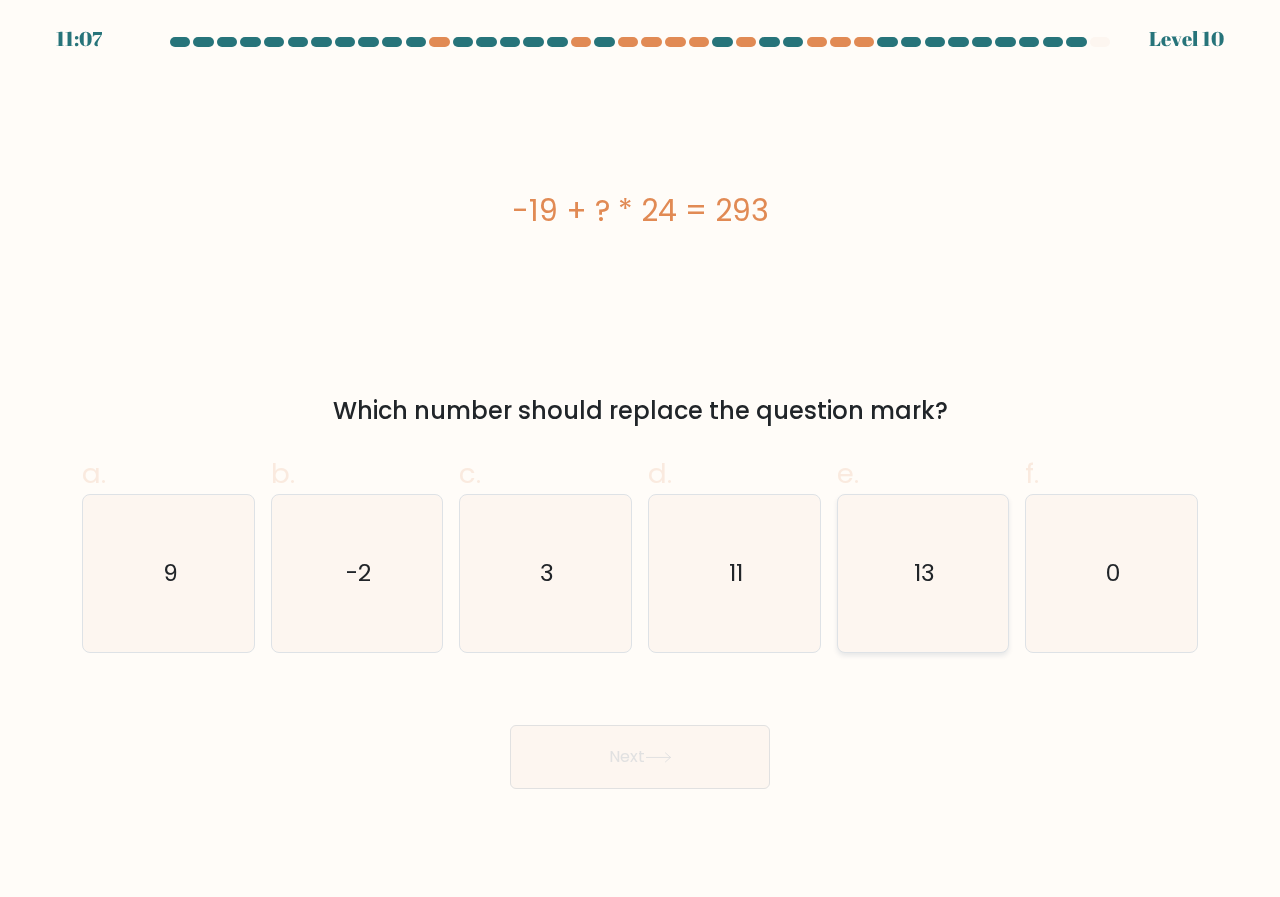 click on "13" 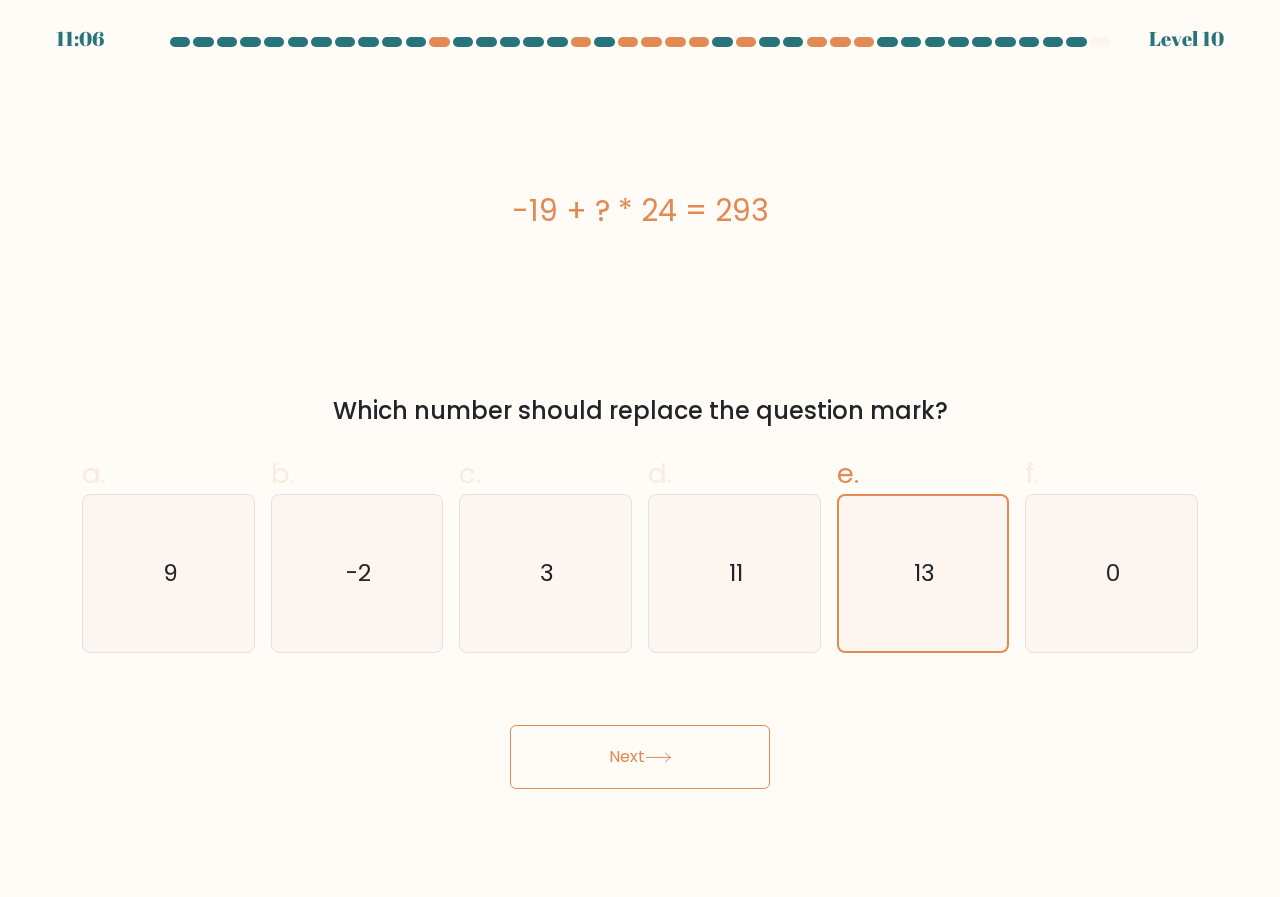 click on "Next" at bounding box center (640, 757) 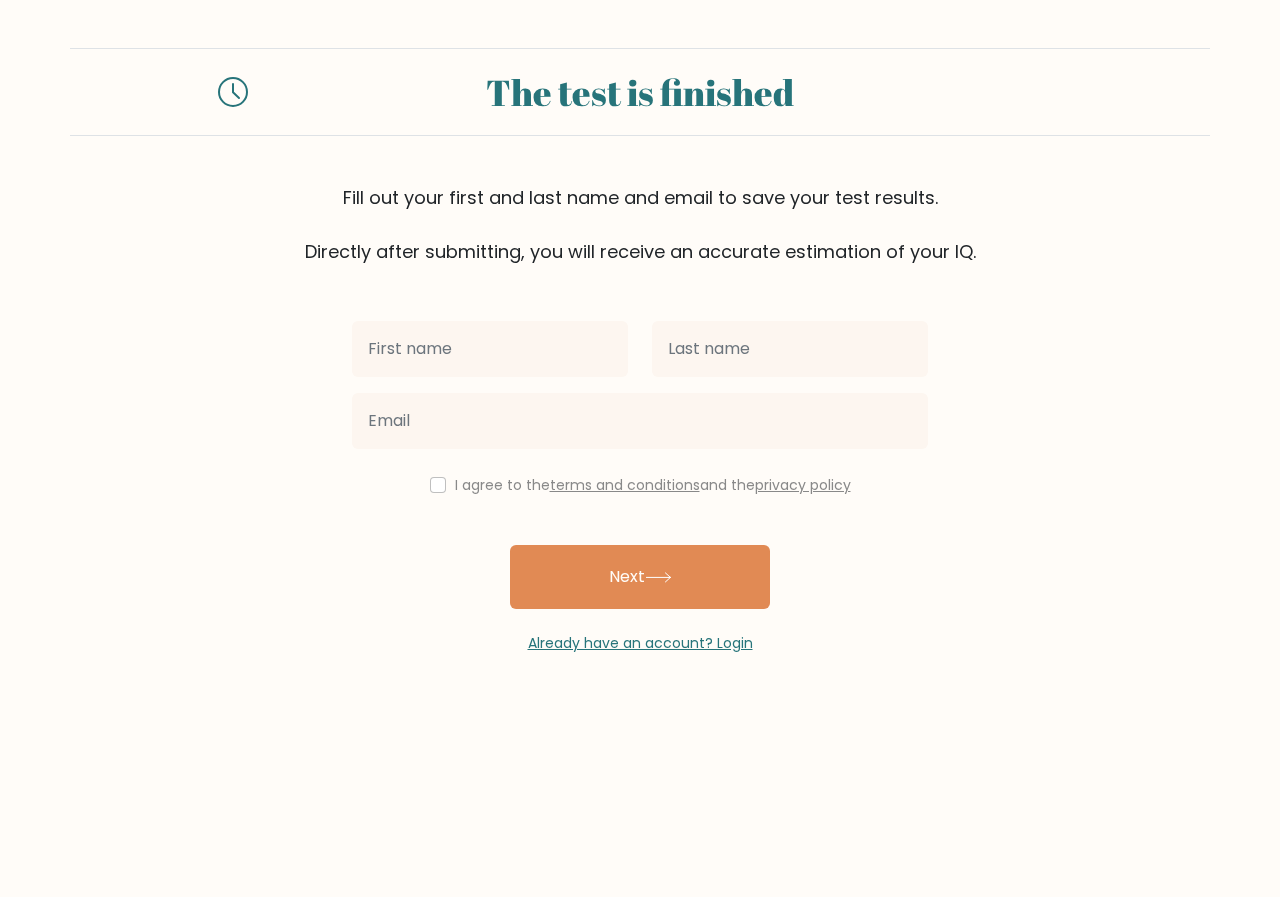scroll, scrollTop: 0, scrollLeft: 0, axis: both 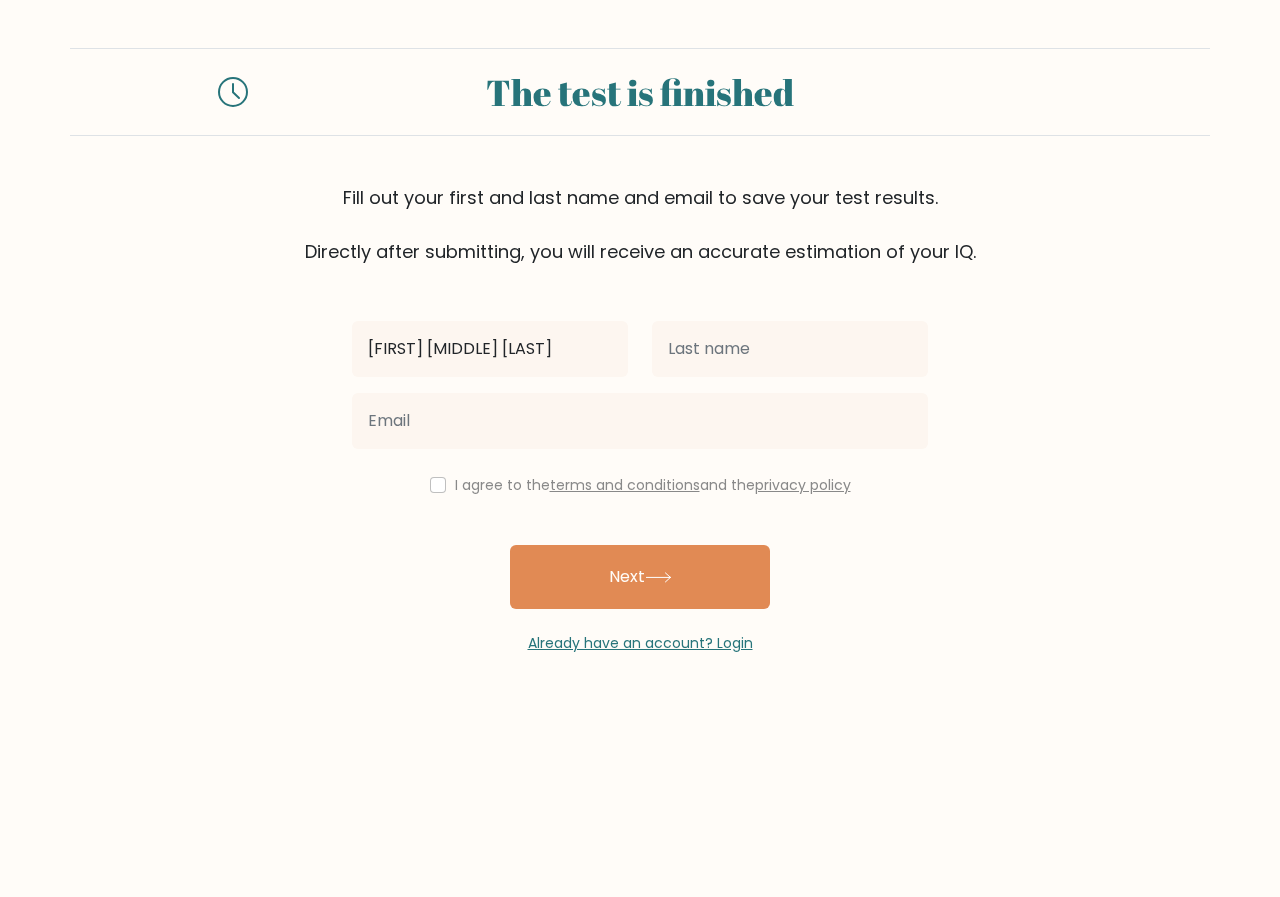 type on "SHEENA MAY GRAZELLE" 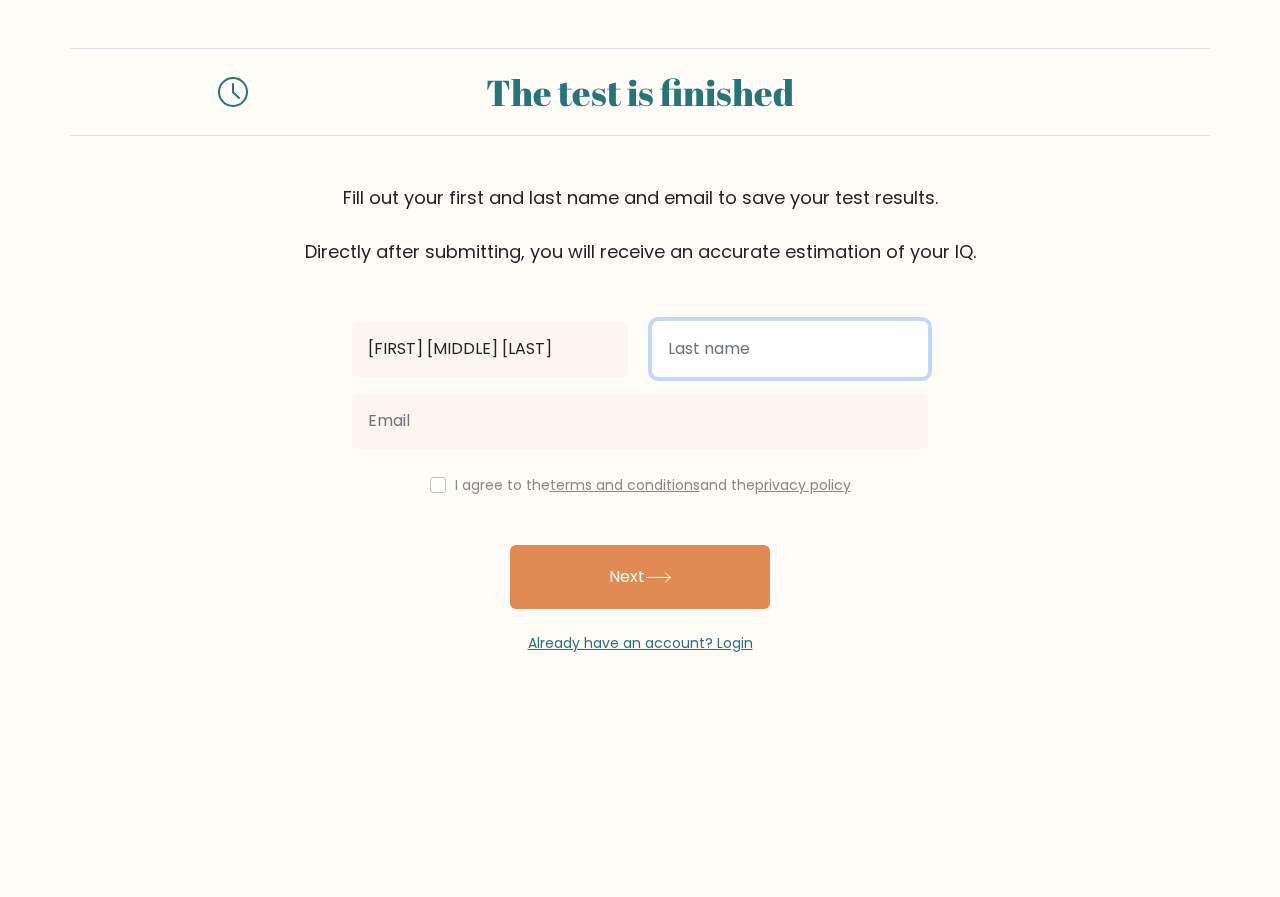 click at bounding box center [790, 349] 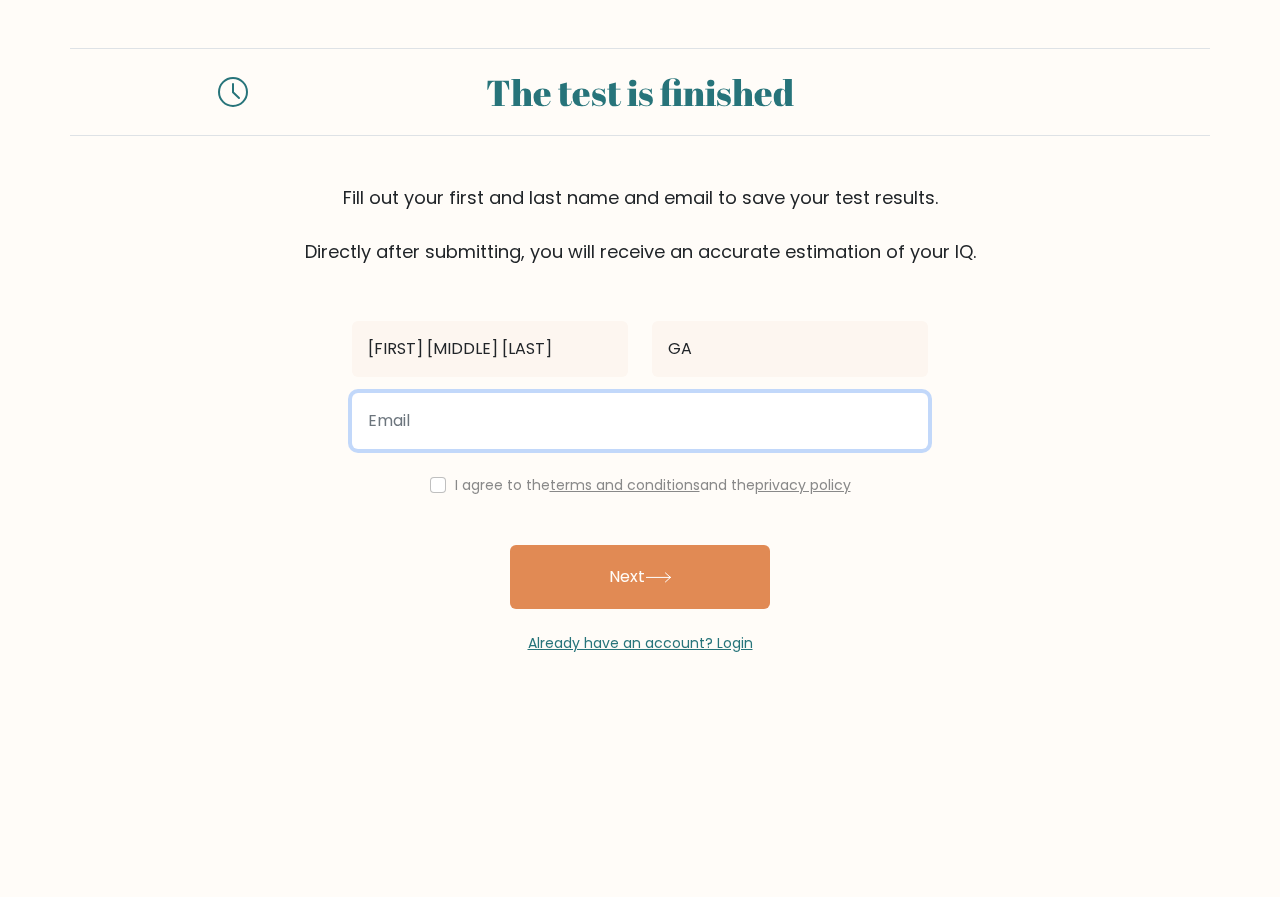 click at bounding box center (640, 421) 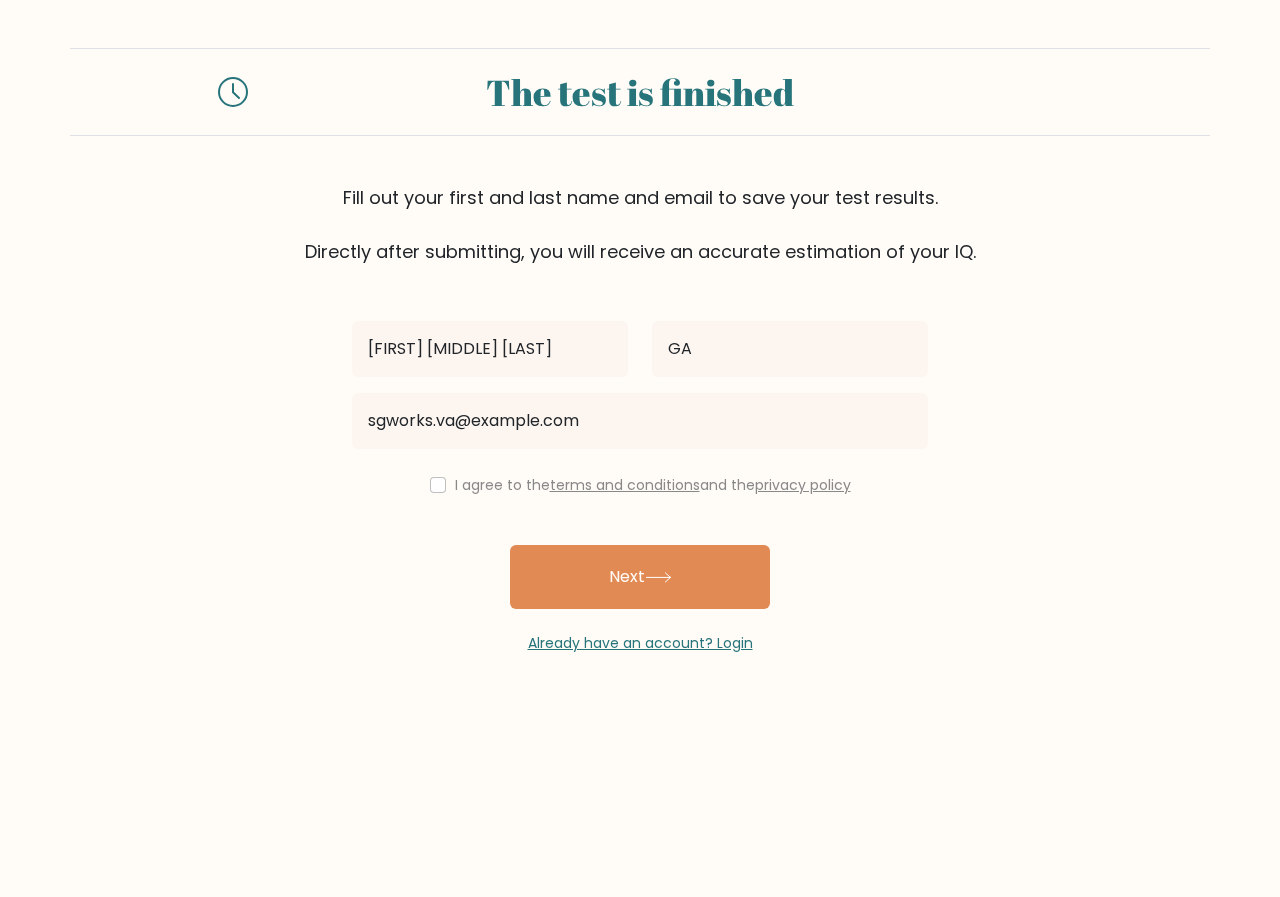 click on "I agree to the  terms and conditions  and the  privacy policy" at bounding box center (640, 485) 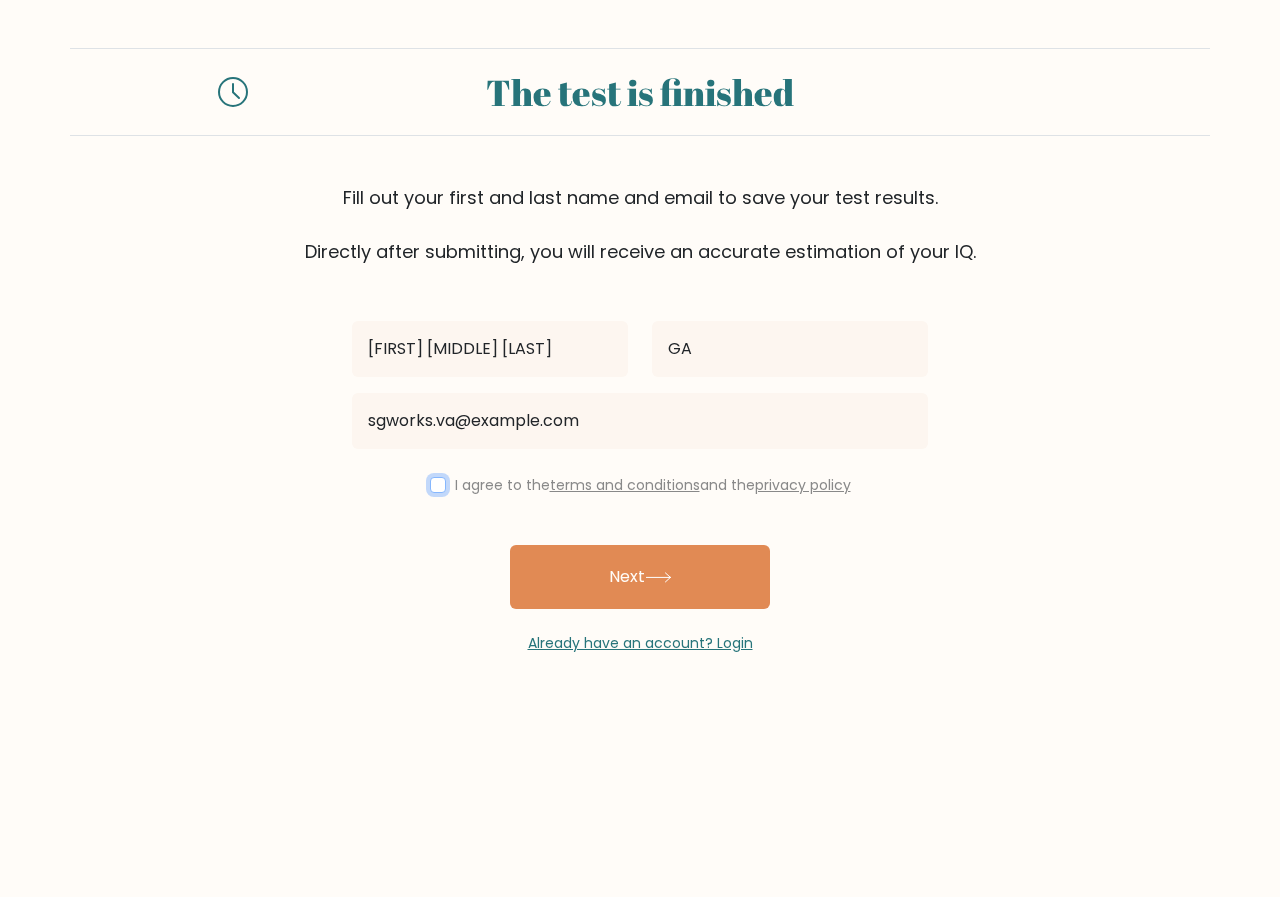 click at bounding box center [438, 485] 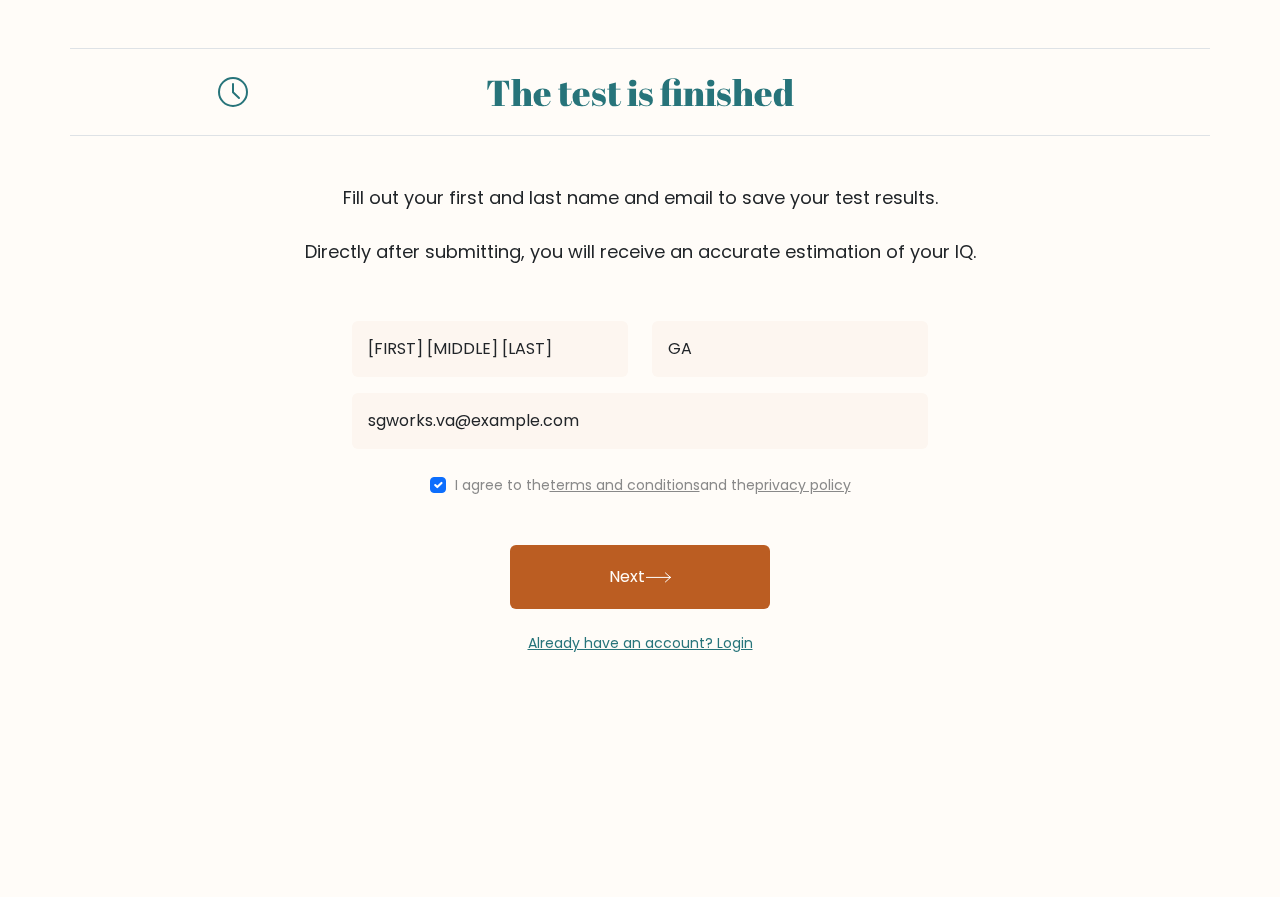 click 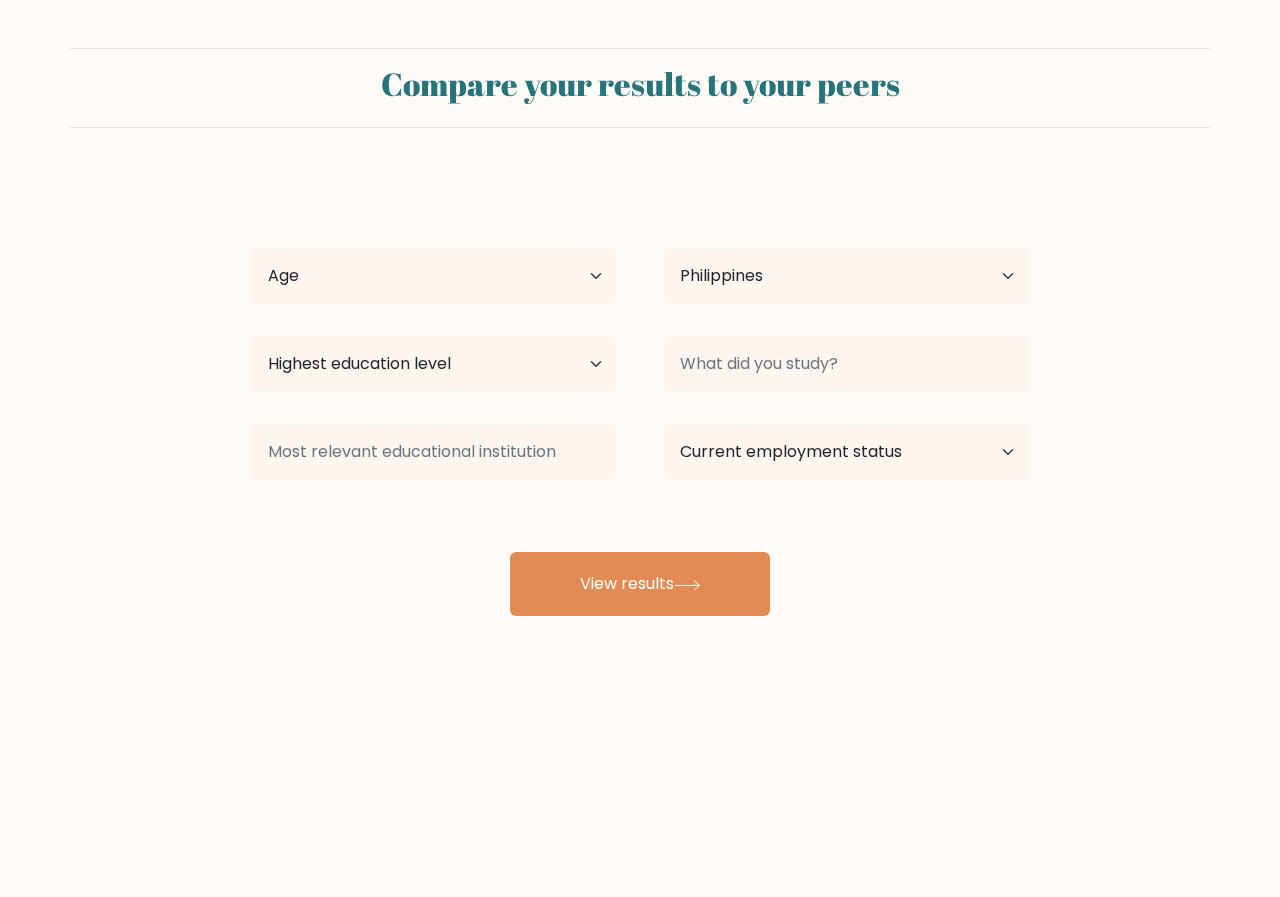 select on "PH" 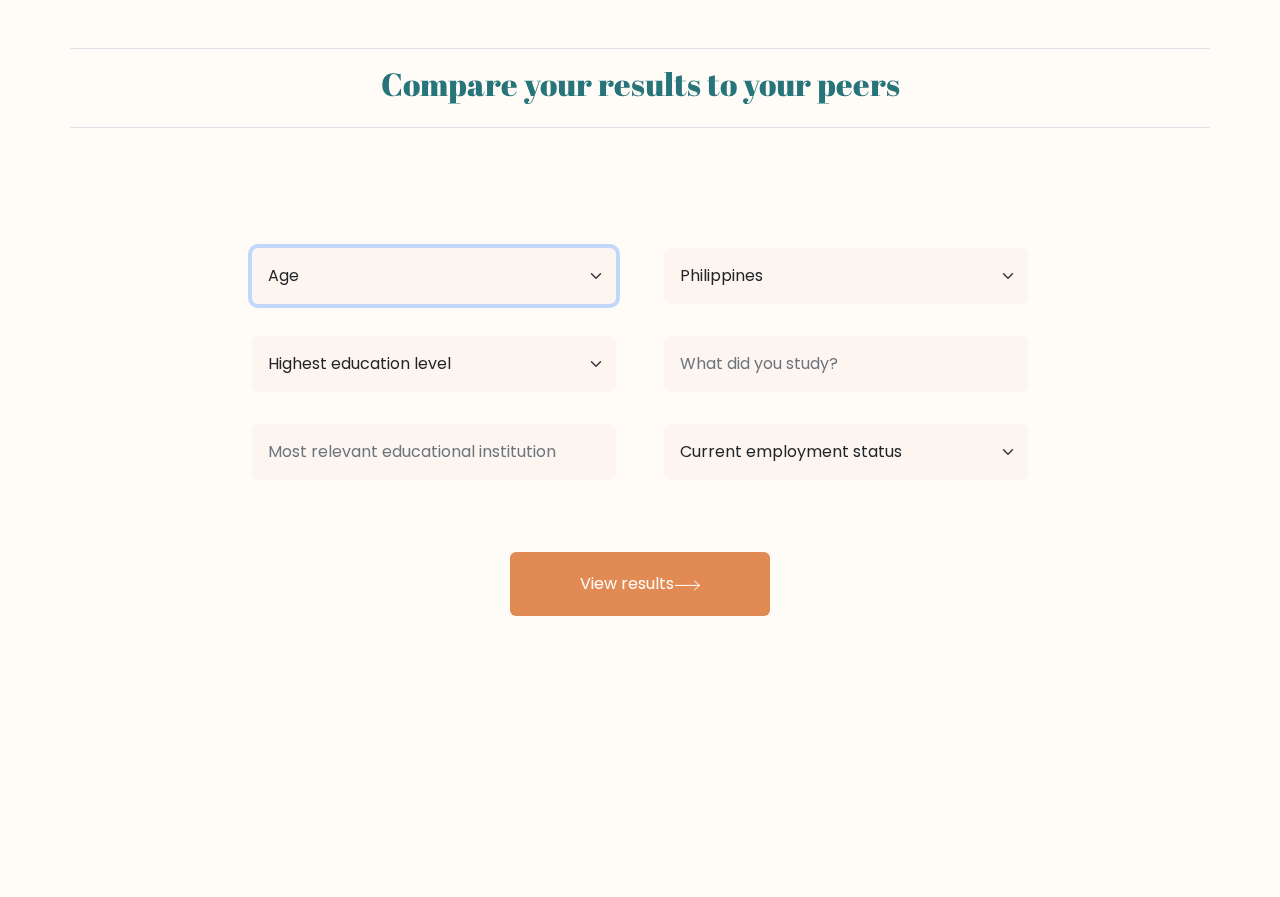 click on "Age
Under 18 years old
18-24 years old
25-34 years old
35-44 years old
45-54 years old
55-64 years old
65 years old and above" at bounding box center [434, 276] 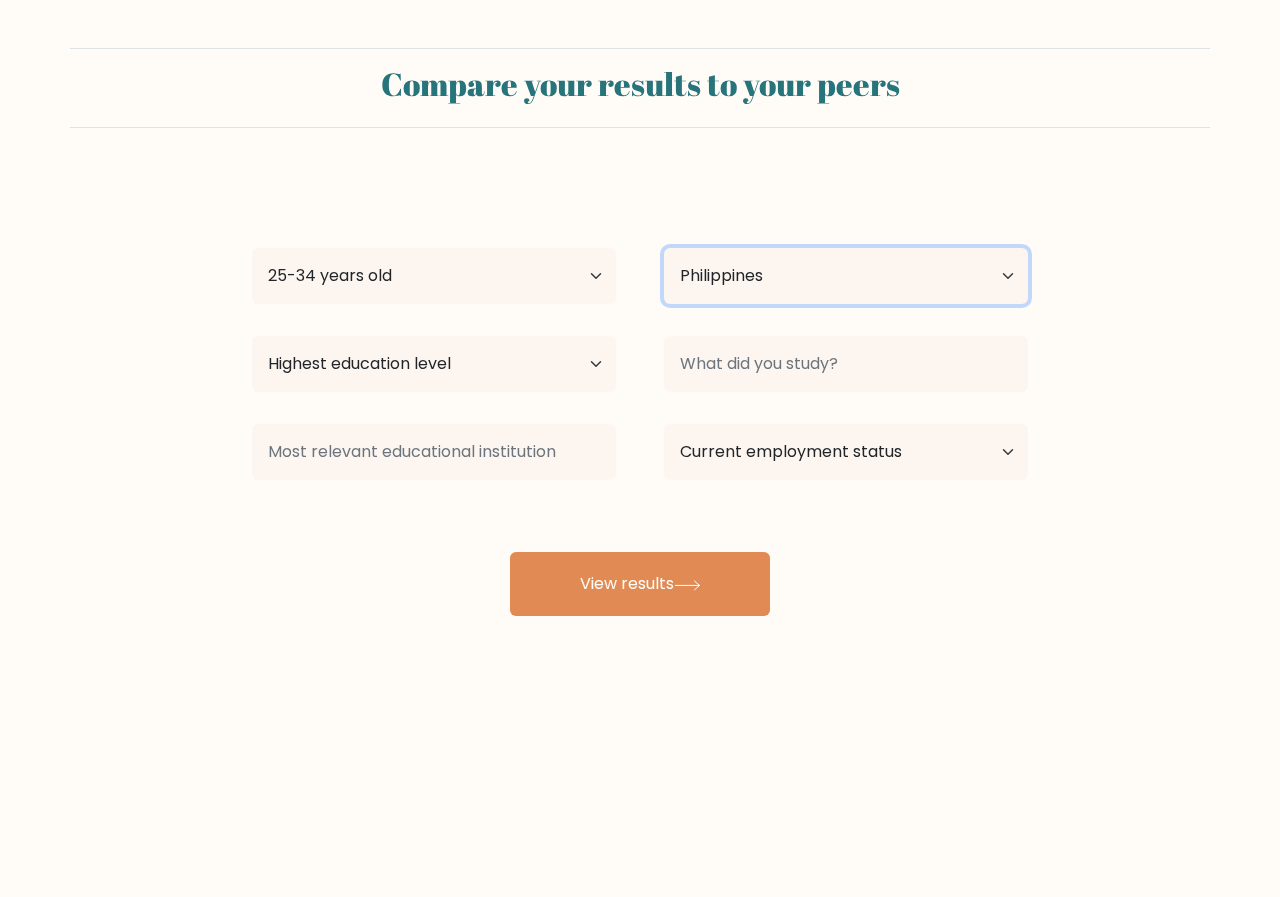 click on "Country
Afghanistan
Albania
Algeria
American Samoa
Andorra
Angola
Anguilla
Antarctica
Antigua and Barbuda
Argentina
Armenia
Aruba
Australia
Austria
Azerbaijan
Bahamas
Bahrain
Bangladesh
Barbados
Belarus
Belgium
Belize
Benin
Bermuda
Bhutan
Bolivia
Bonaire, Sint Eustatius and Saba
Bosnia and Herzegovina
Botswana
Bouvet Island
Brazil
British Indian Ocean Territory
Brunei
Bulgaria
Burkina Faso
Burundi
Cabo Verde
Cambodia
Cameroon
Canada
Cayman Islands
Central African Republic
Chad
Chile
China
Christmas Island
Cocos (Keeling) Islands
Colombia
Comoros
Congo
Congo (the Democratic Republic of the)
Cook Islands
Costa Rica
Côte d'Ivoire
Croatia
Cuba" at bounding box center [846, 276] 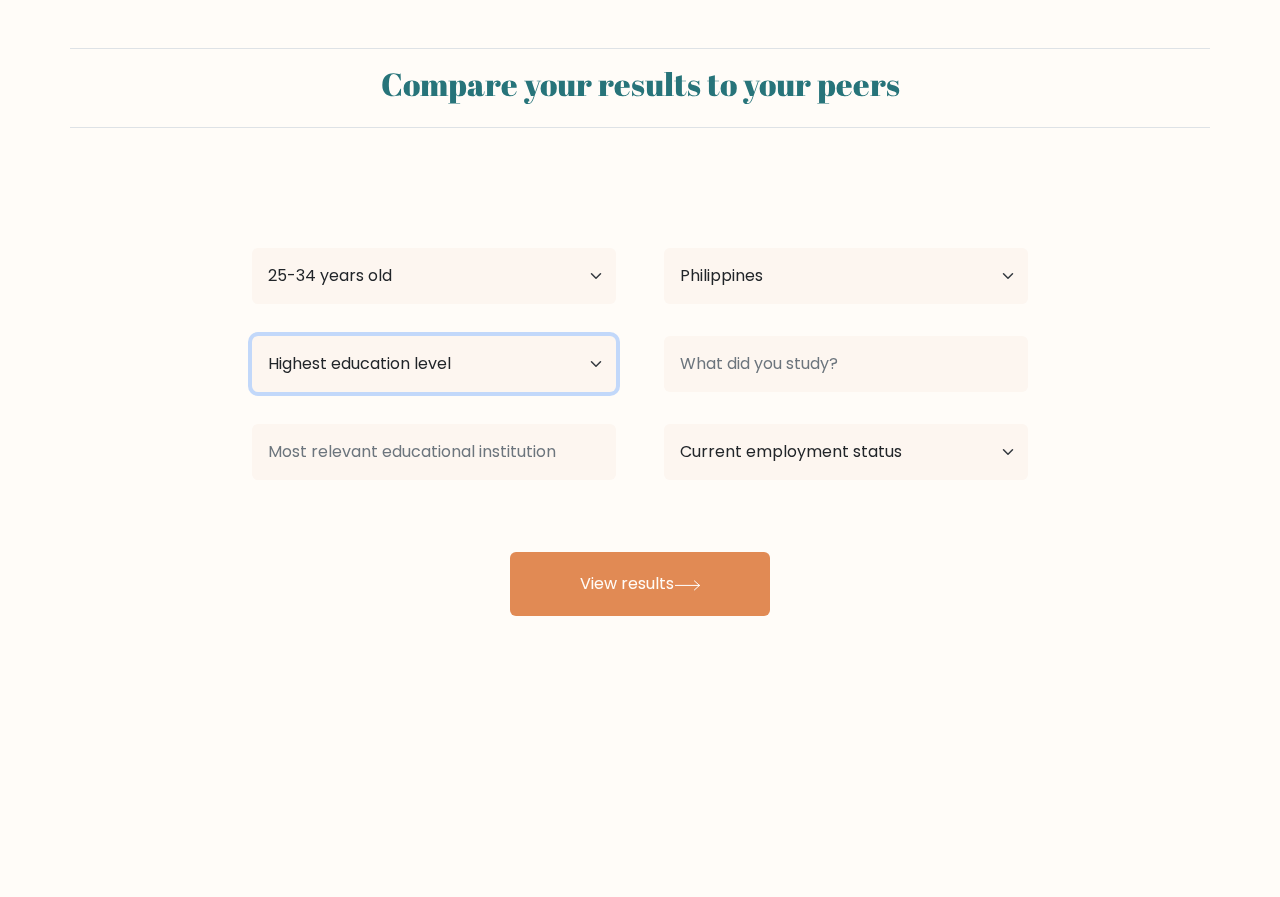 click on "Highest education level
No schooling
Primary
Lower Secondary
Upper Secondary
Occupation Specific
Bachelor's degree
Master's degree
Doctoral degree" at bounding box center (434, 364) 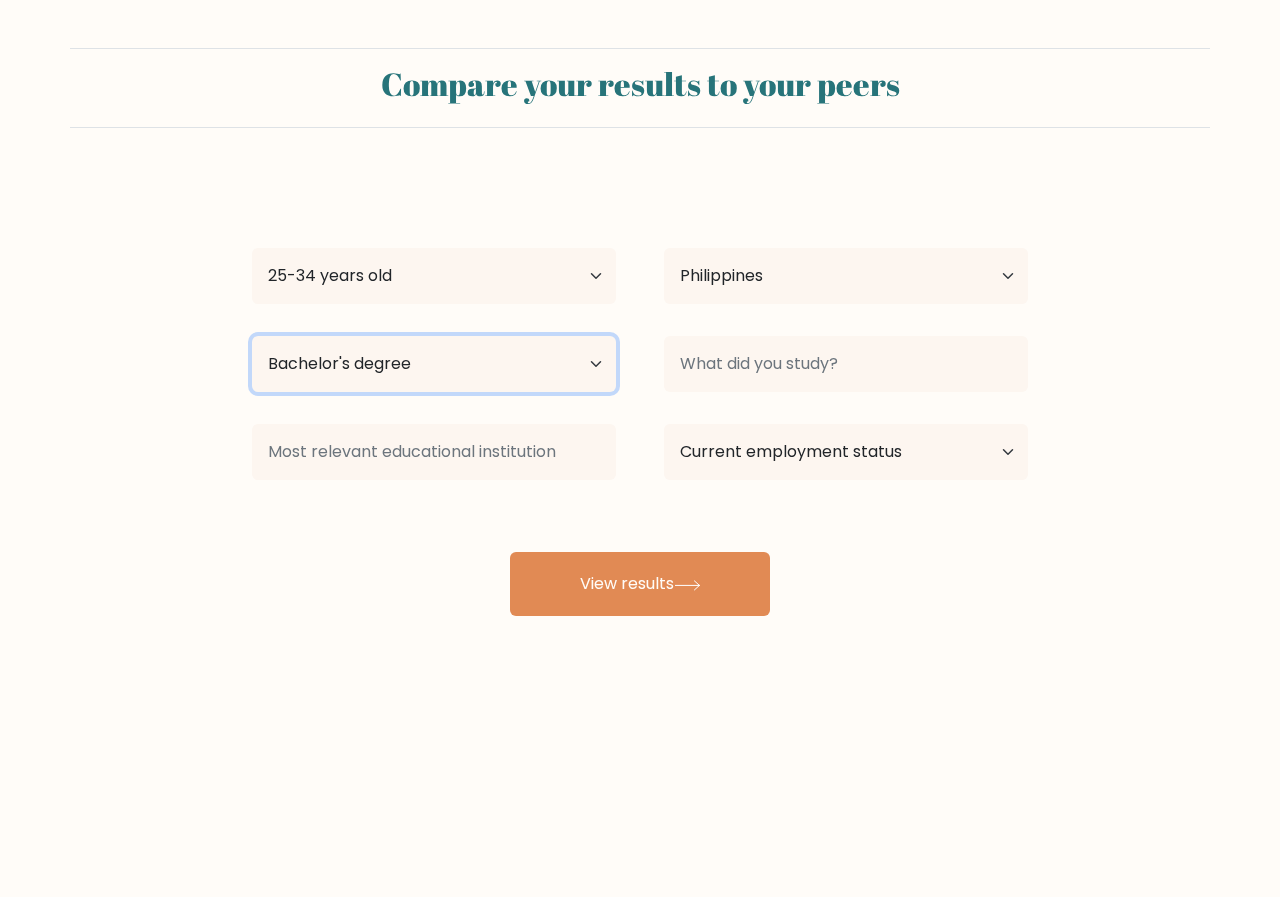 click on "Highest education level
No schooling
Primary
Lower Secondary
Upper Secondary
Occupation Specific
Bachelor's degree
Master's degree
Doctoral degree" at bounding box center (434, 364) 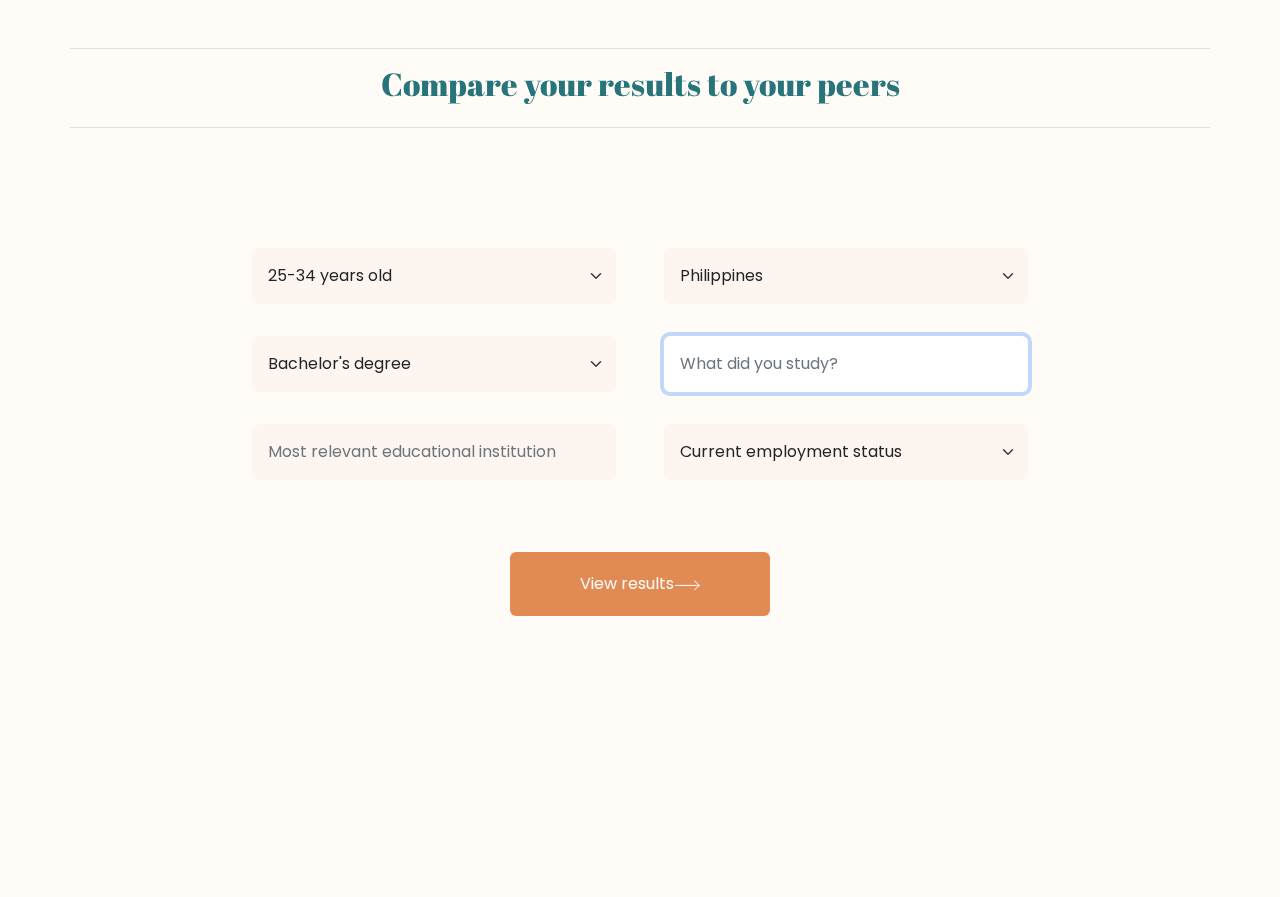 click at bounding box center [846, 364] 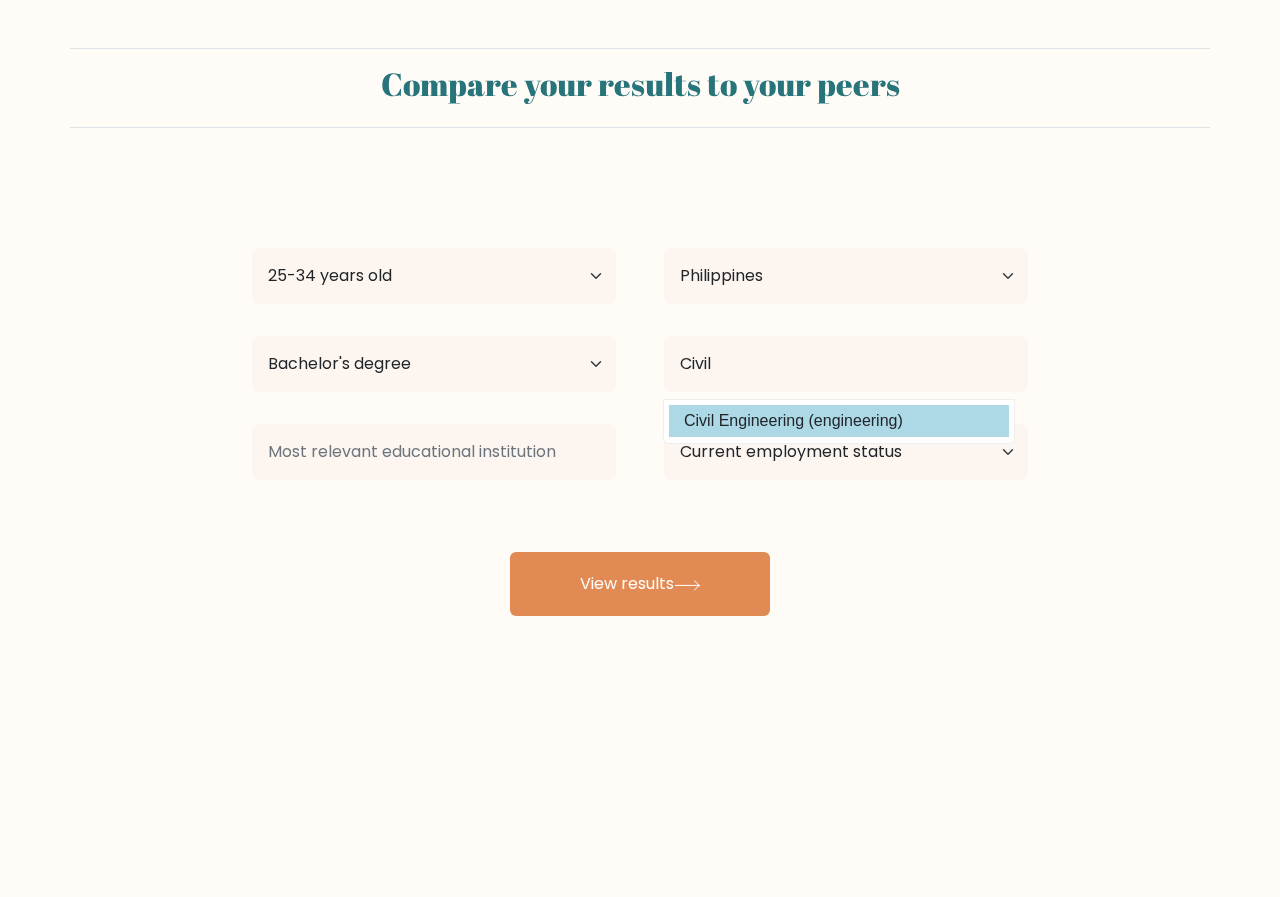 click on "Civil Engineering (engineering)" at bounding box center (839, 421) 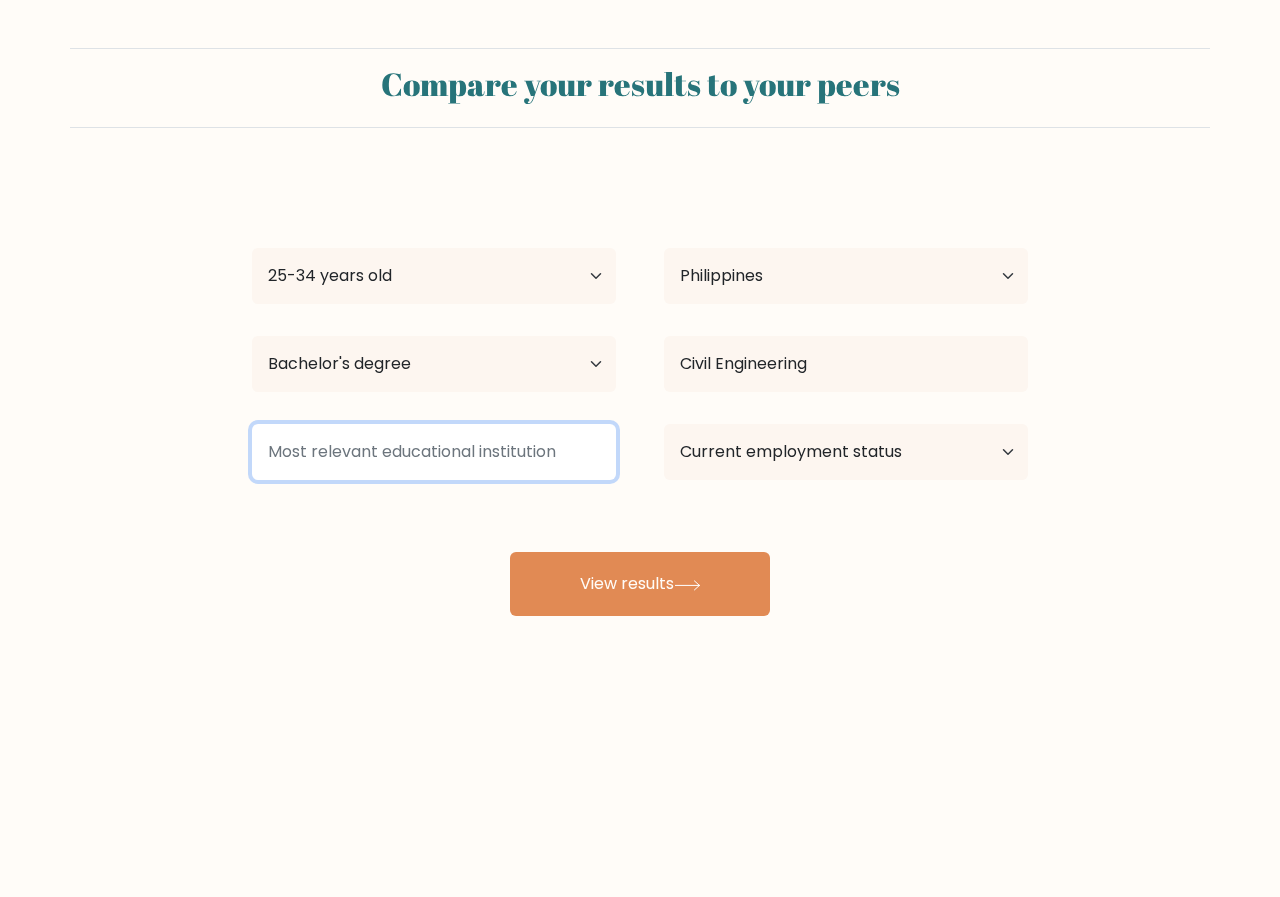 click at bounding box center (434, 452) 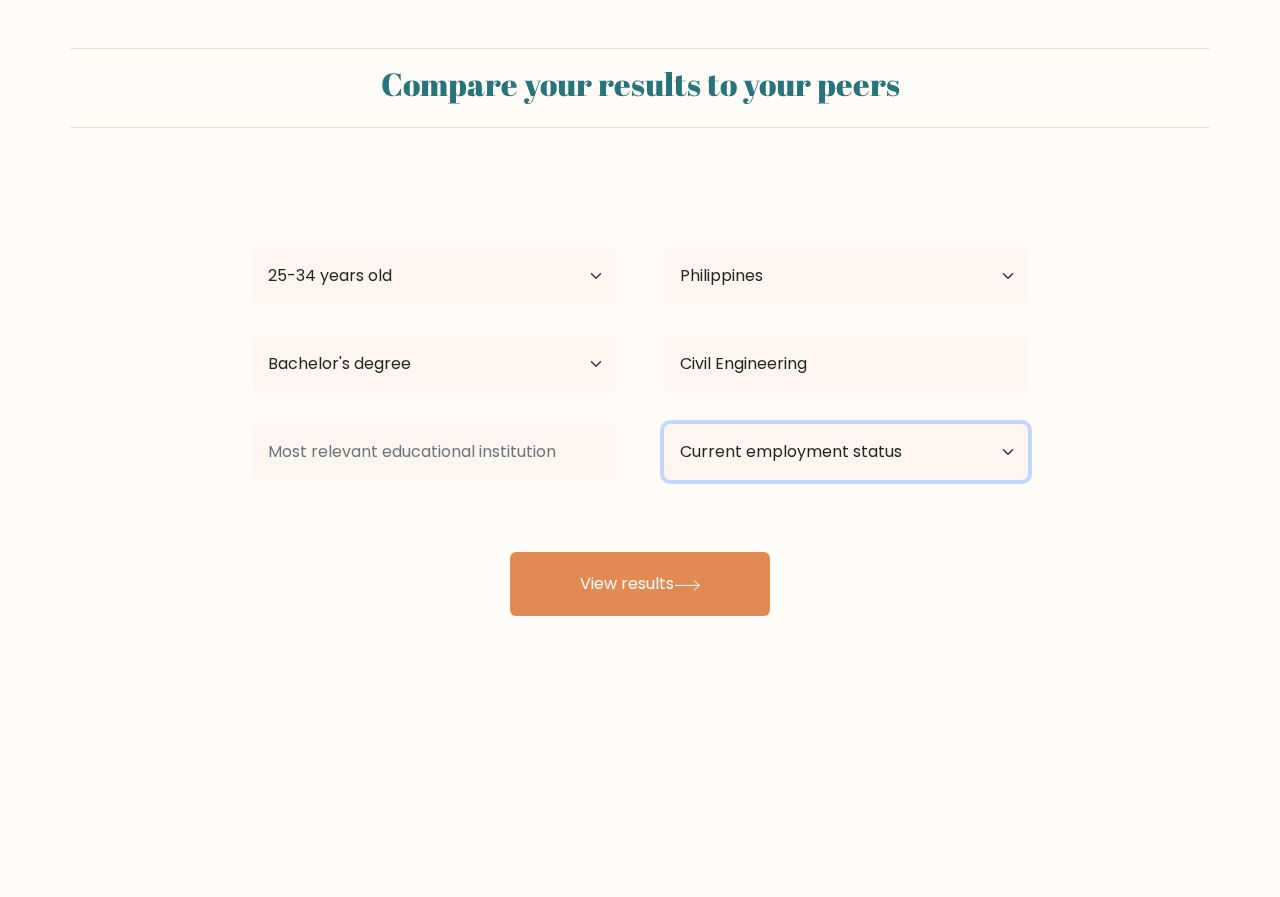 click on "Current employment status
Employed
Student
Retired
Other / prefer not to answer" at bounding box center (846, 452) 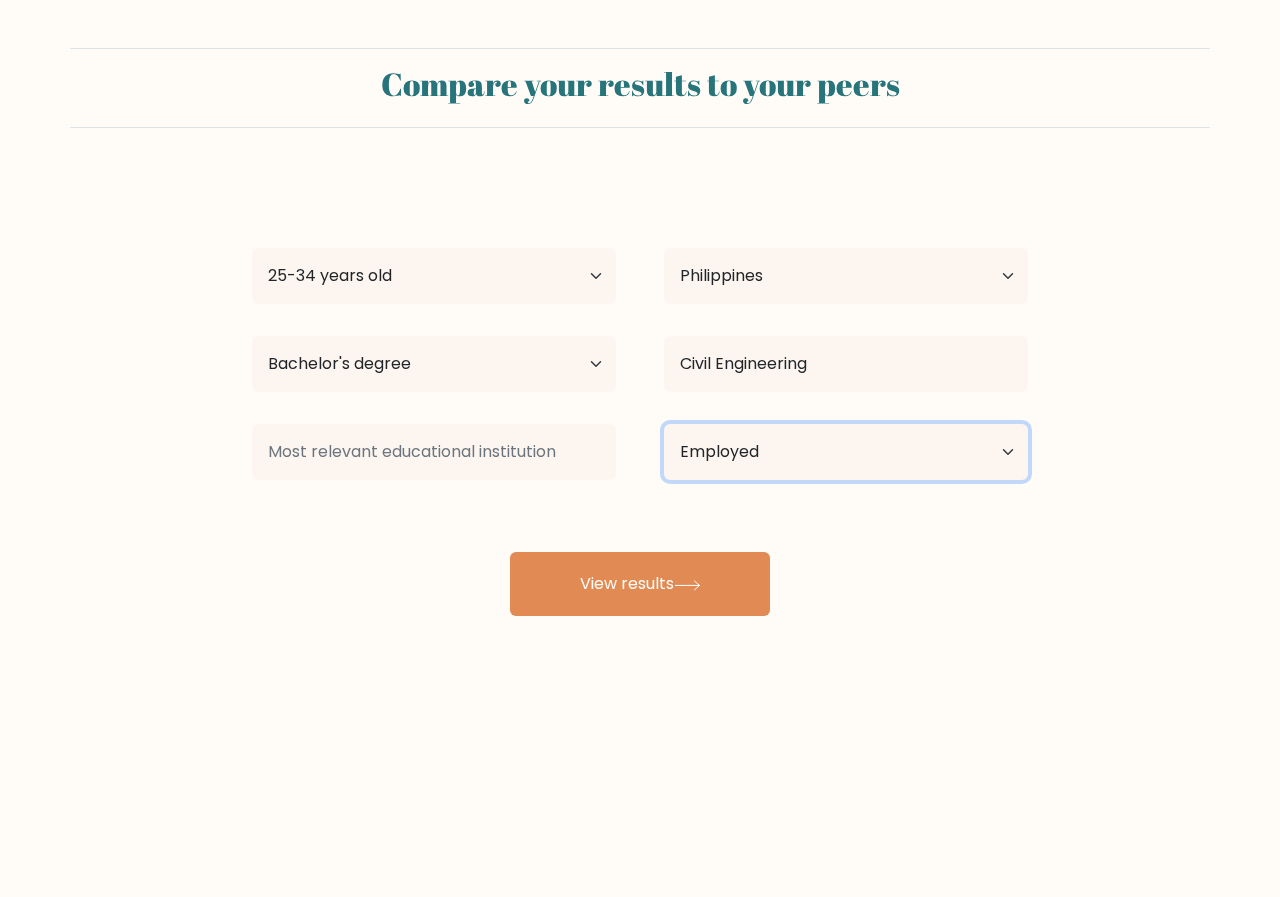 click on "Current employment status
Employed
Student
Retired
Other / prefer not to answer" at bounding box center (846, 452) 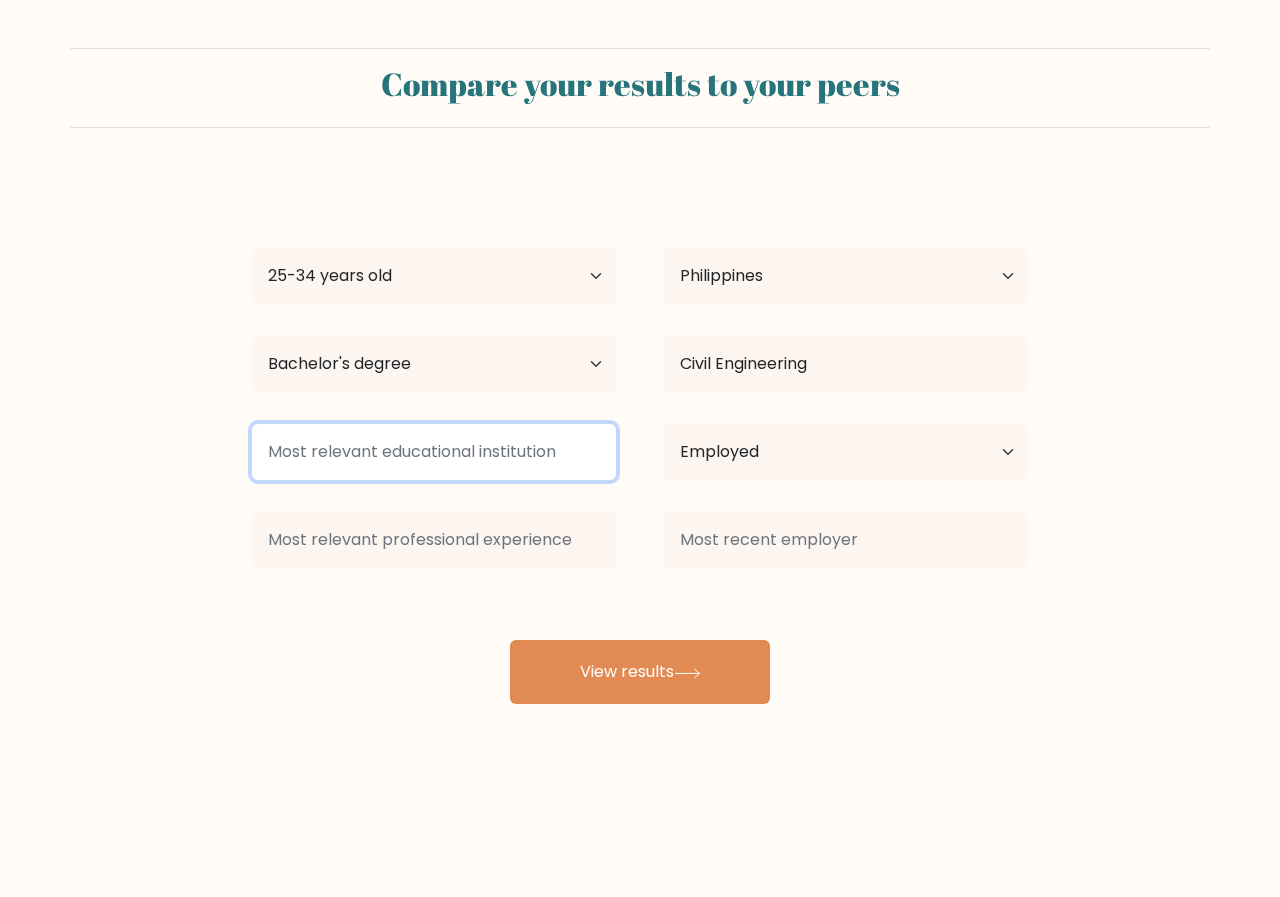 click at bounding box center (434, 452) 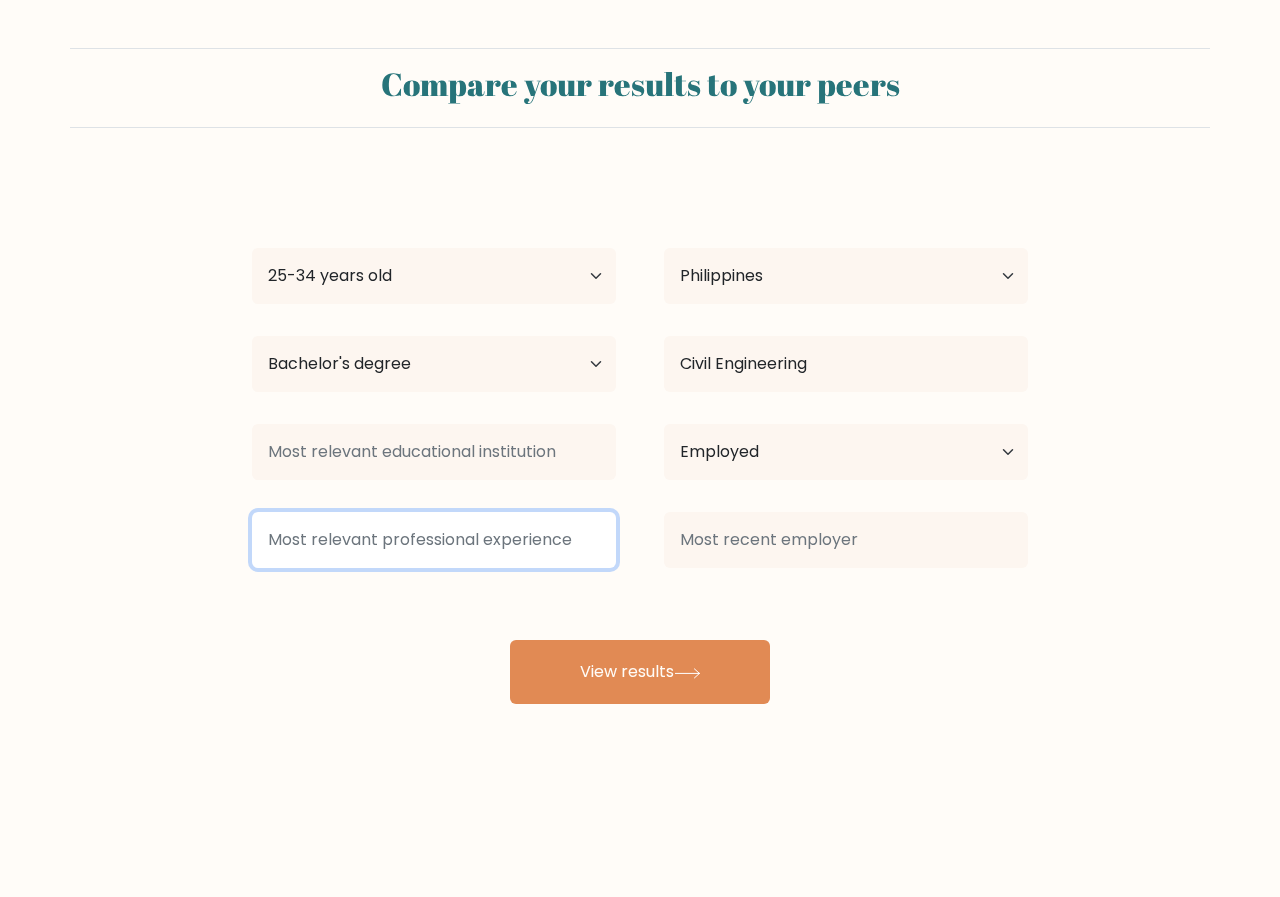 click at bounding box center (434, 540) 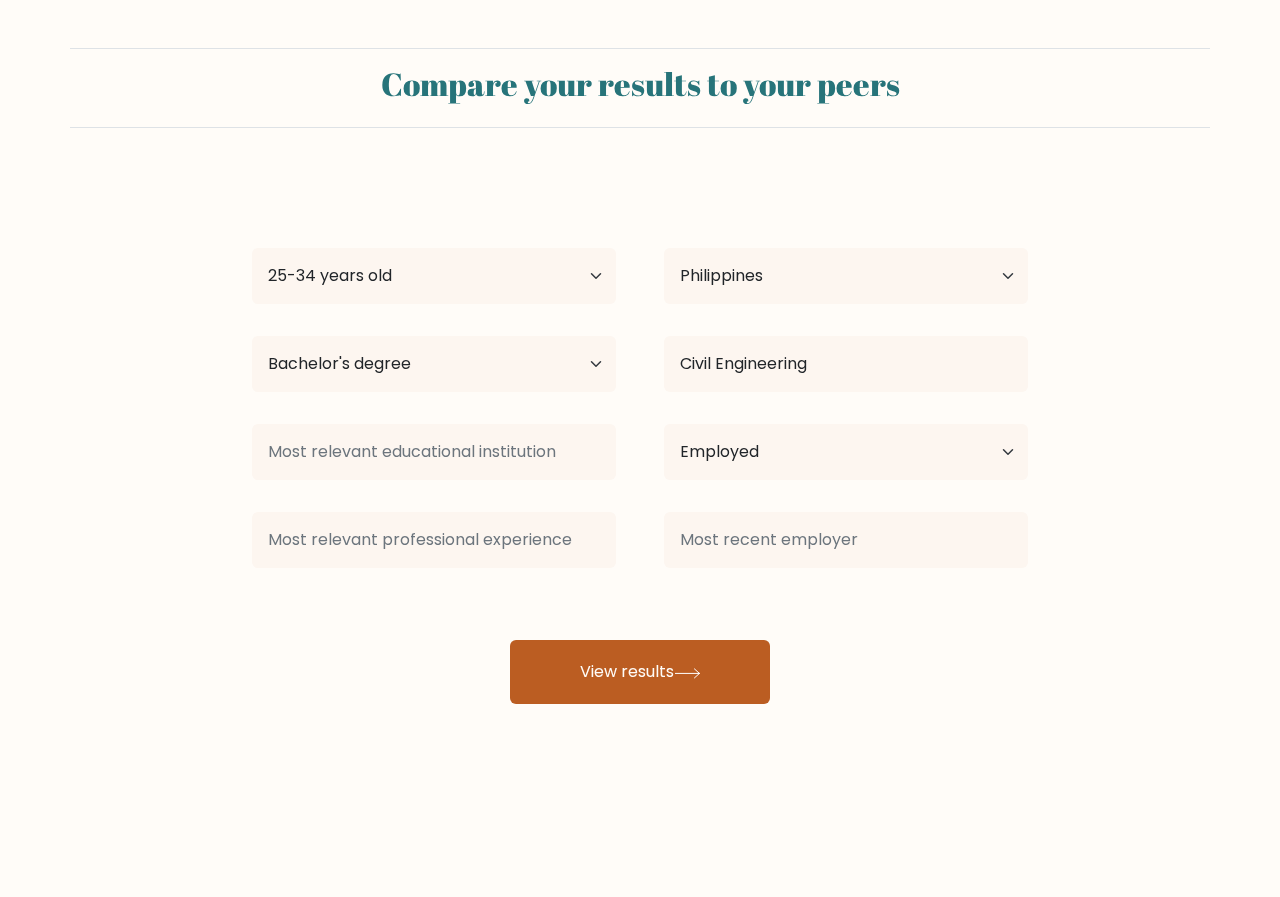 click on "View results" at bounding box center (640, 672) 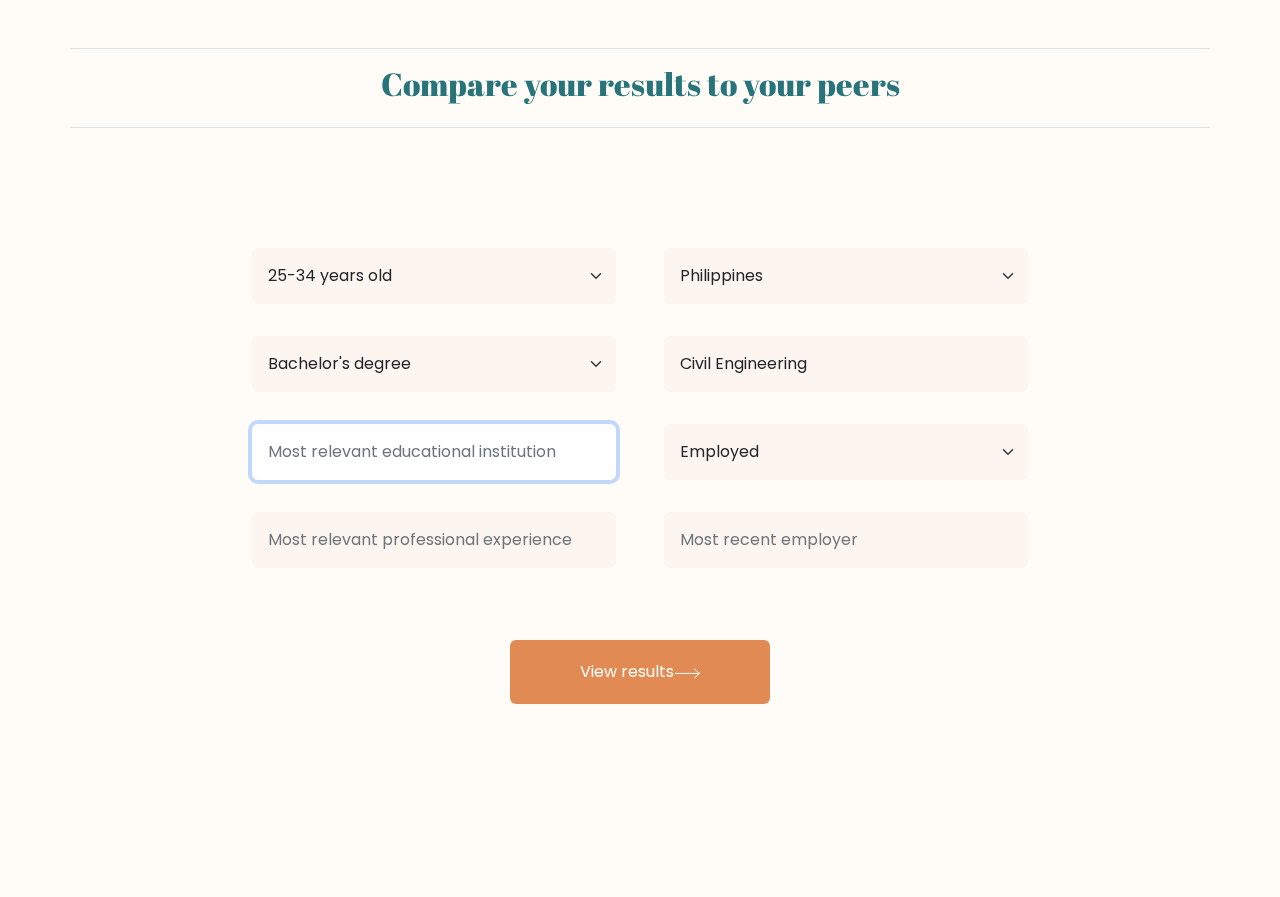 click at bounding box center (434, 452) 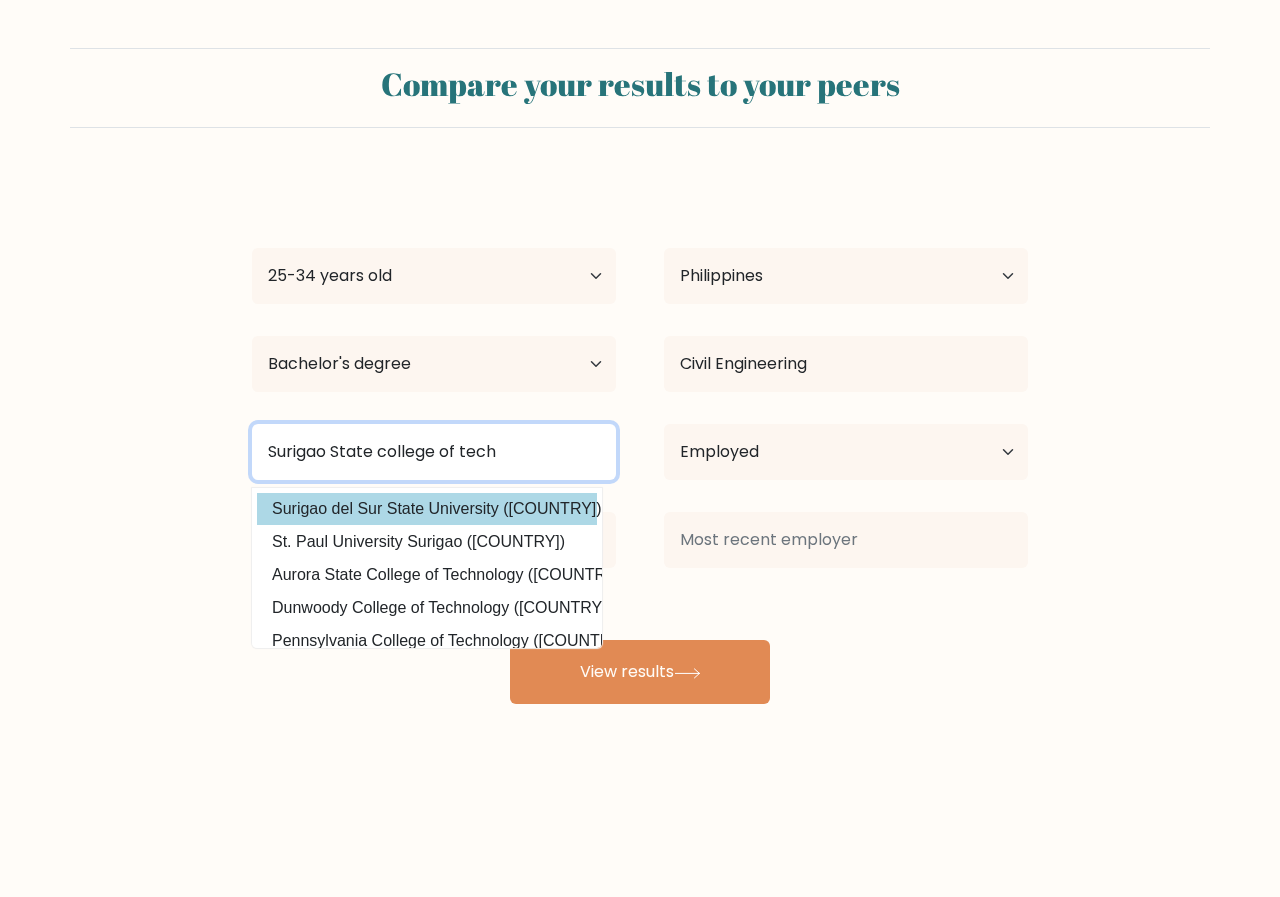 type on "Surigao State college of tech" 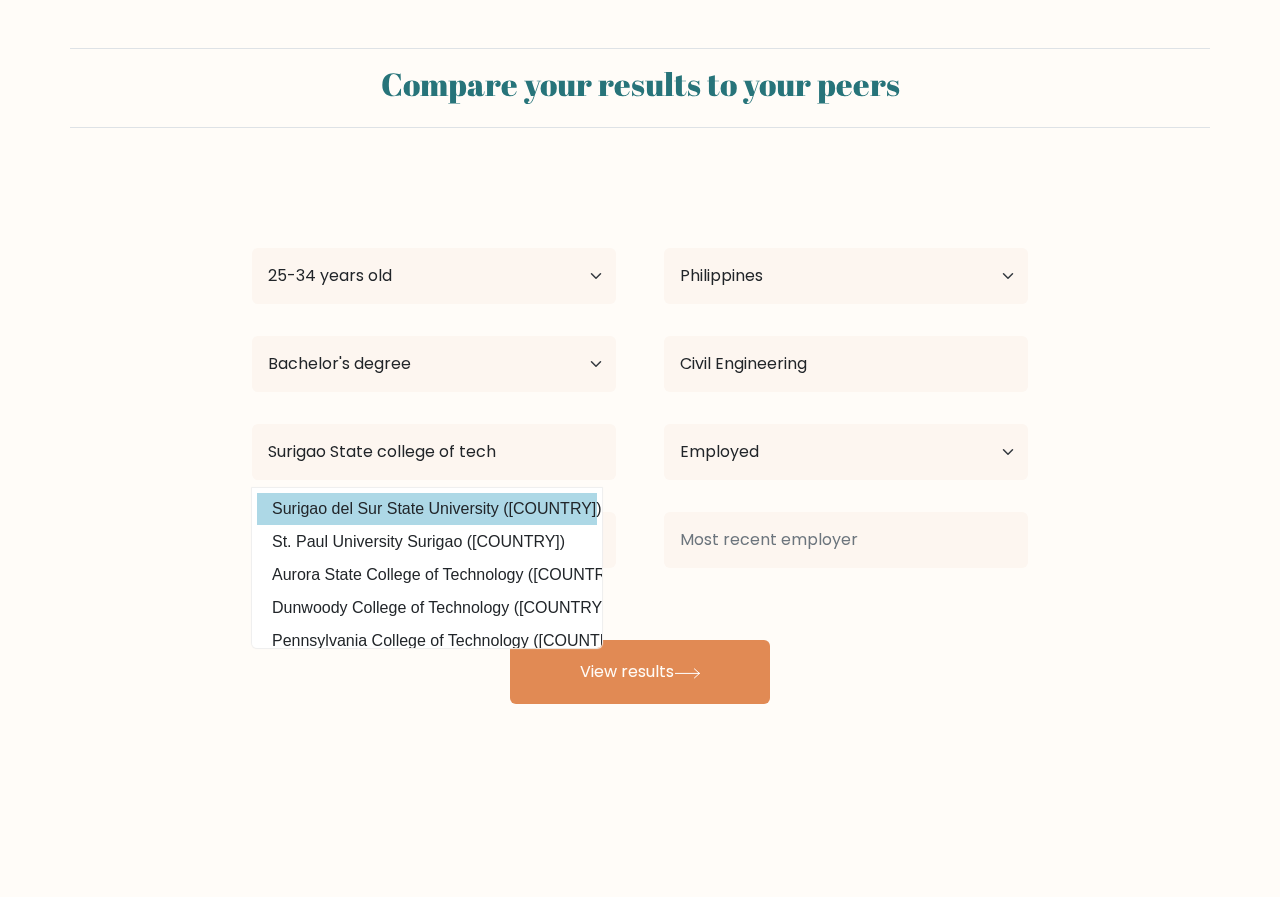 click on "SHEENA MAY GRAZELLE
GA
Age
Under 18 years old
18-24 years old
25-34 years old
35-44 years old
45-54 years old
55-64 years old
65 years old and above
Country
Afghanistan
Albania
Algeria
American Samoa
Andorra
Angola
Anguilla
Antarctica
Antigua and Barbuda
Argentina
Armenia
Aruba
Australia
Austria
Azerbaijan
Bahamas
Bahrain
Bangladesh
Barbados
Belarus
Belgium
Belize
Benin
Bermuda
Bhutan
Bolivia
Bonaire, Sint Eustatius and Saba
Bosnia and Herzegovina
Botswana
Bouvet Island
Brazil" at bounding box center (640, 440) 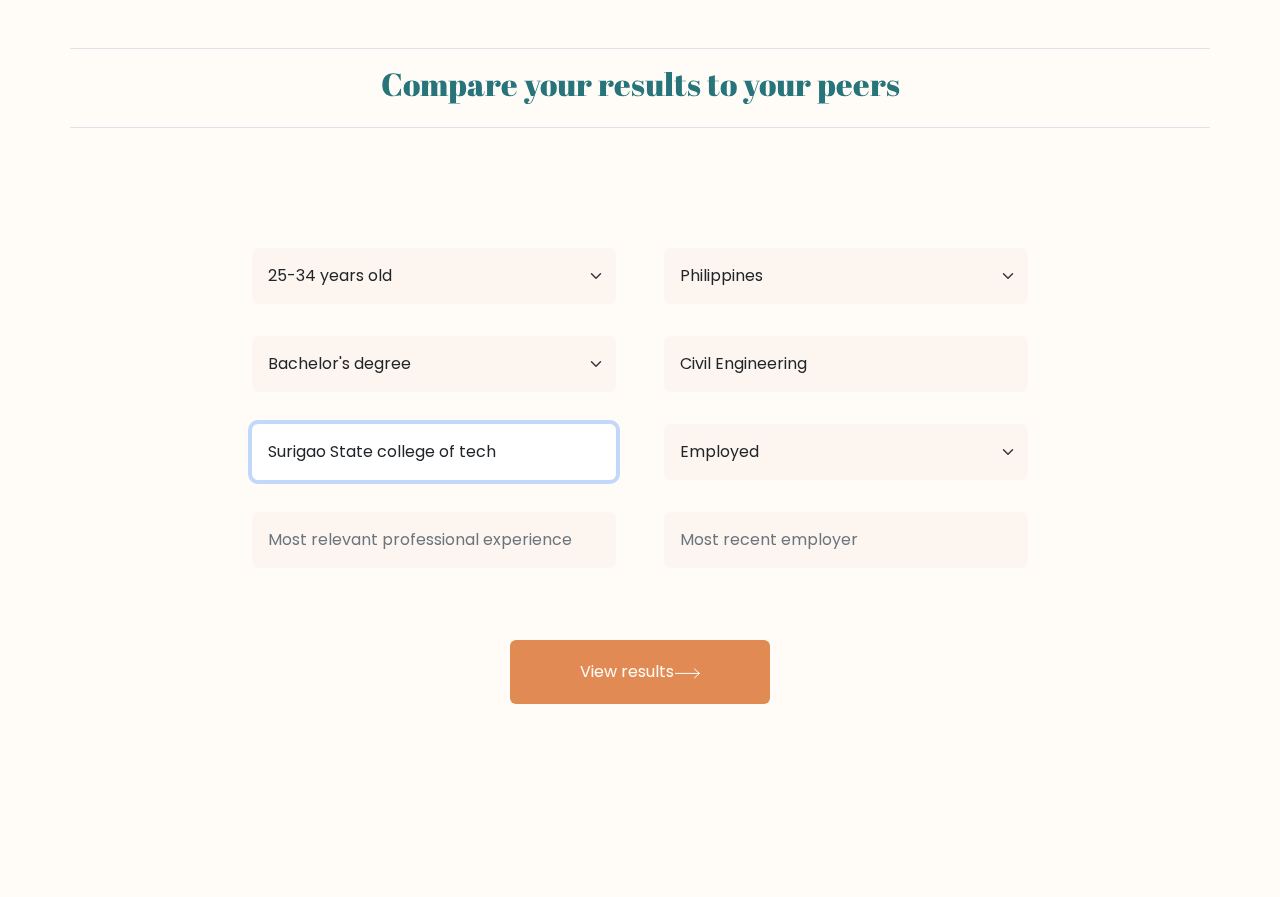click on "Surigao State college of tech" at bounding box center [434, 452] 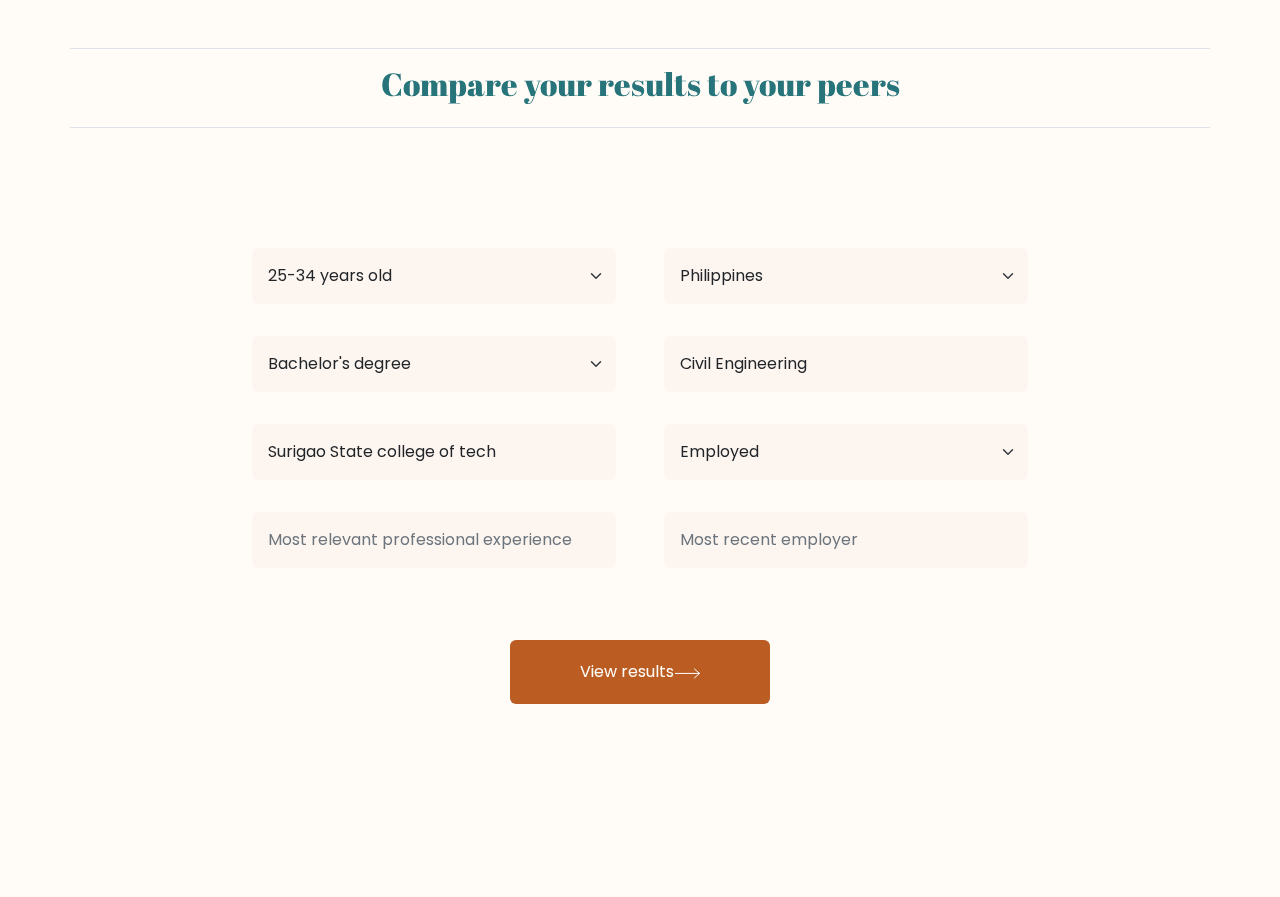 click on "View results" at bounding box center [640, 672] 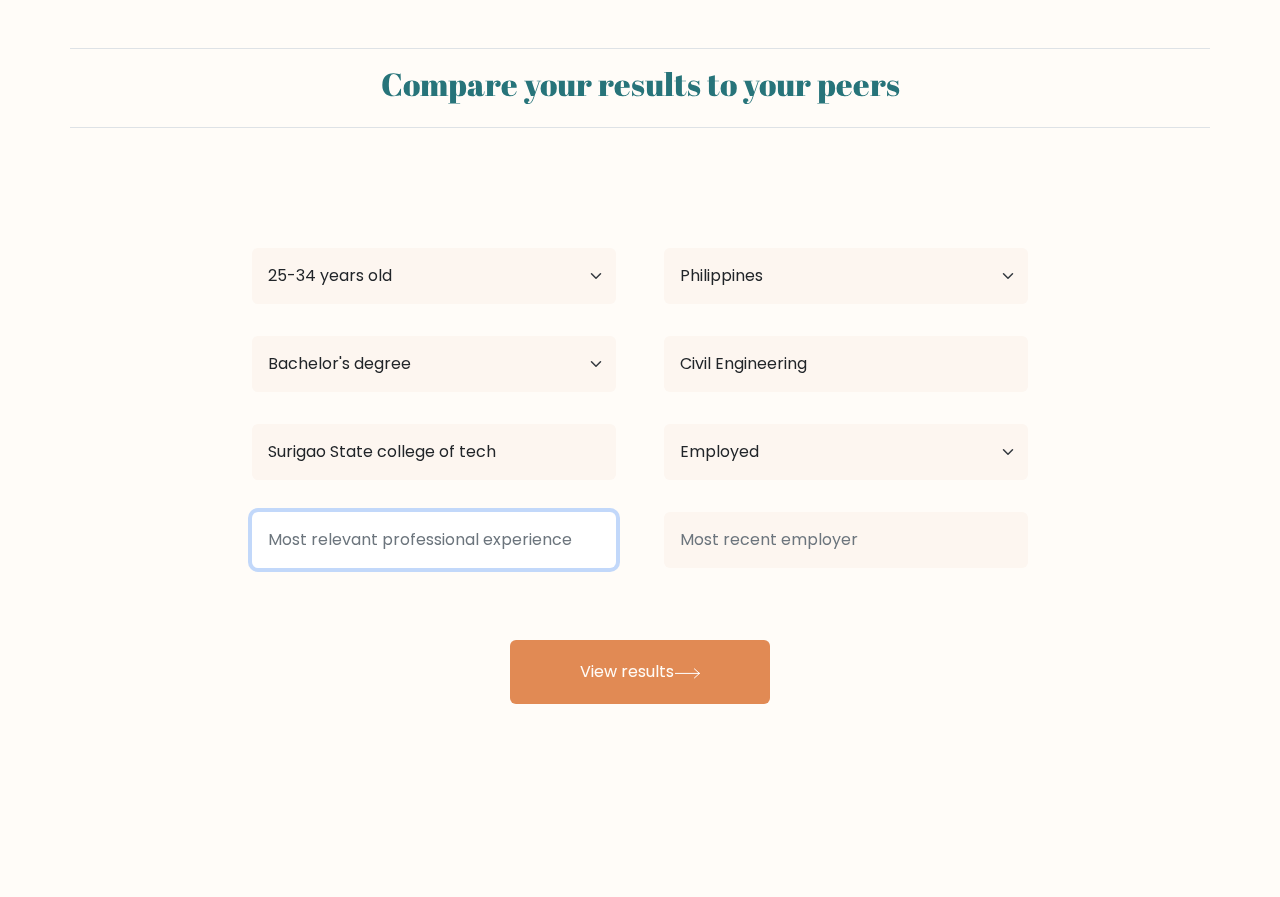 click at bounding box center (434, 540) 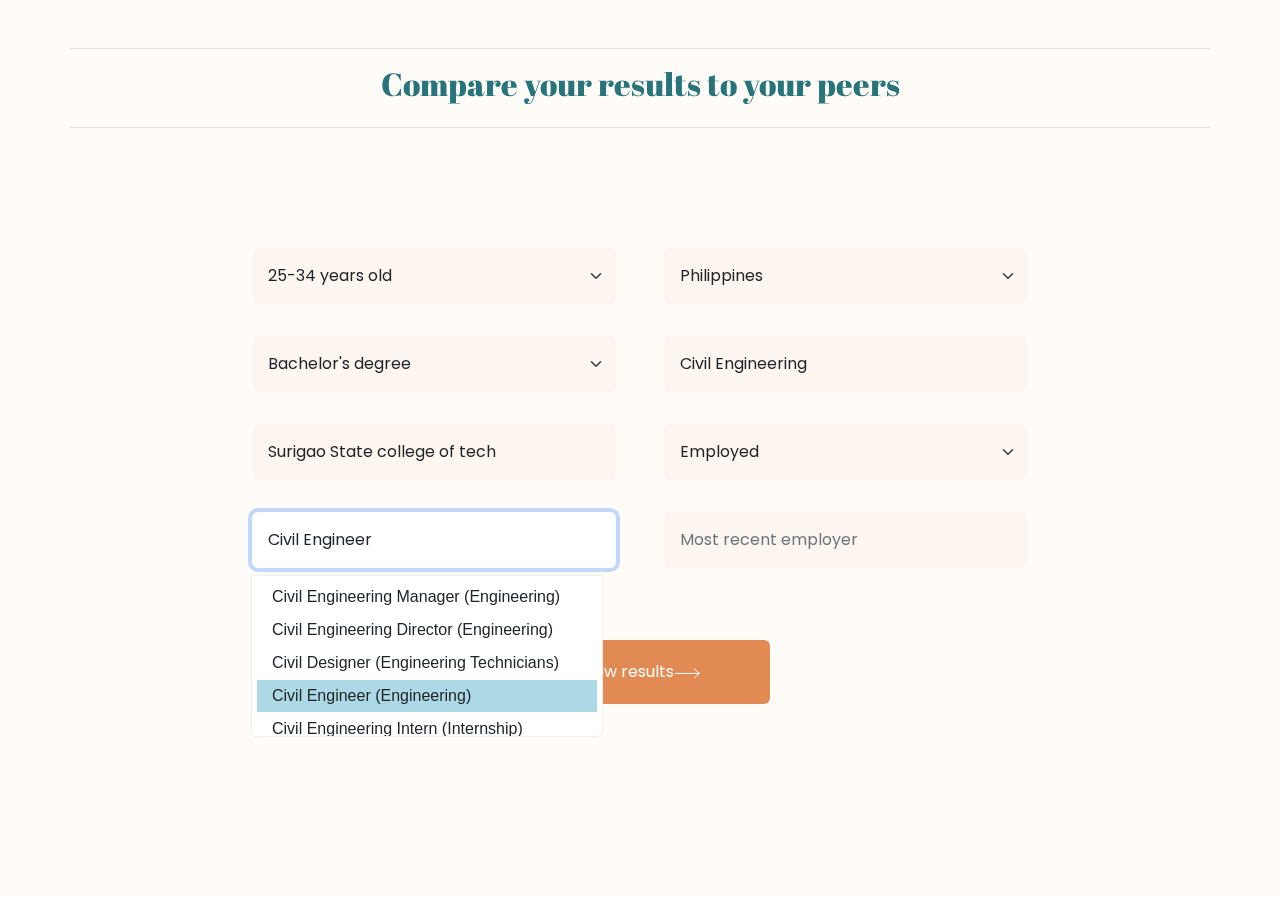 type on "Civil Engineer" 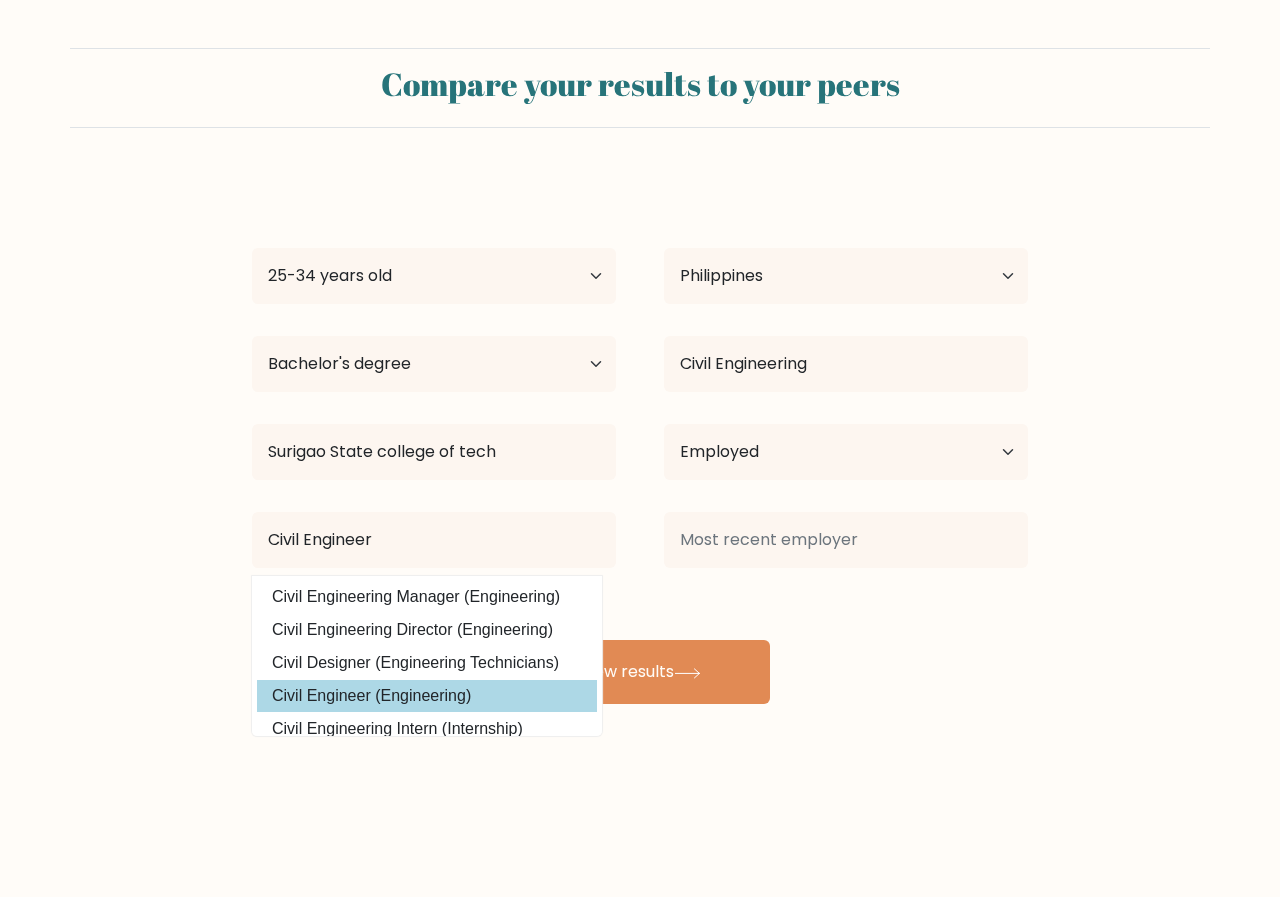 click on "Civil Engineer (Engineering)" at bounding box center [427, 696] 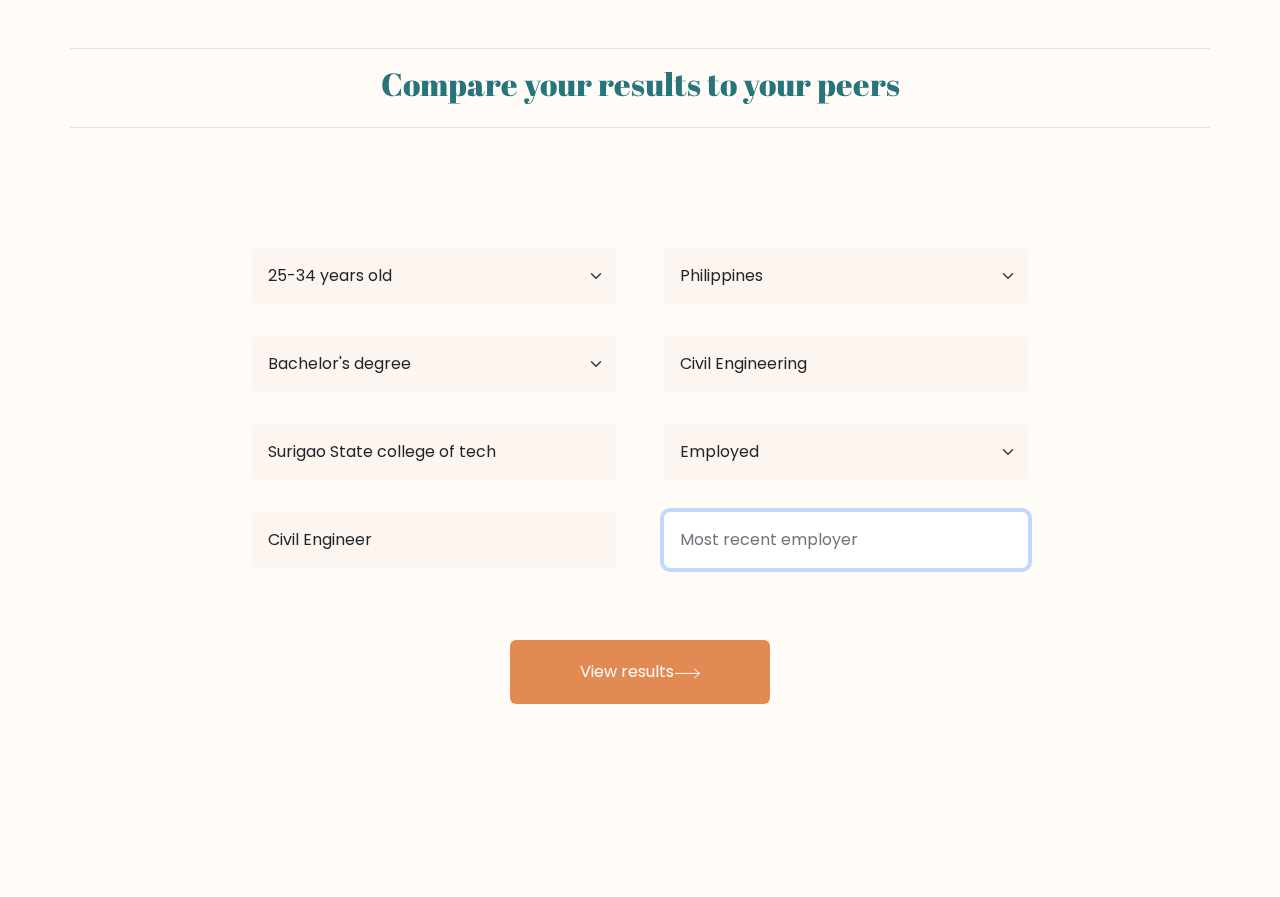 click at bounding box center (846, 540) 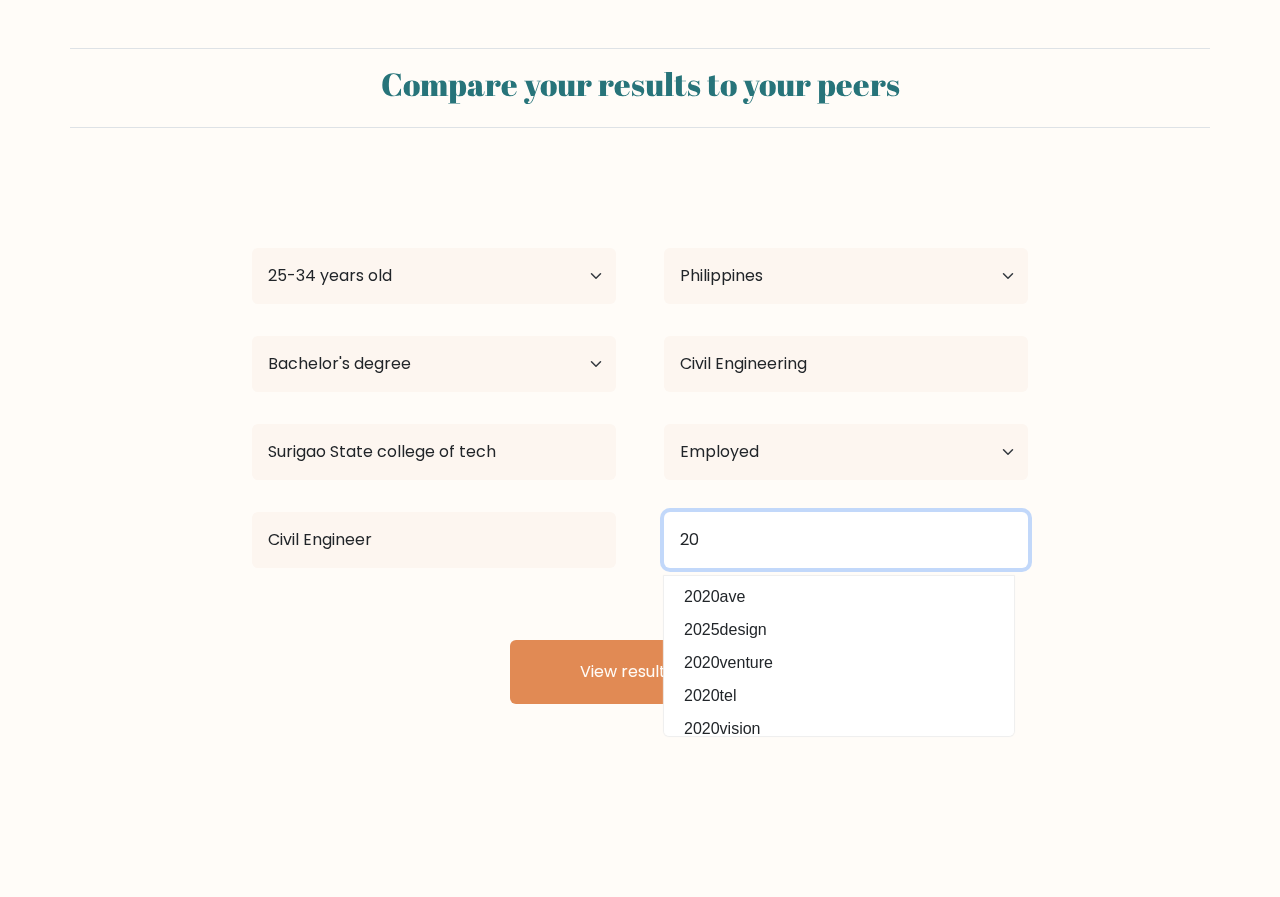 type on "2" 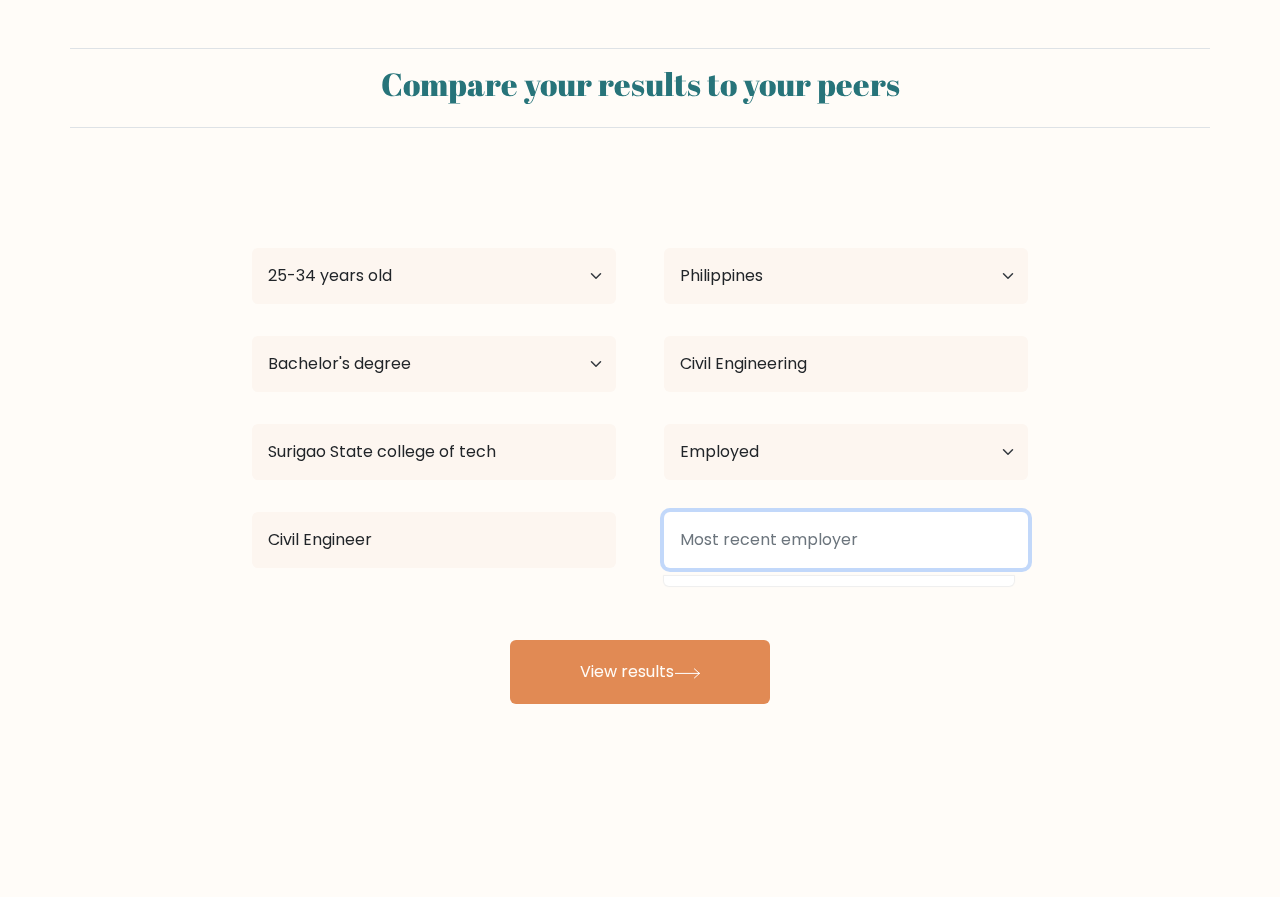 type on "a" 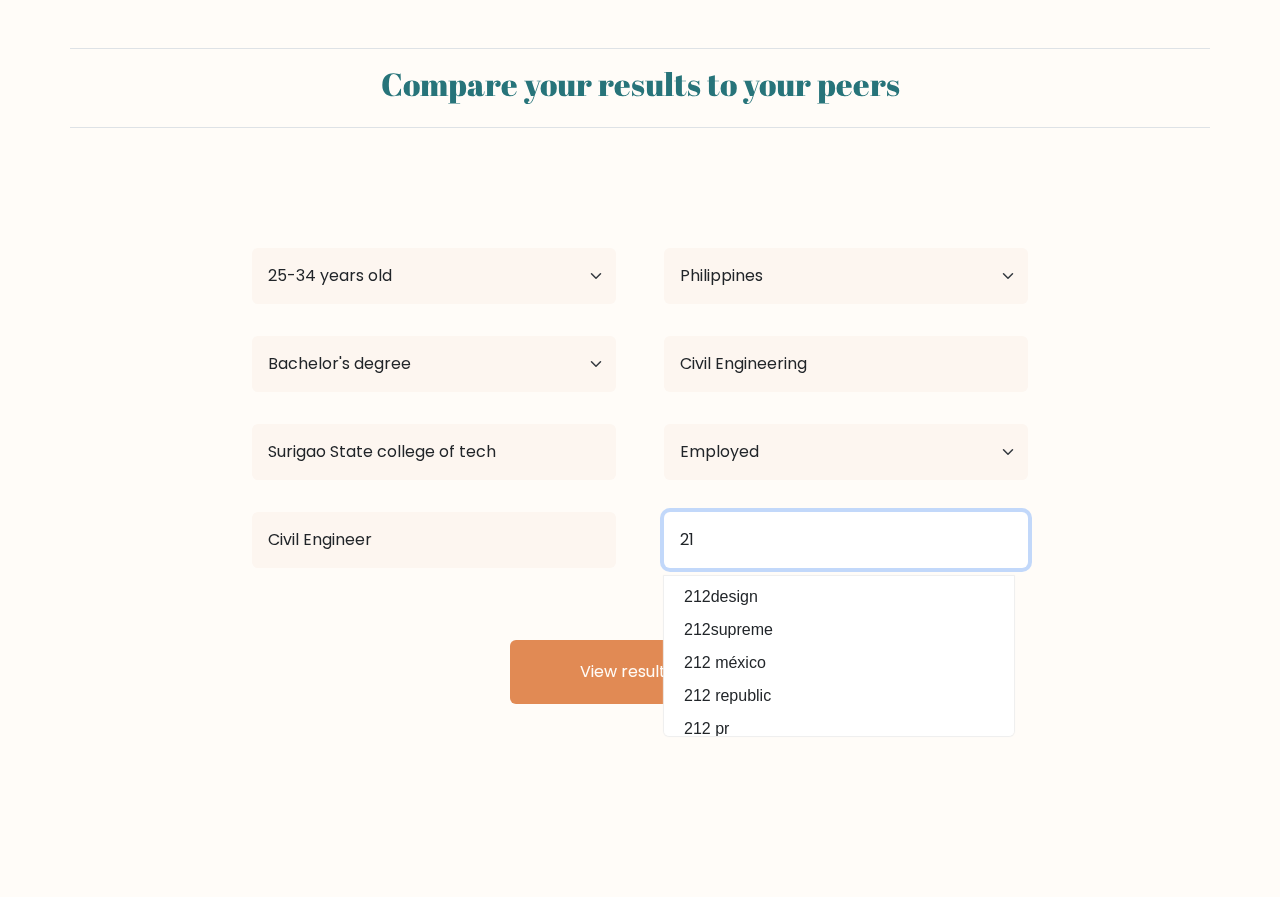 type on "2" 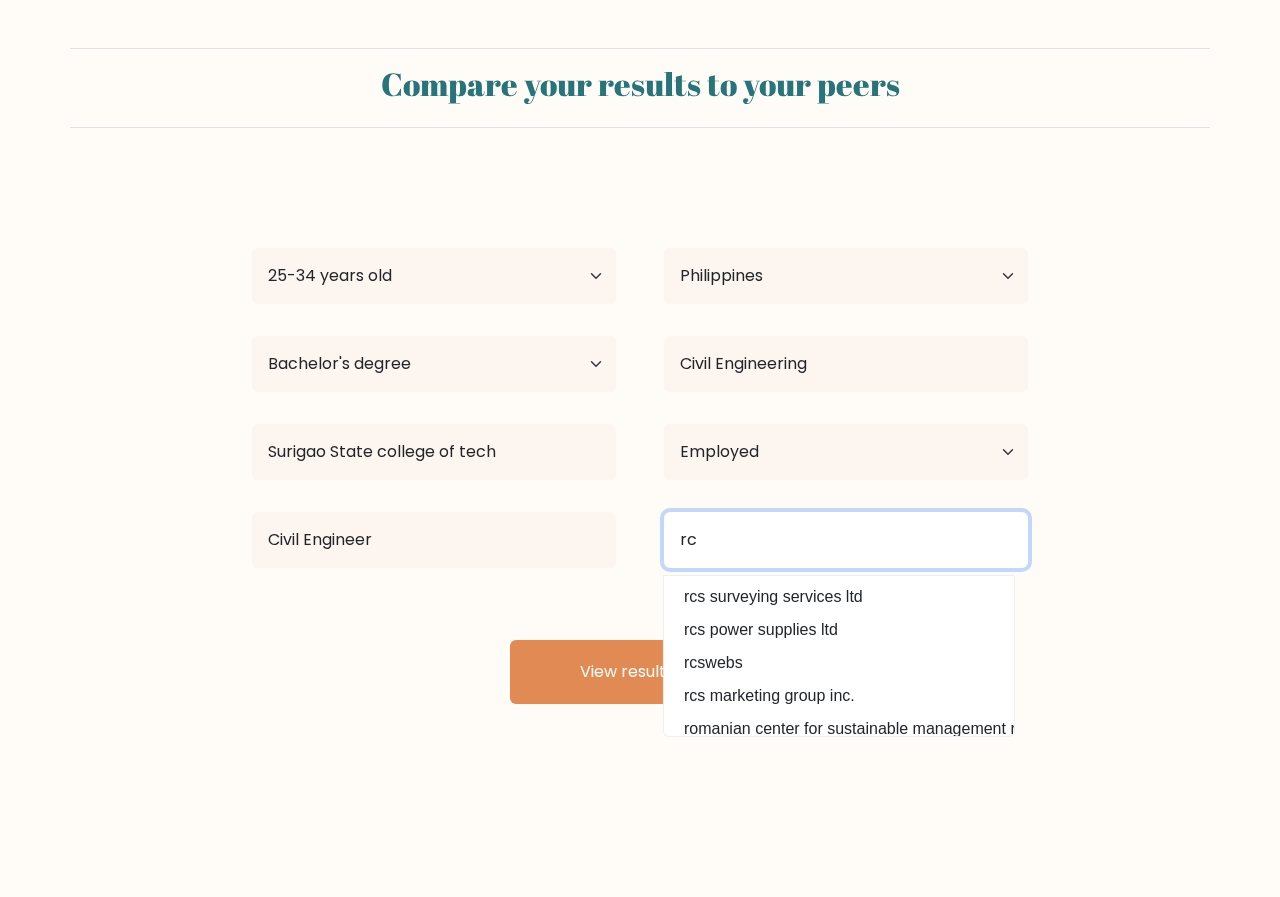 type on "r" 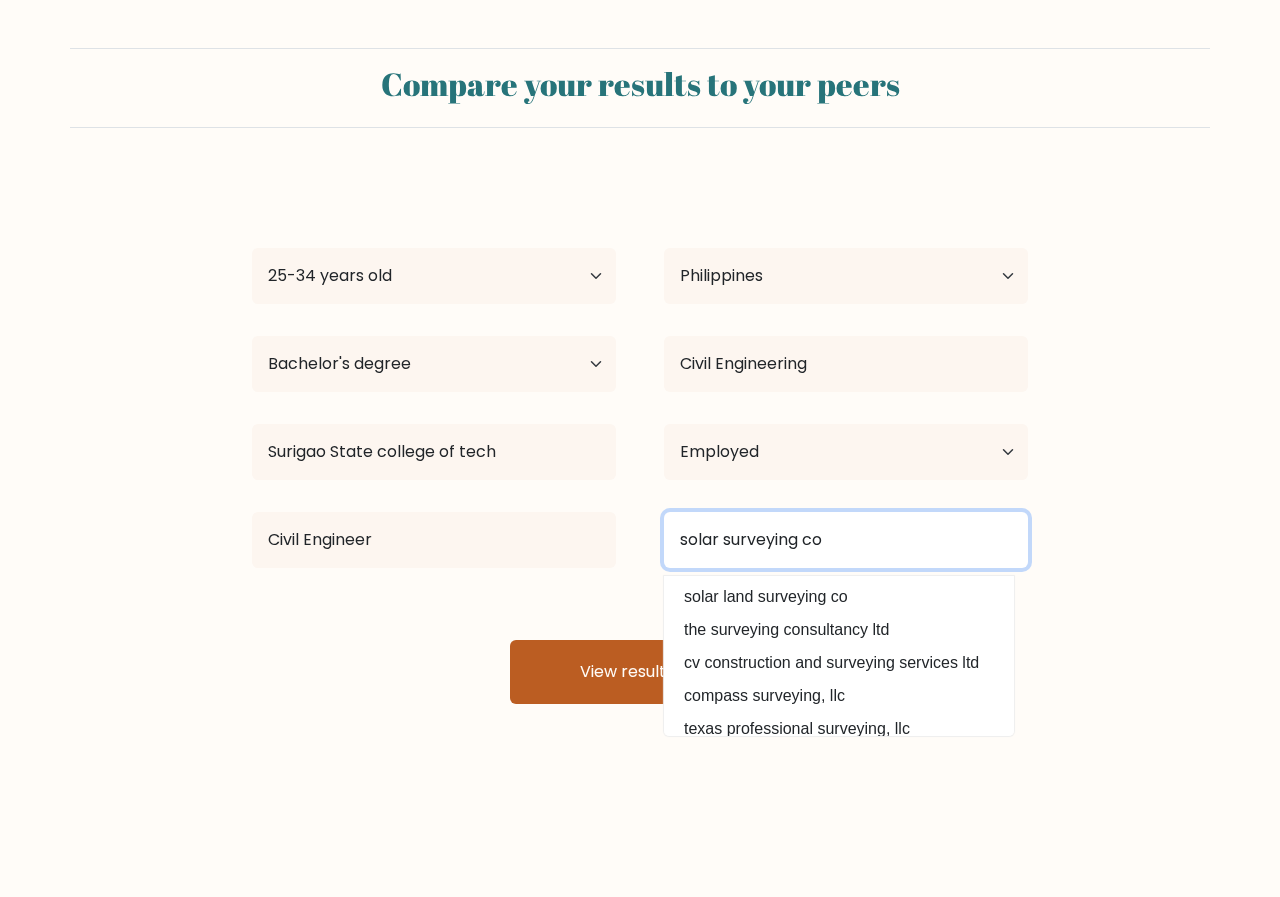 type on "solar surveying co" 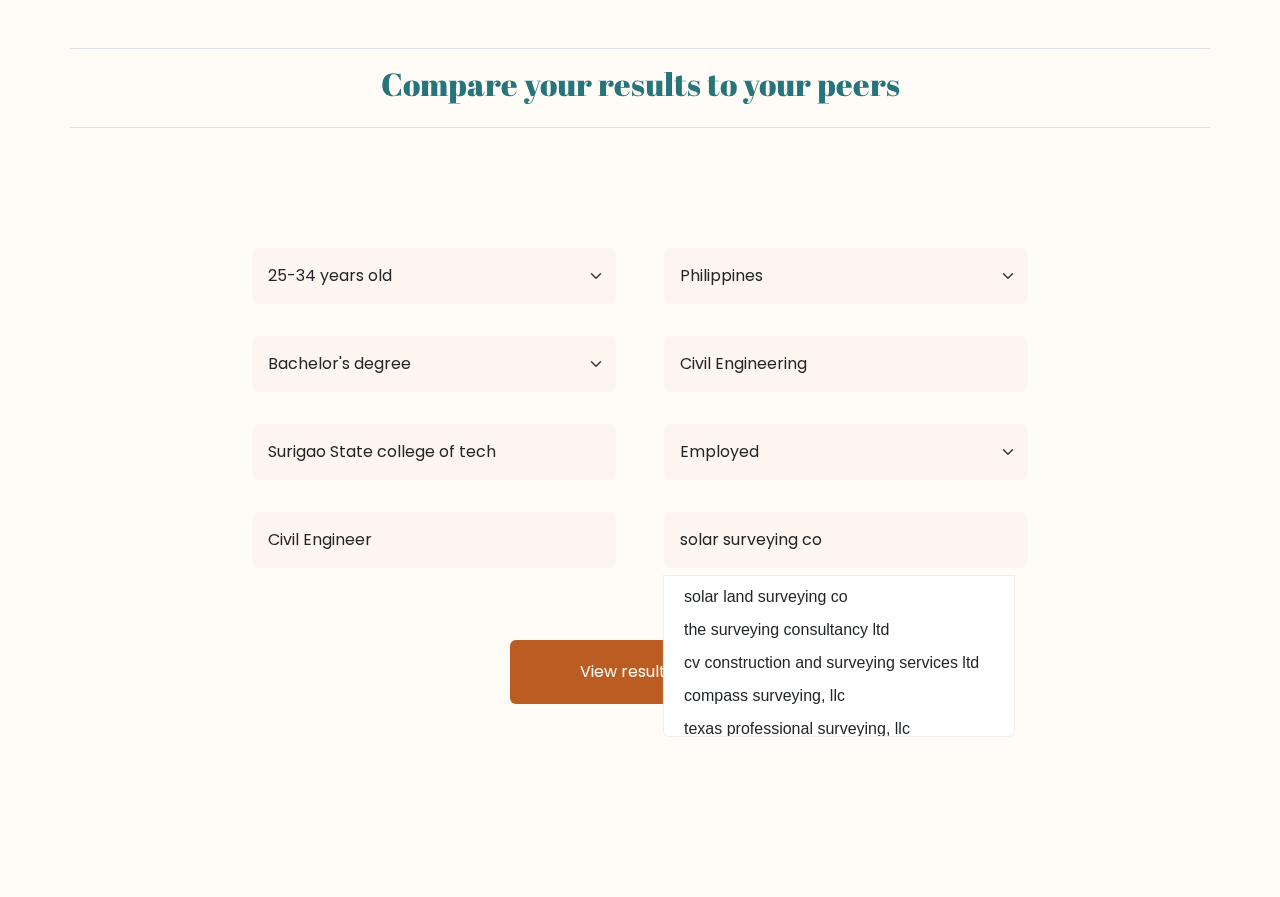 click on "View results" at bounding box center [640, 672] 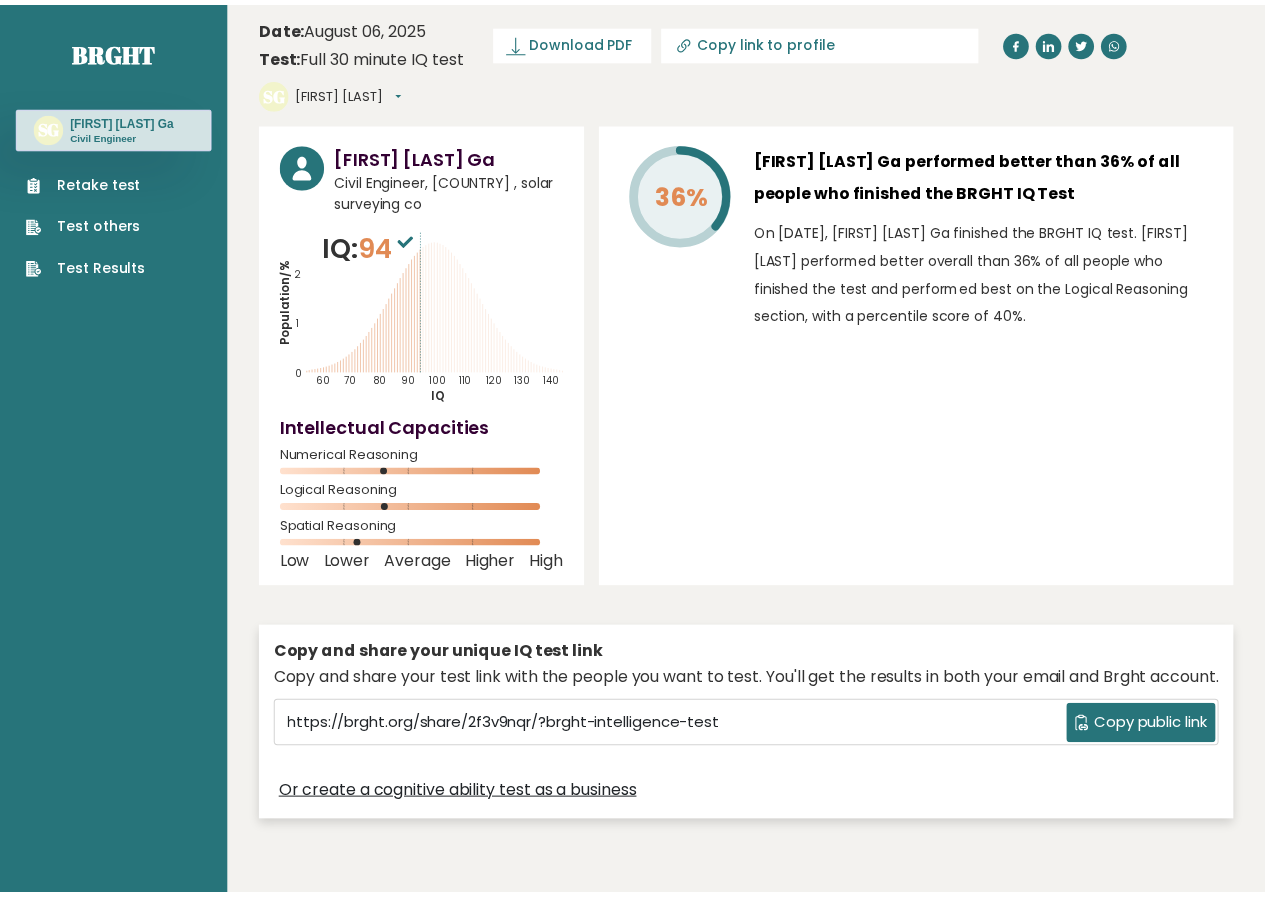 scroll, scrollTop: 0, scrollLeft: 0, axis: both 